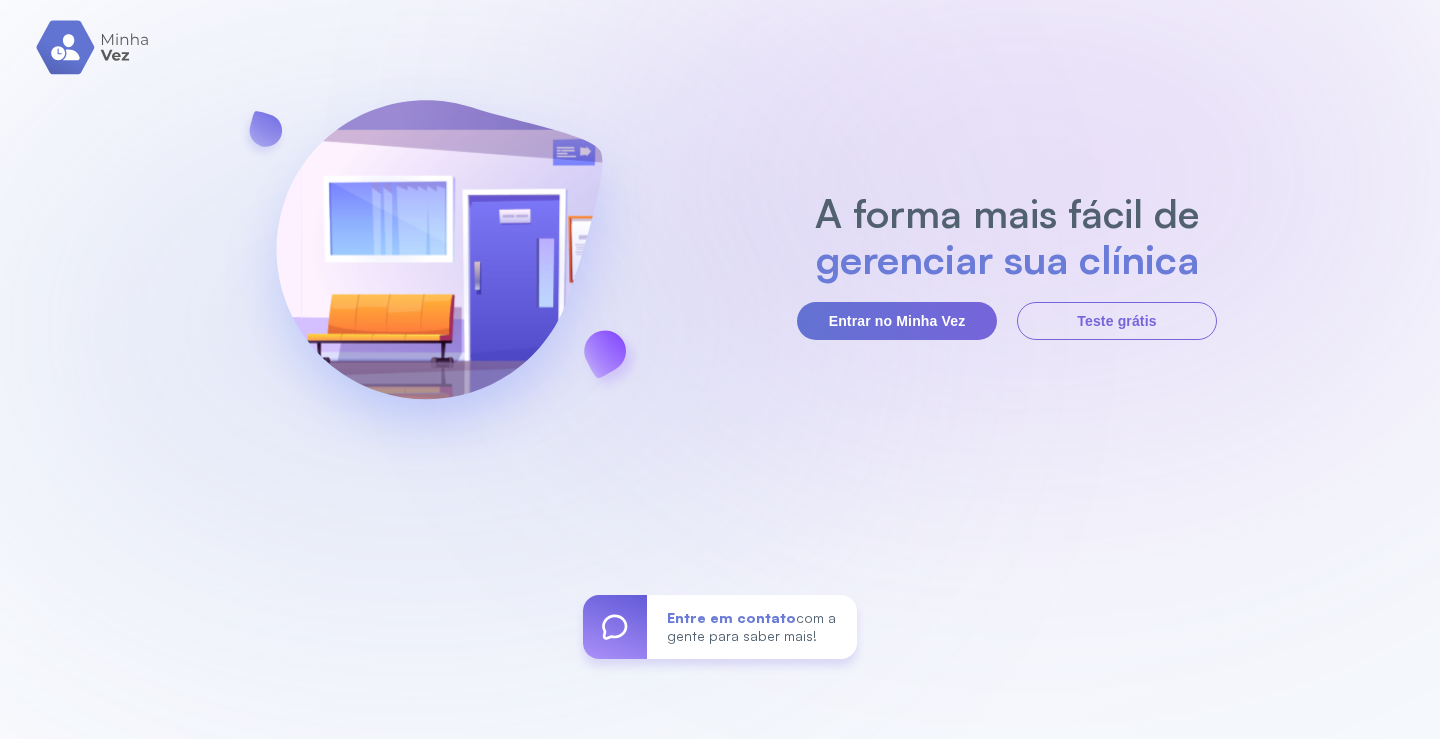 scroll, scrollTop: 0, scrollLeft: 0, axis: both 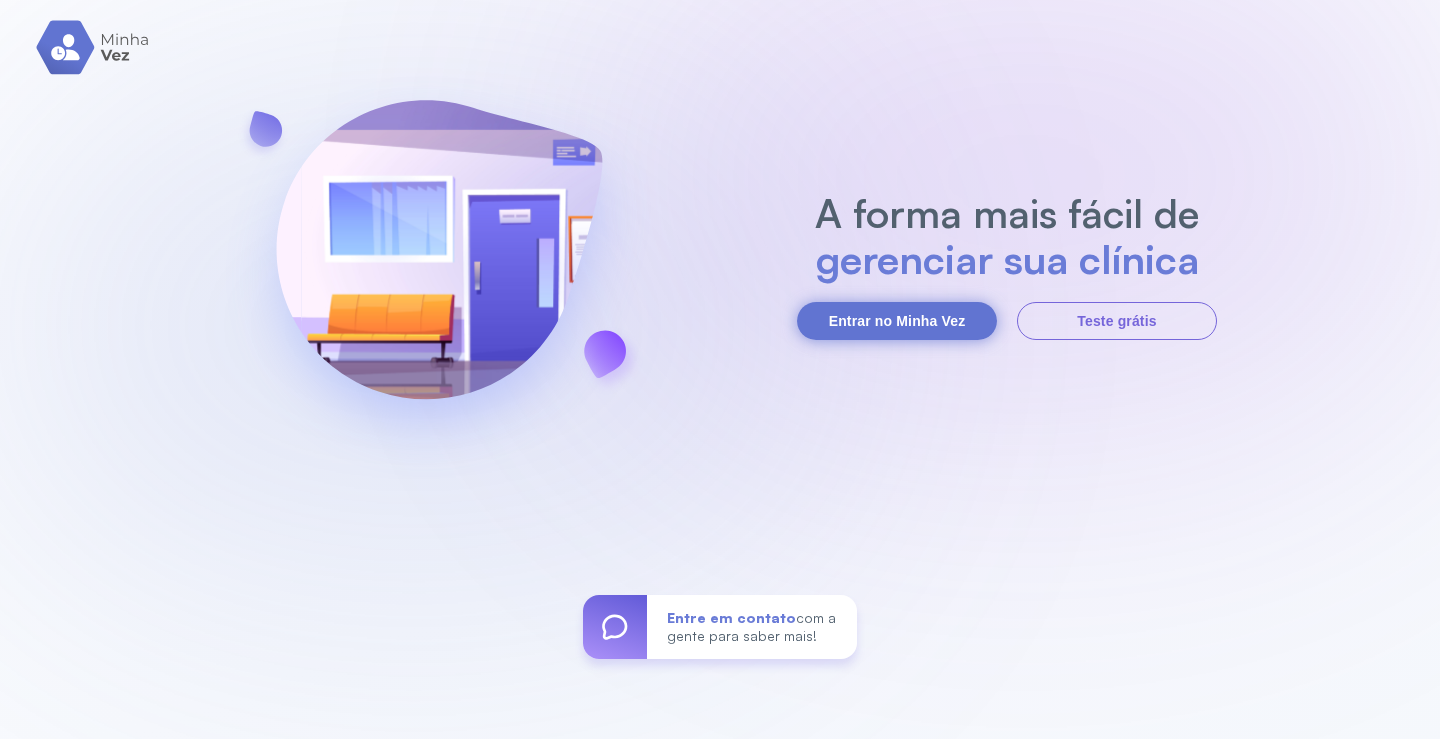 click on "Entrar no Minha Vez" at bounding box center [897, 321] 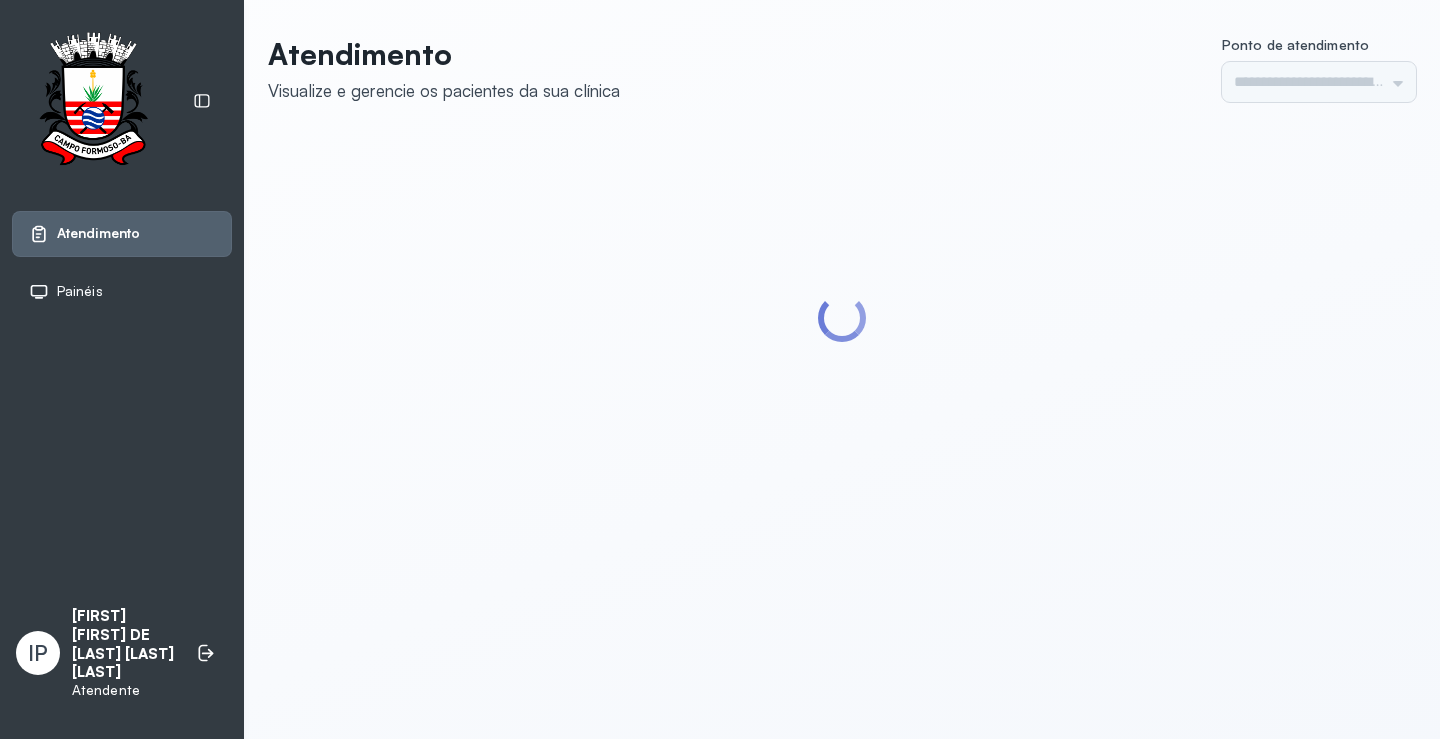 scroll, scrollTop: 0, scrollLeft: 0, axis: both 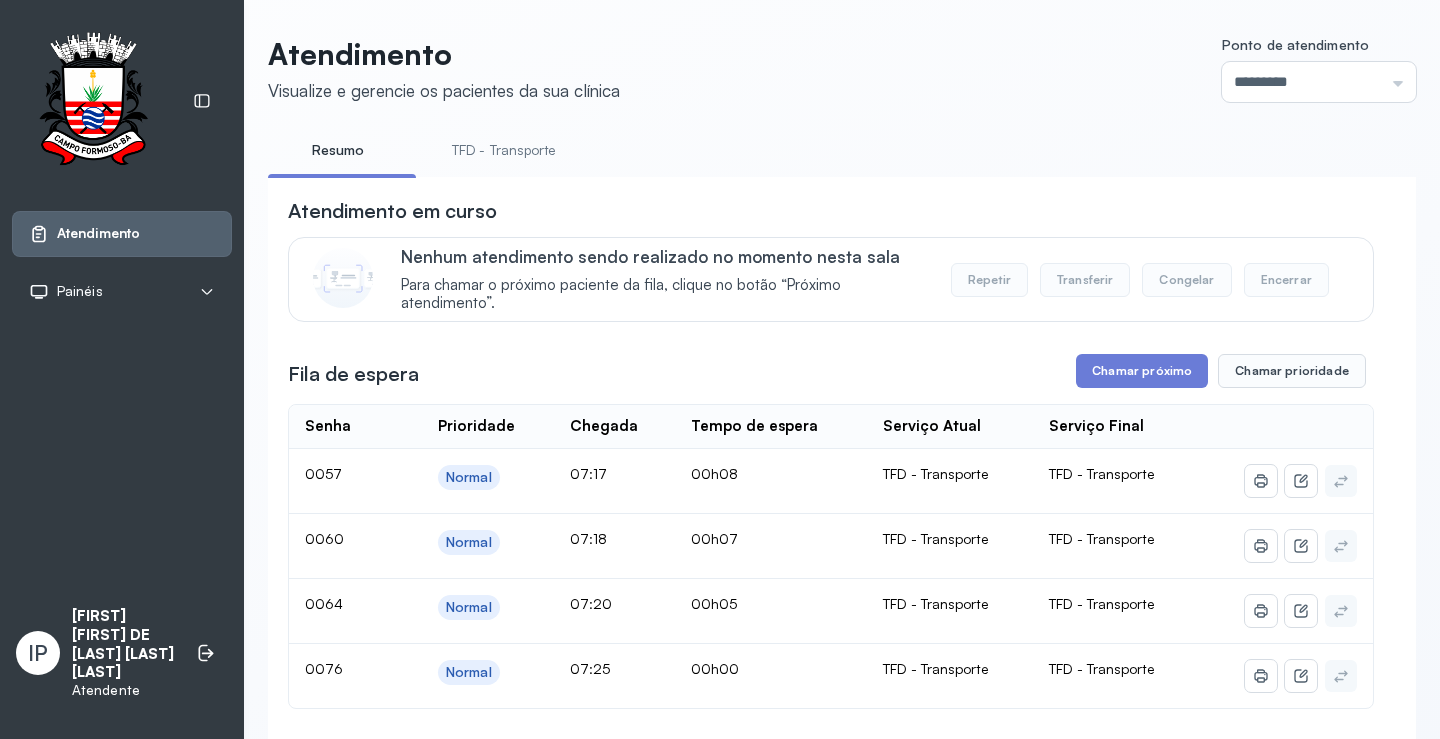 click on "TFD - Transporte" at bounding box center (504, 150) 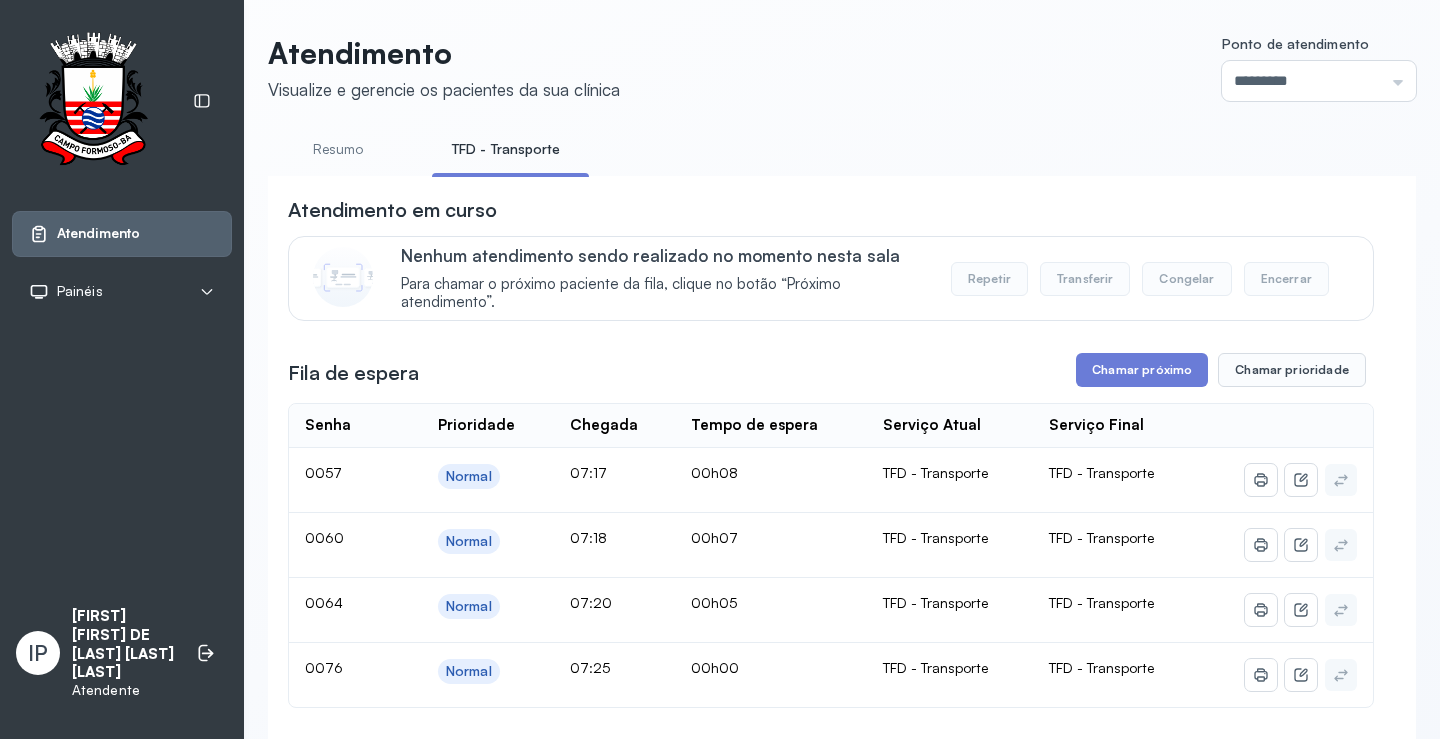 scroll, scrollTop: 0, scrollLeft: 0, axis: both 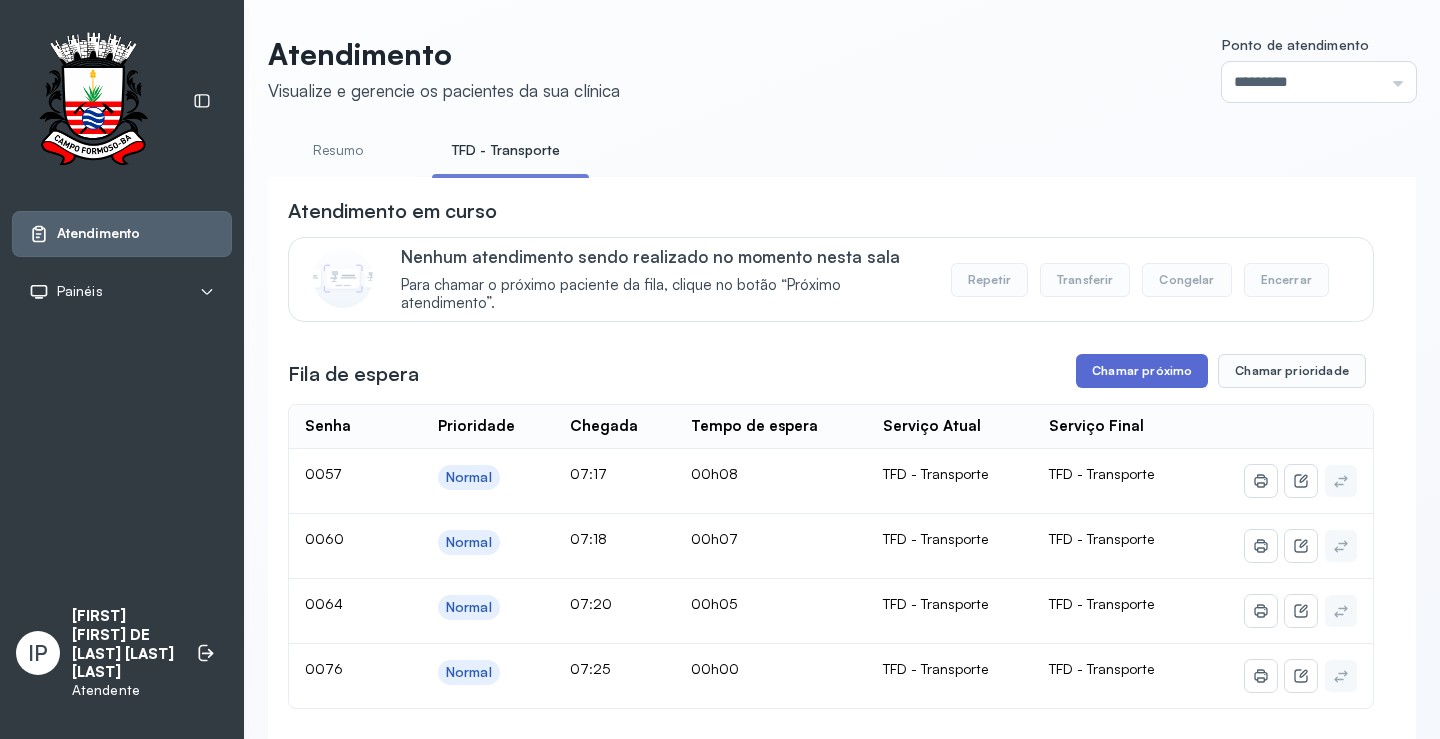 click on "Chamar próximo" at bounding box center (1142, 371) 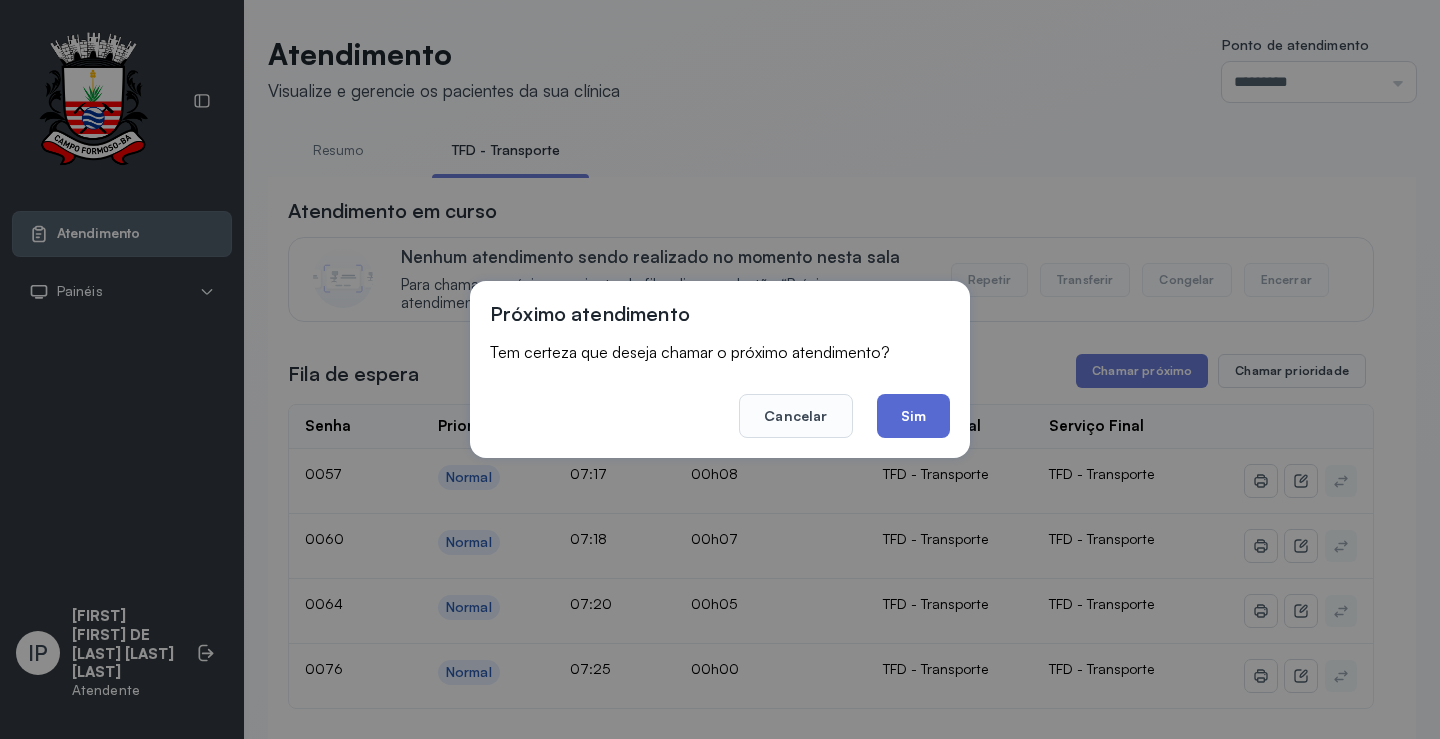 click on "Sim" 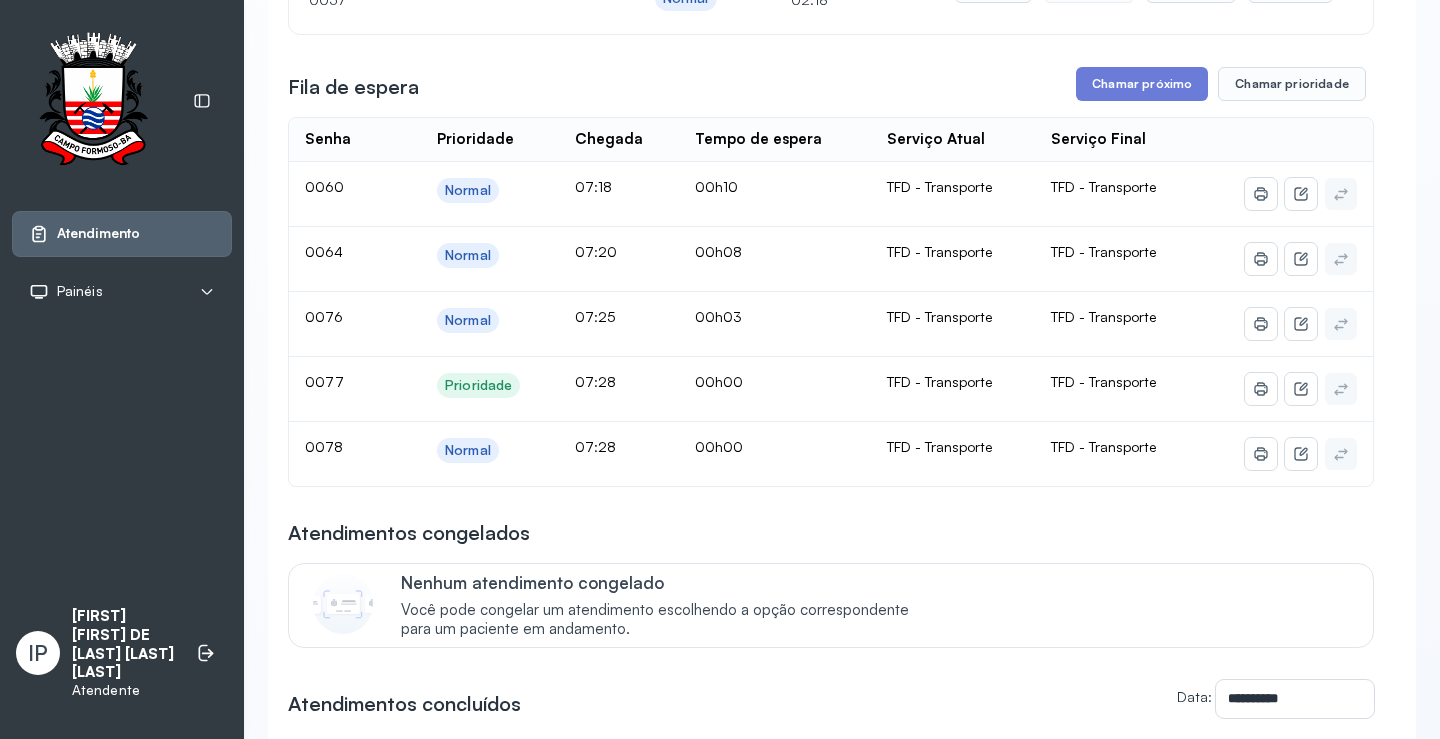 scroll, scrollTop: 200, scrollLeft: 0, axis: vertical 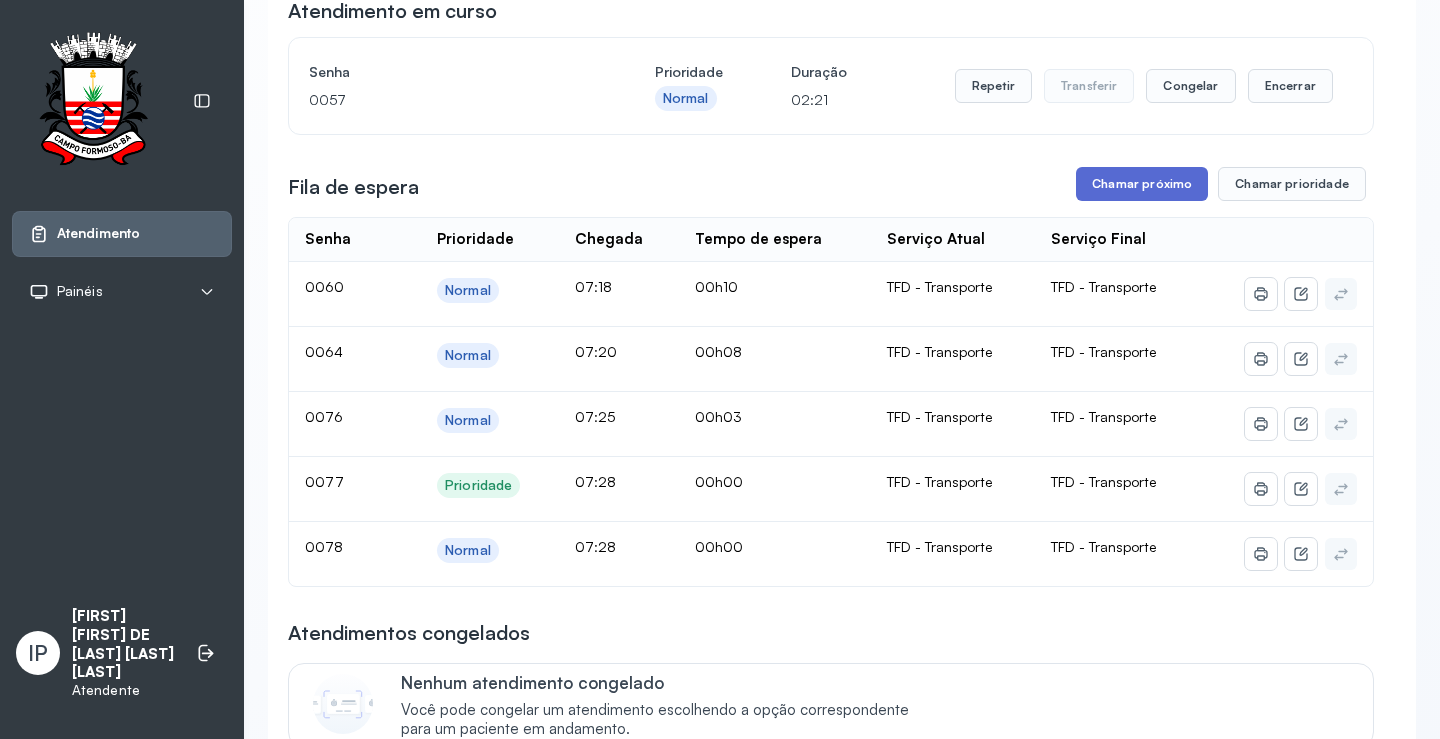 click on "Chamar próximo" at bounding box center [1142, 184] 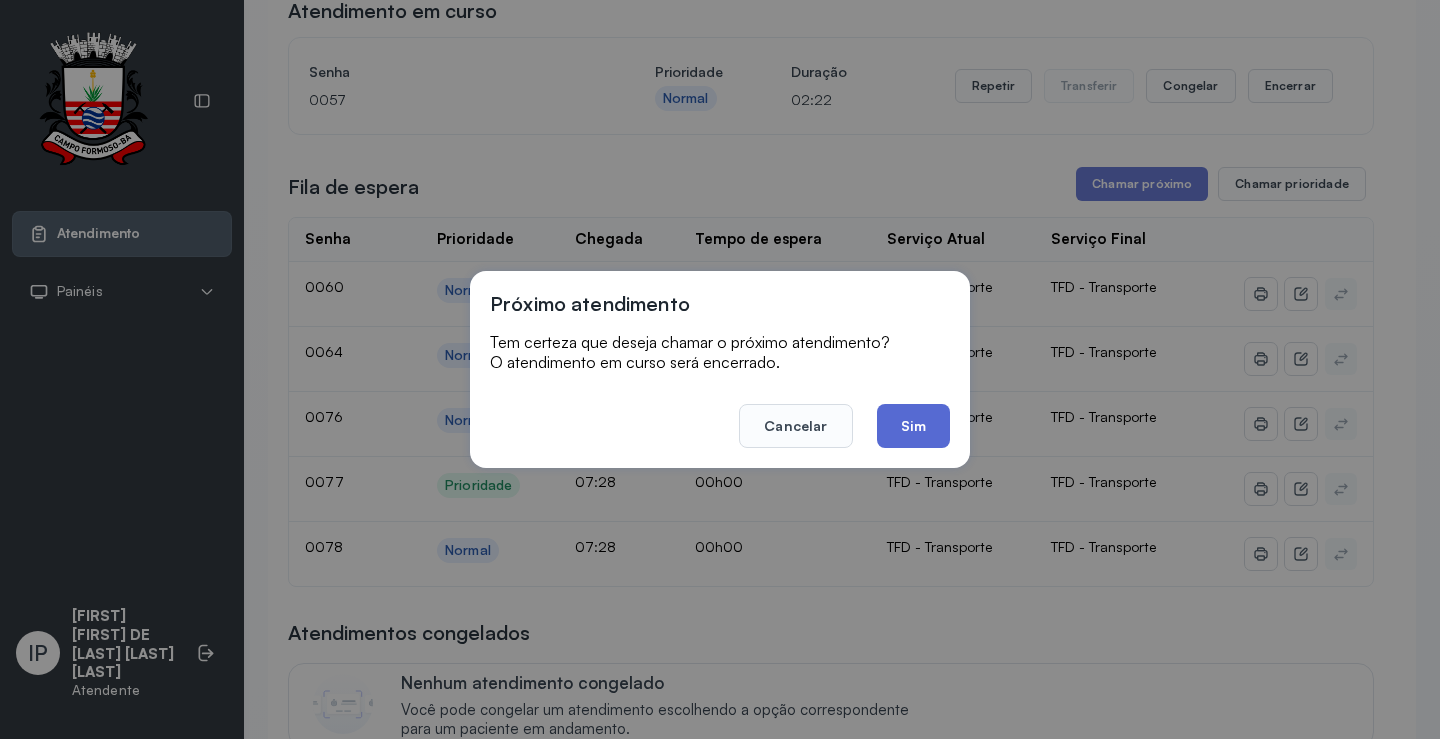 click on "Sim" 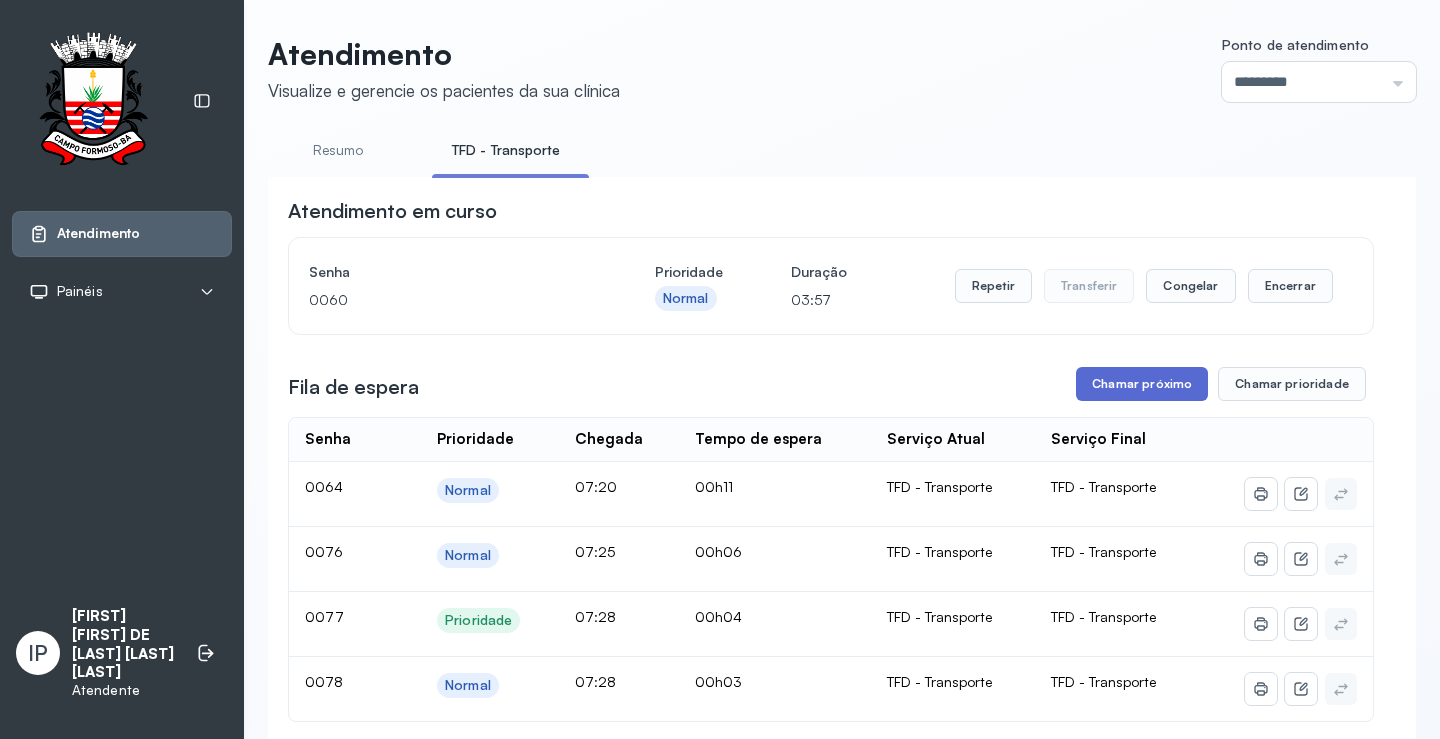 scroll, scrollTop: 200, scrollLeft: 0, axis: vertical 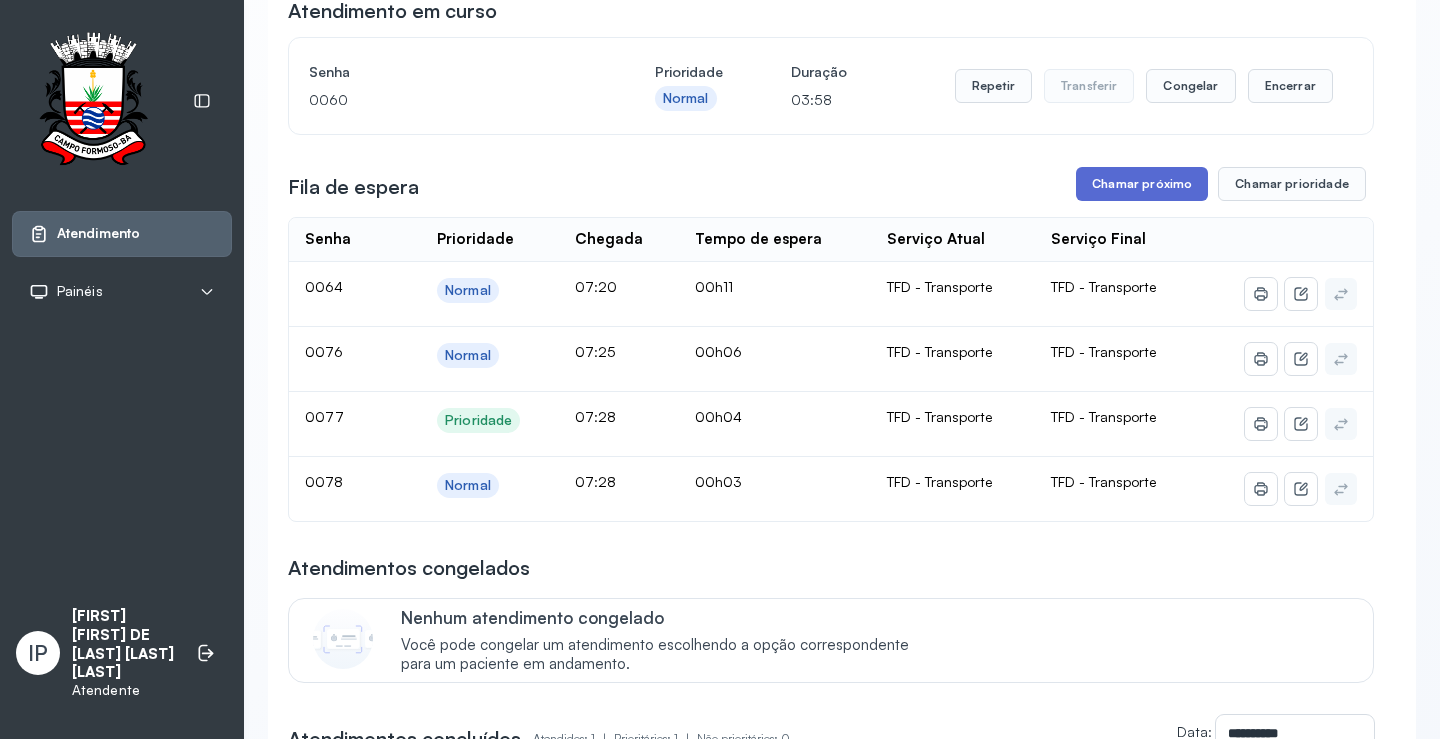 click on "Chamar próximo" at bounding box center [1142, 184] 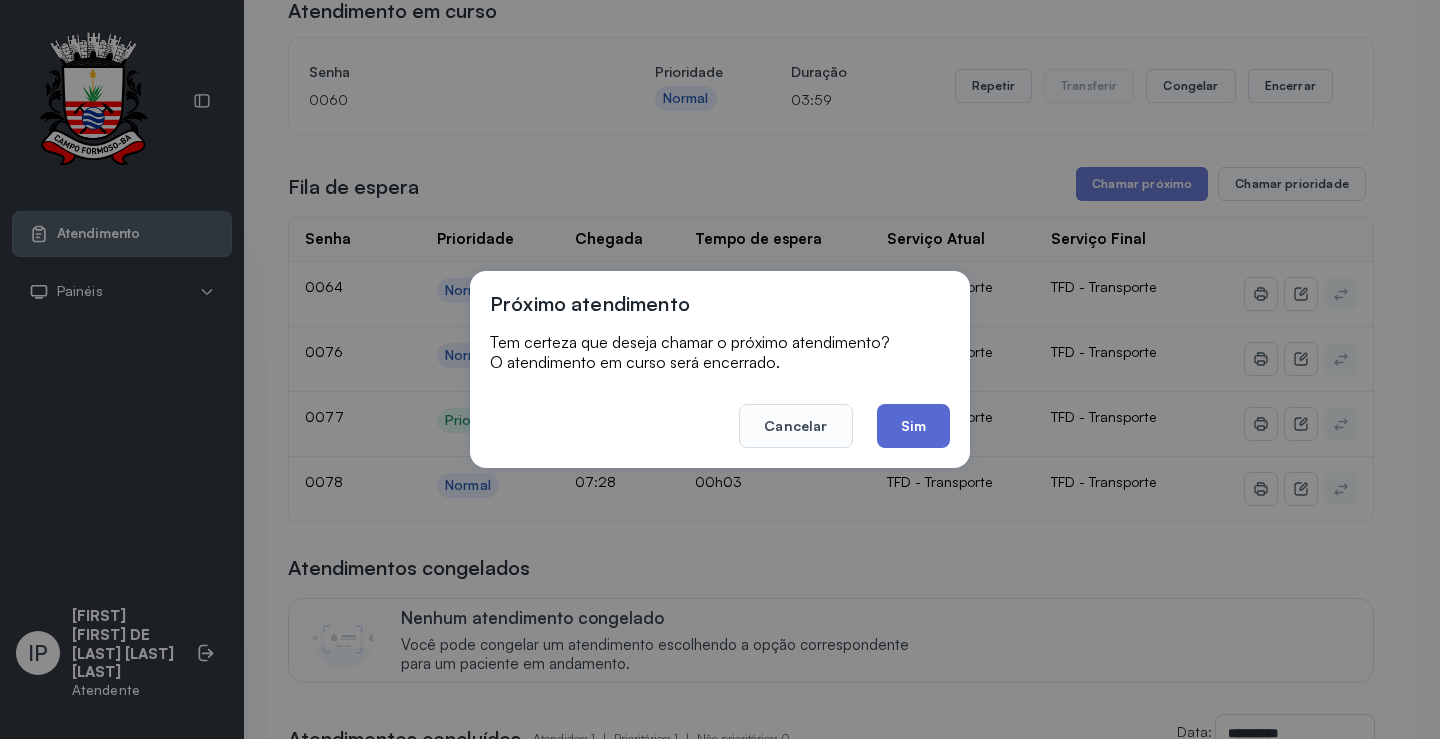 click on "Sim" 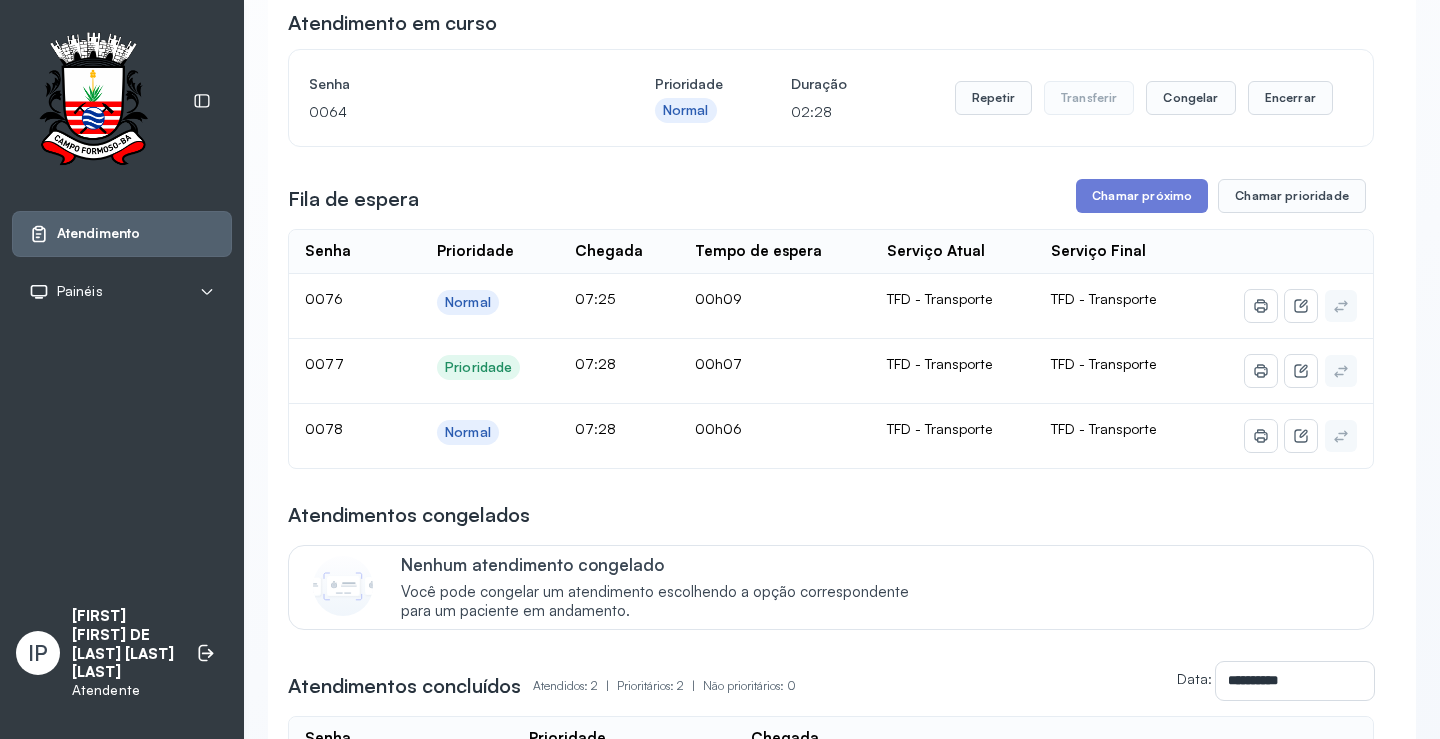 scroll, scrollTop: 0, scrollLeft: 0, axis: both 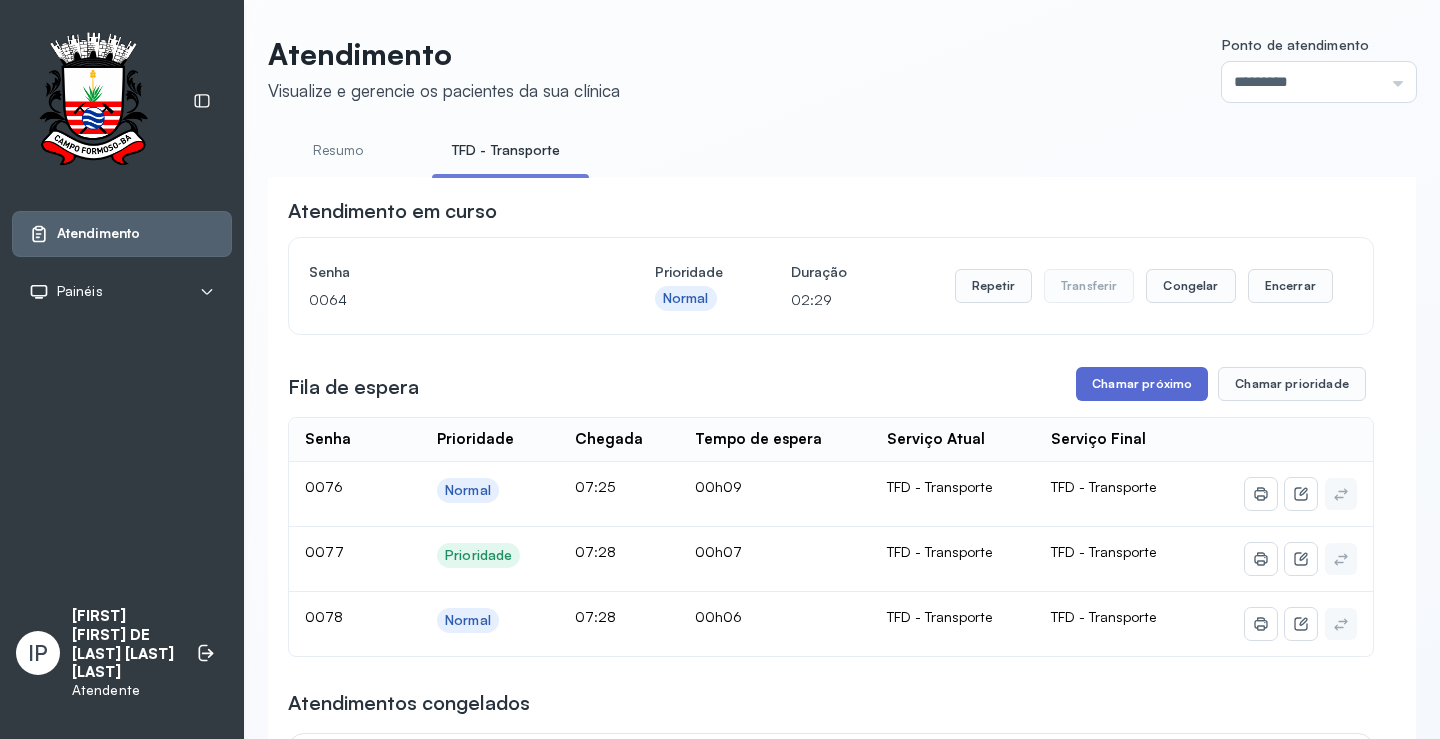 click on "Chamar próximo" at bounding box center (1142, 384) 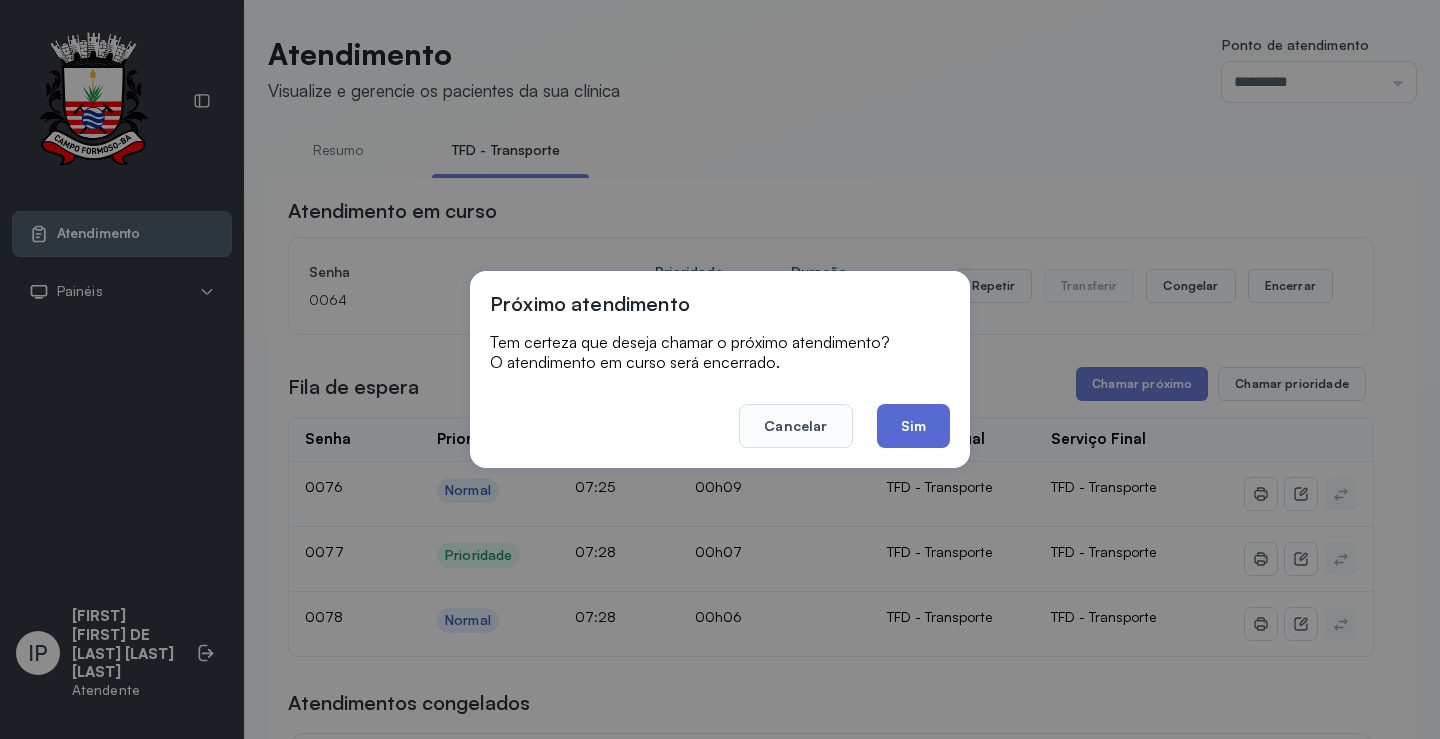click on "Sim" 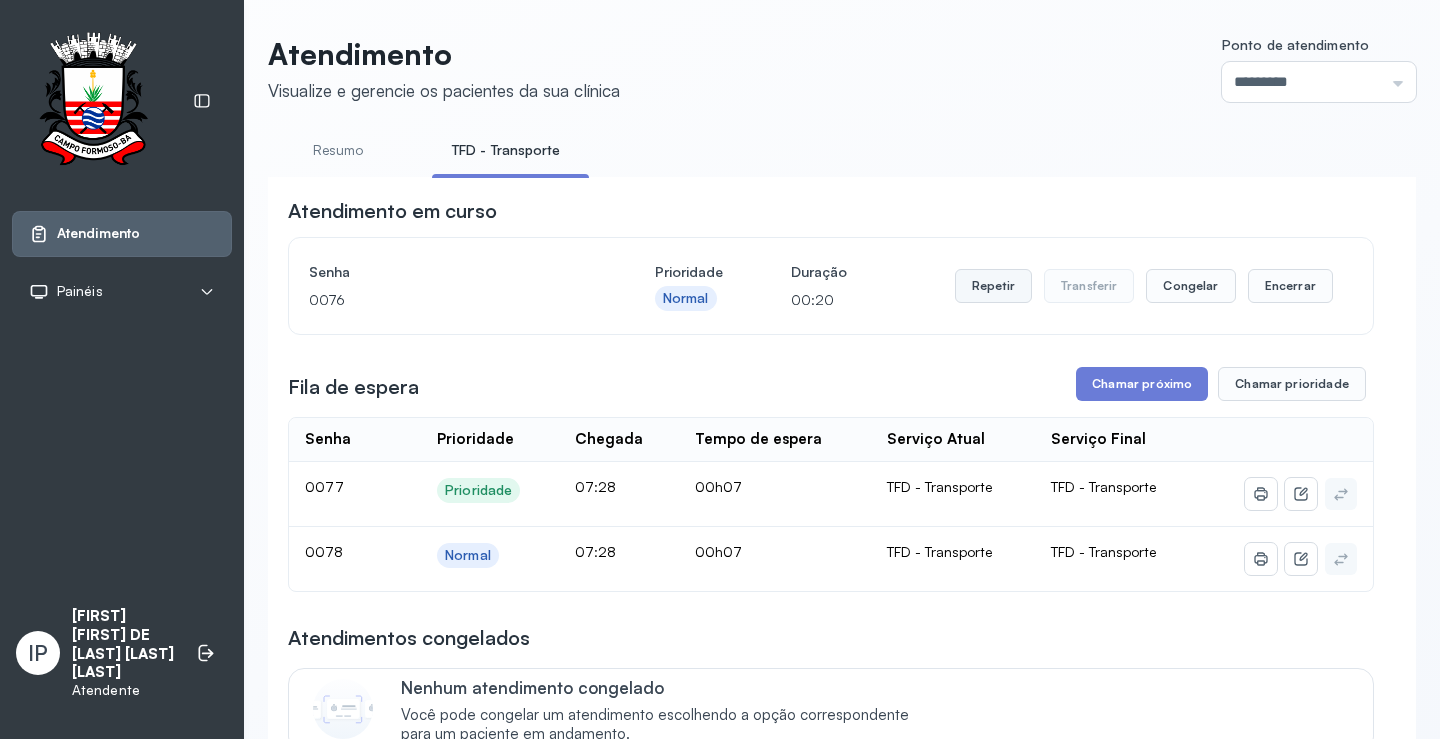 click on "Repetir" at bounding box center [993, 286] 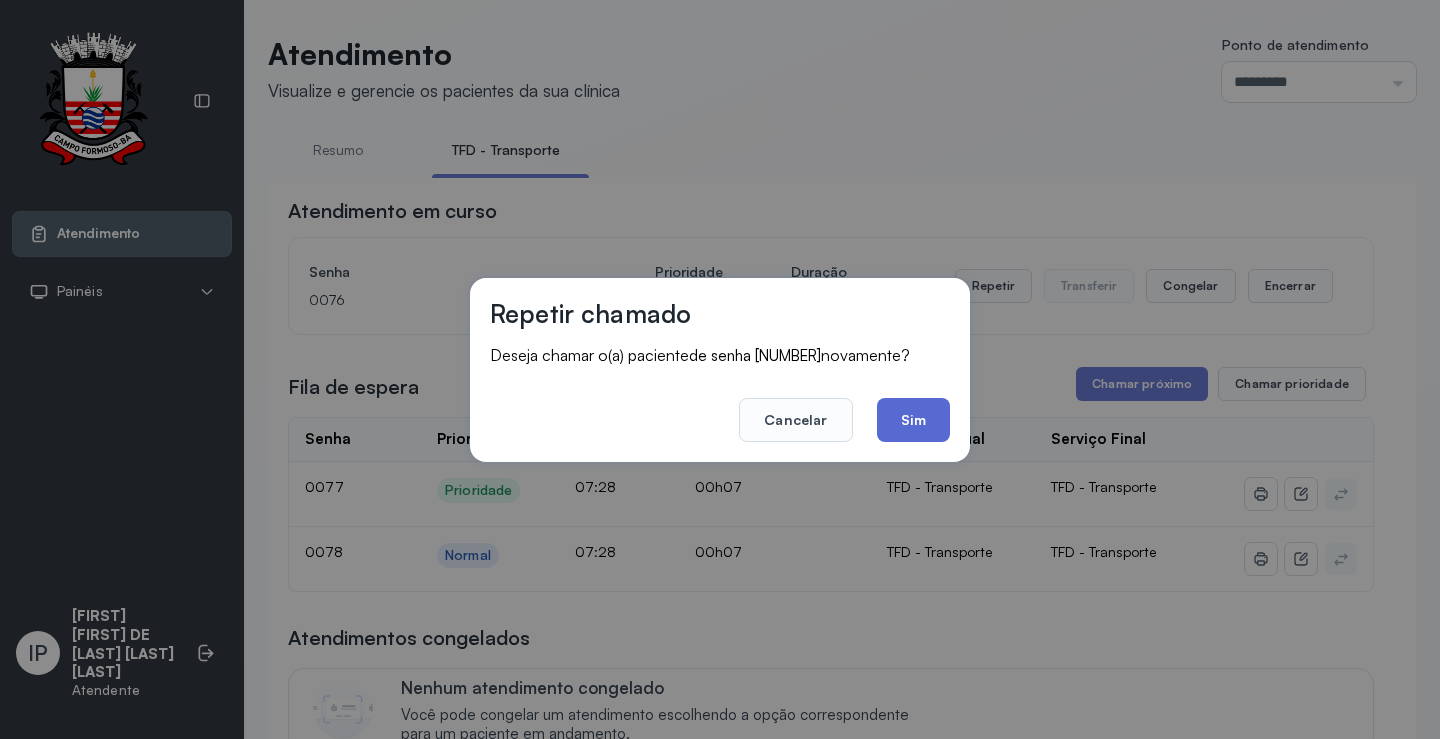 click on "Sim" 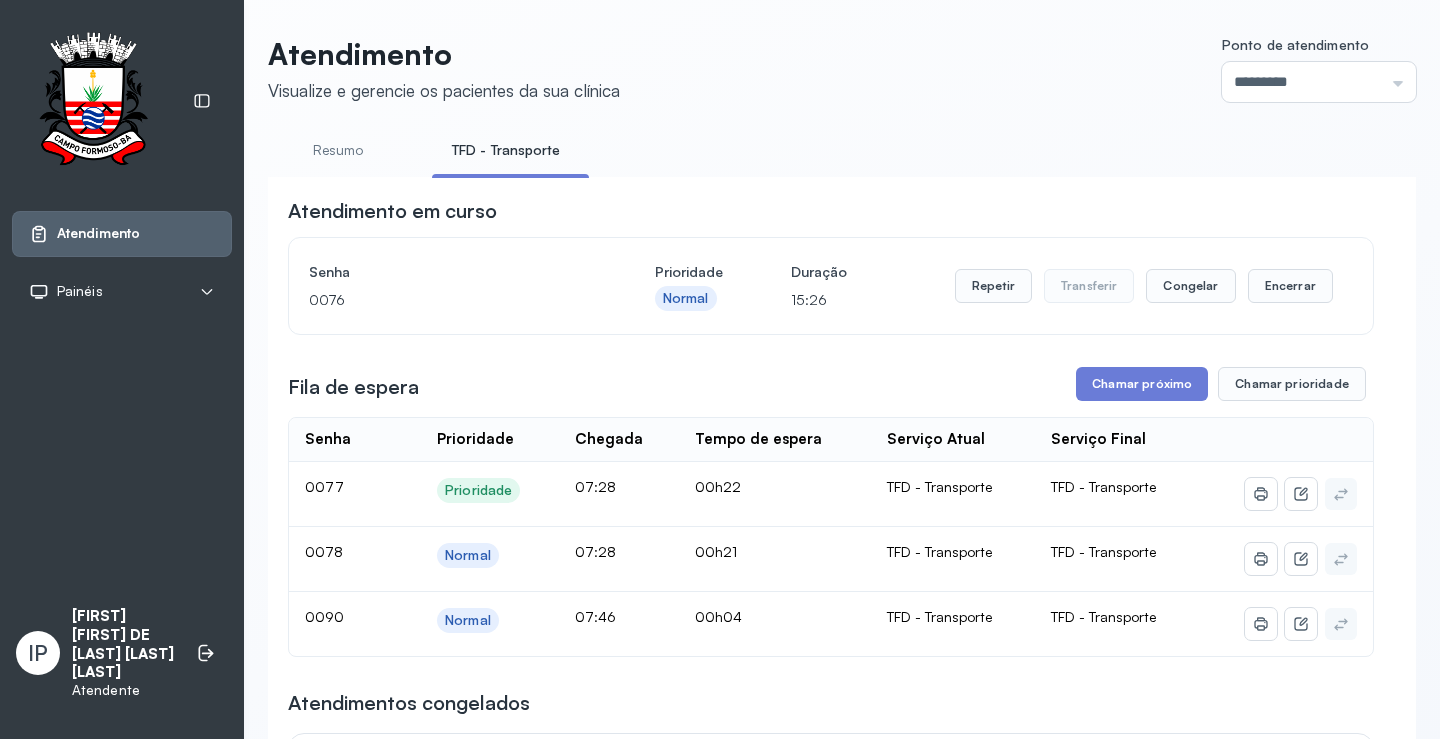 scroll, scrollTop: 100, scrollLeft: 0, axis: vertical 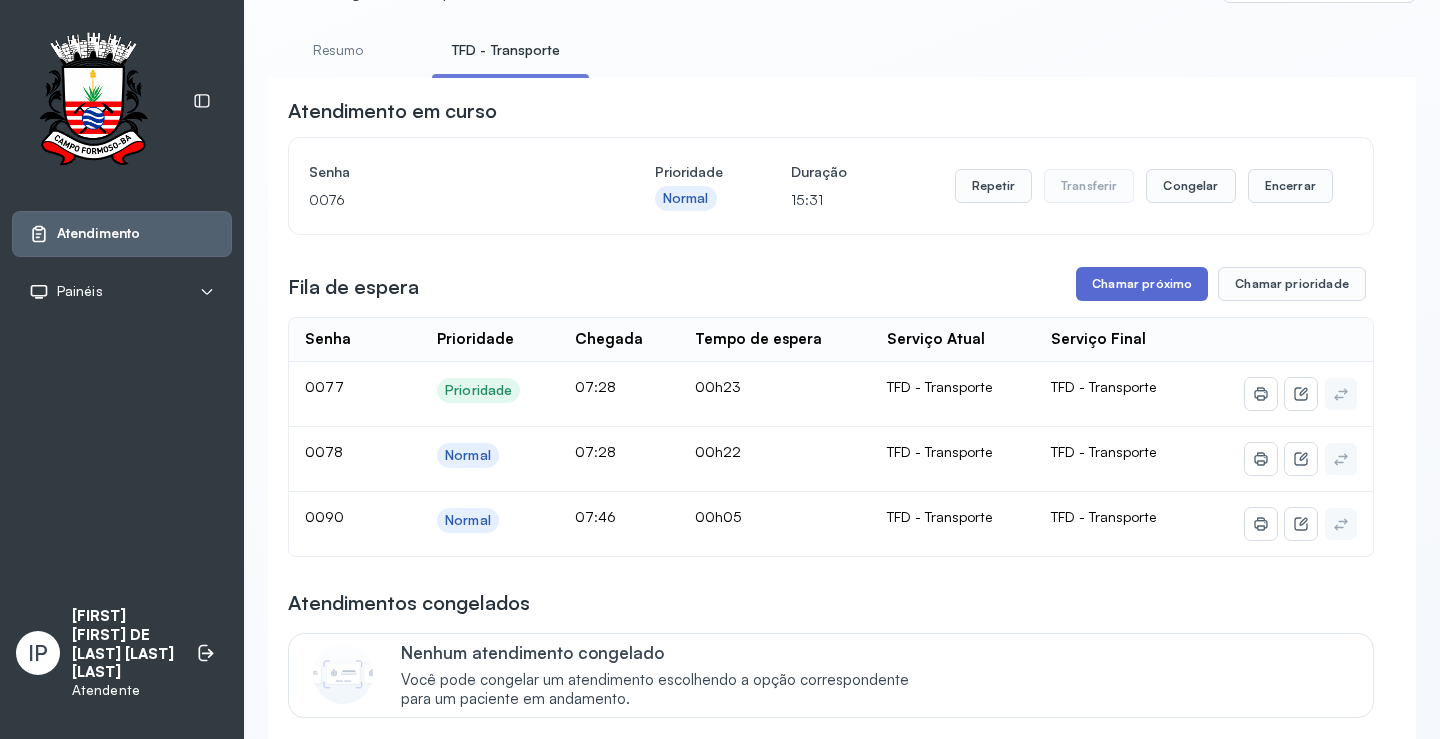 click on "Chamar próximo" at bounding box center [1142, 284] 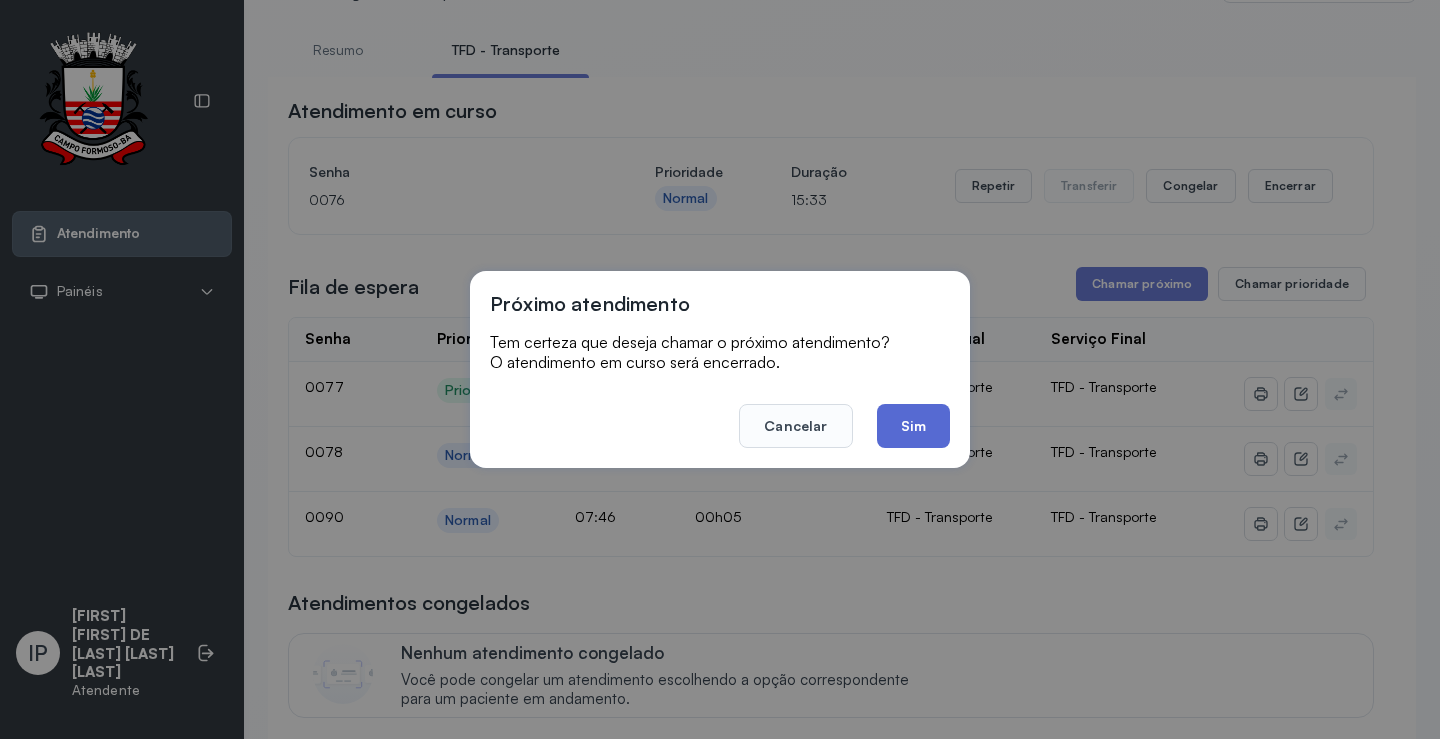 click on "Sim" 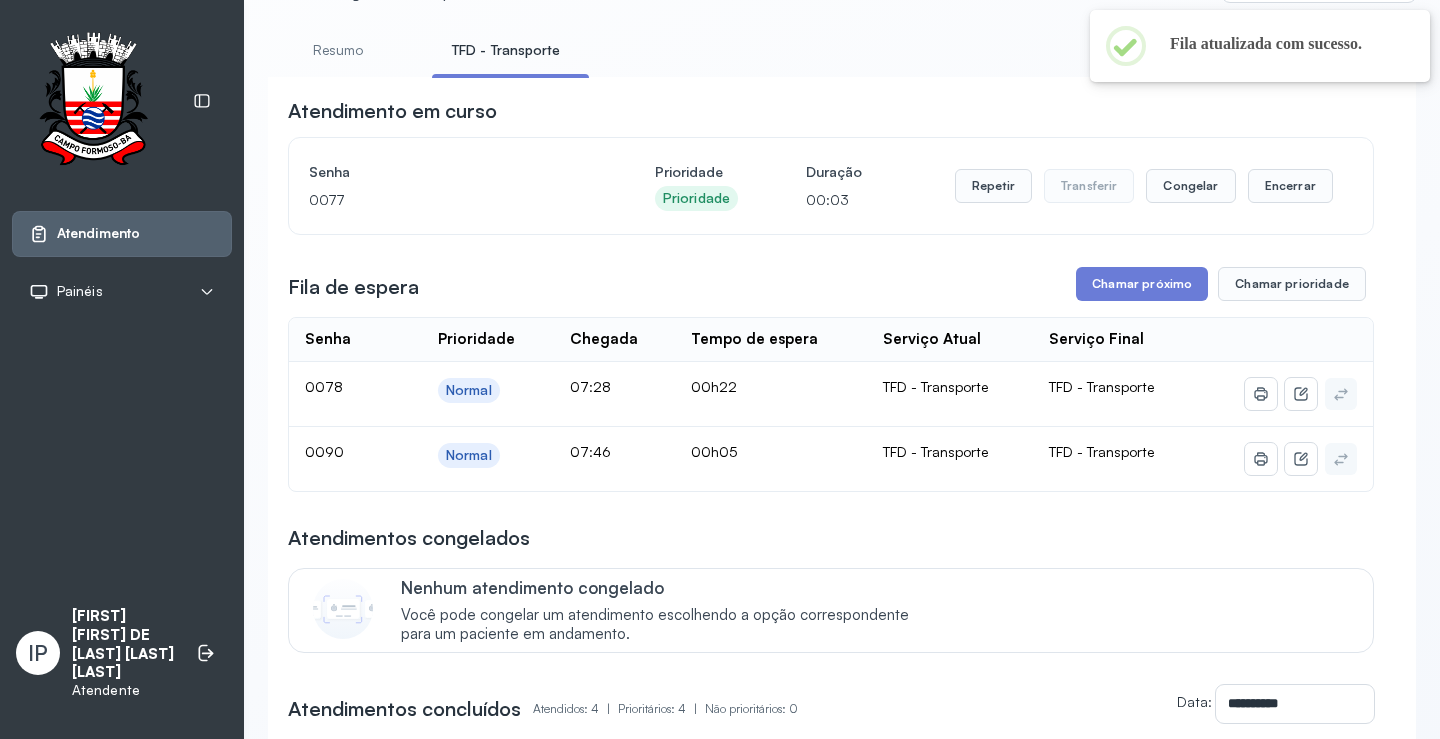 scroll, scrollTop: 0, scrollLeft: 0, axis: both 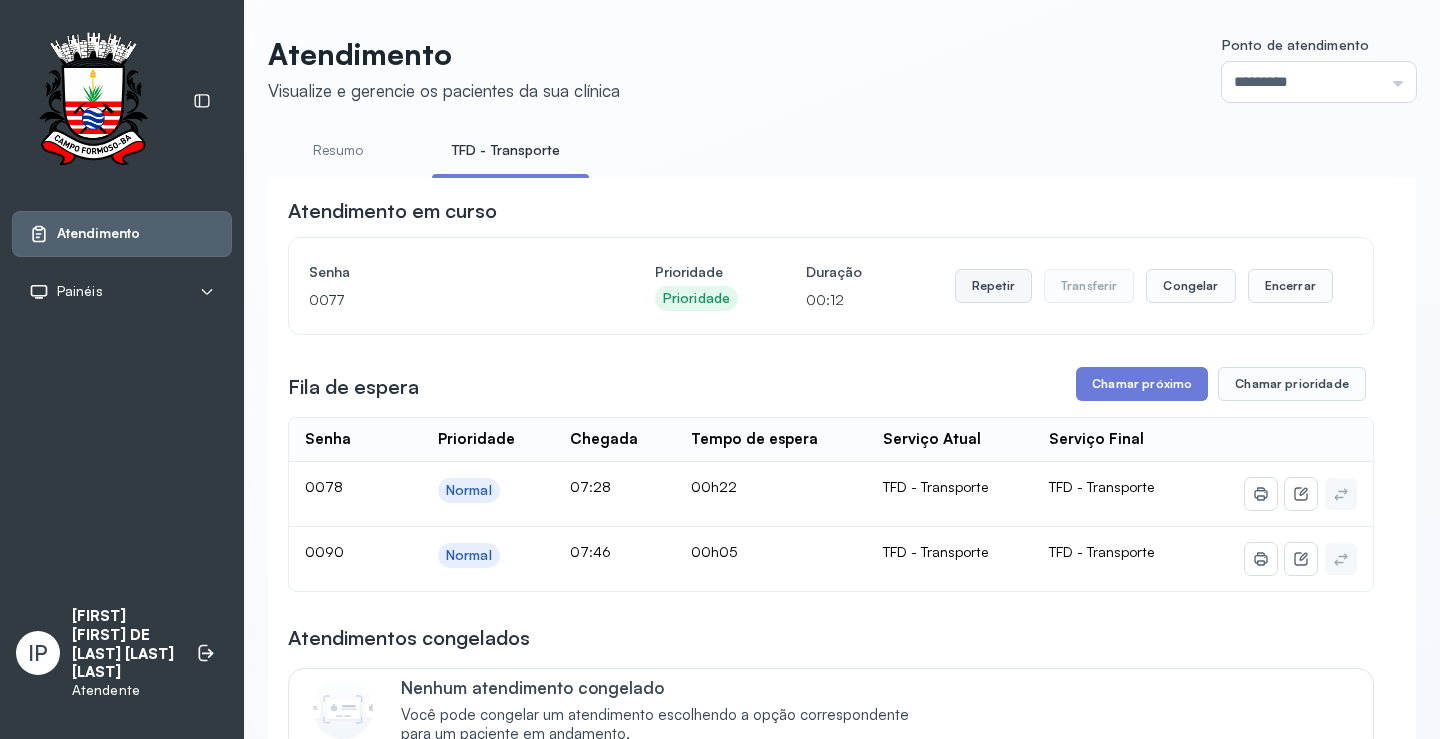 click on "Repetir" at bounding box center (993, 286) 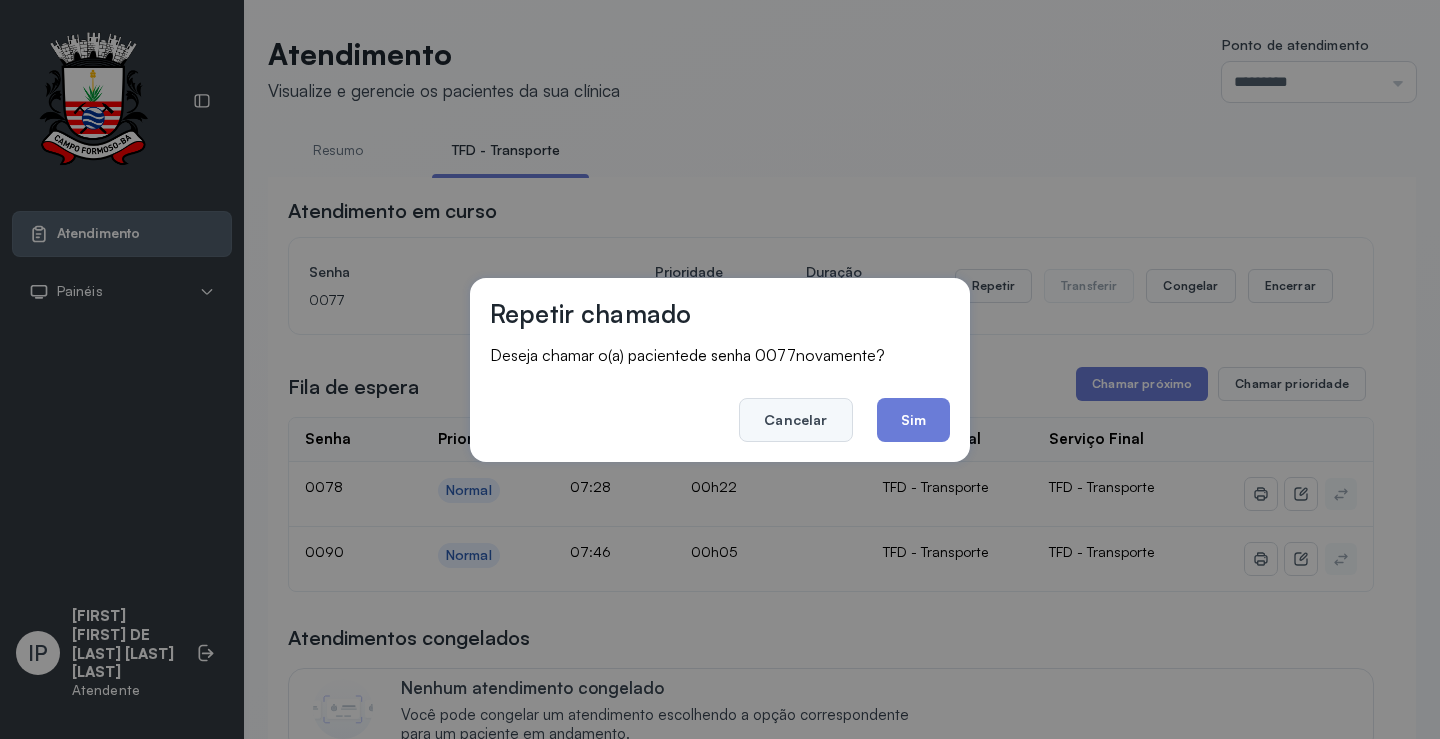 click on "Cancelar" 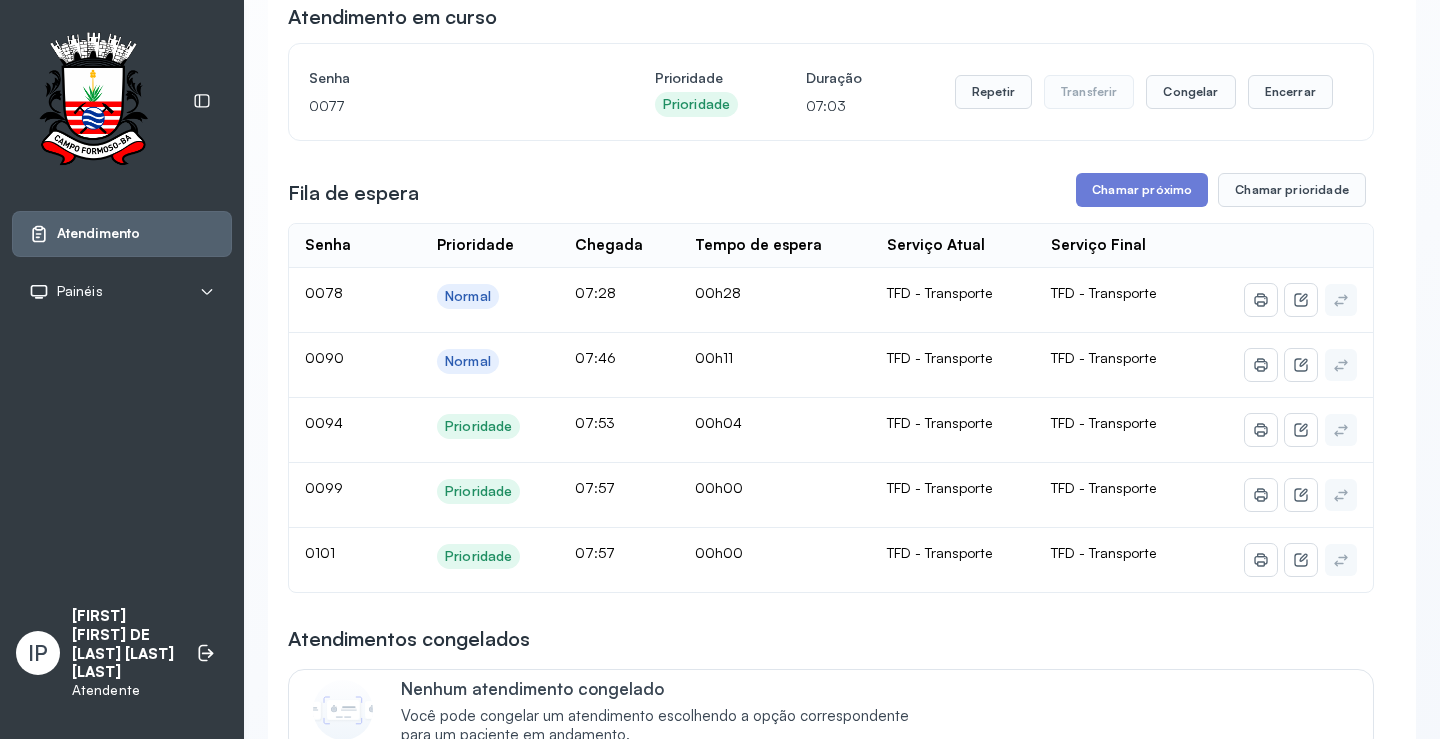 scroll, scrollTop: 200, scrollLeft: 0, axis: vertical 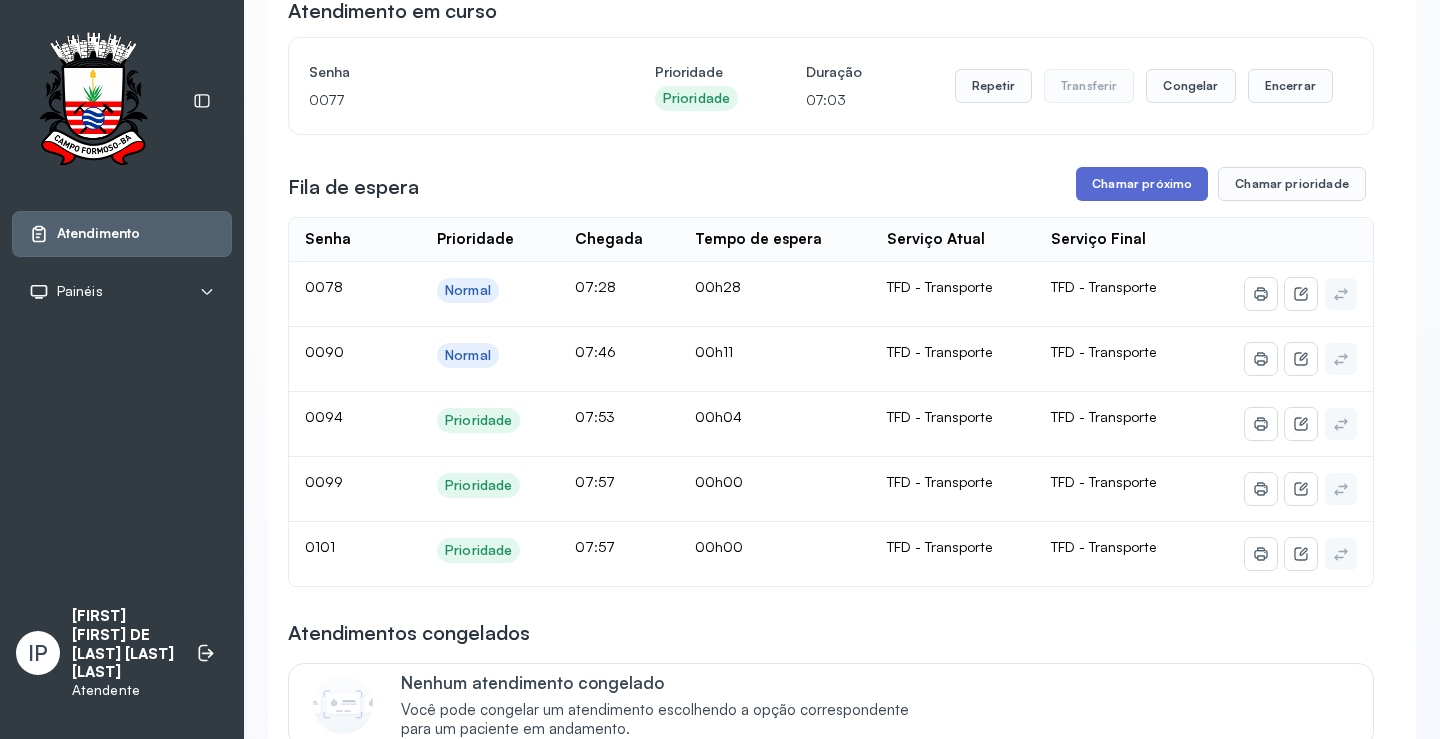 click on "Chamar próximo" at bounding box center (1142, 184) 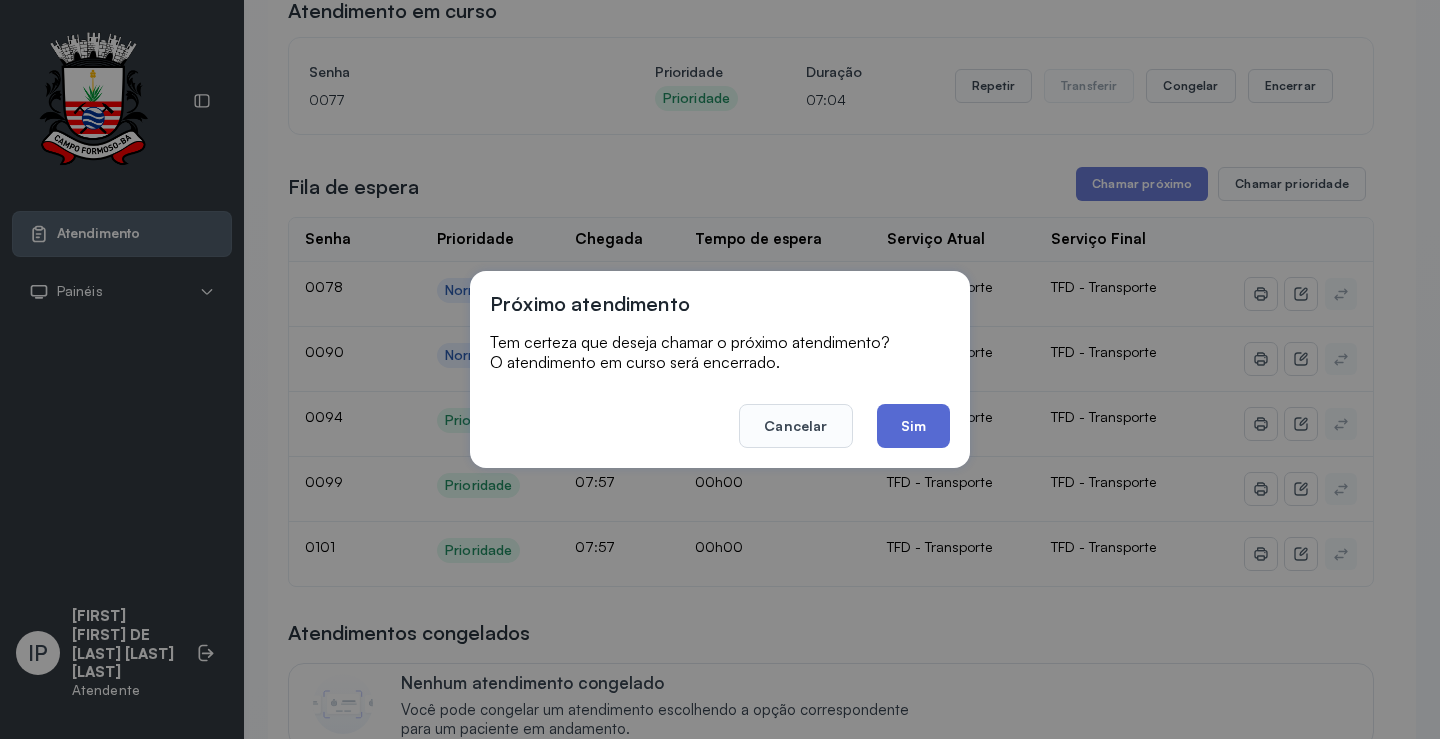 click on "Sim" 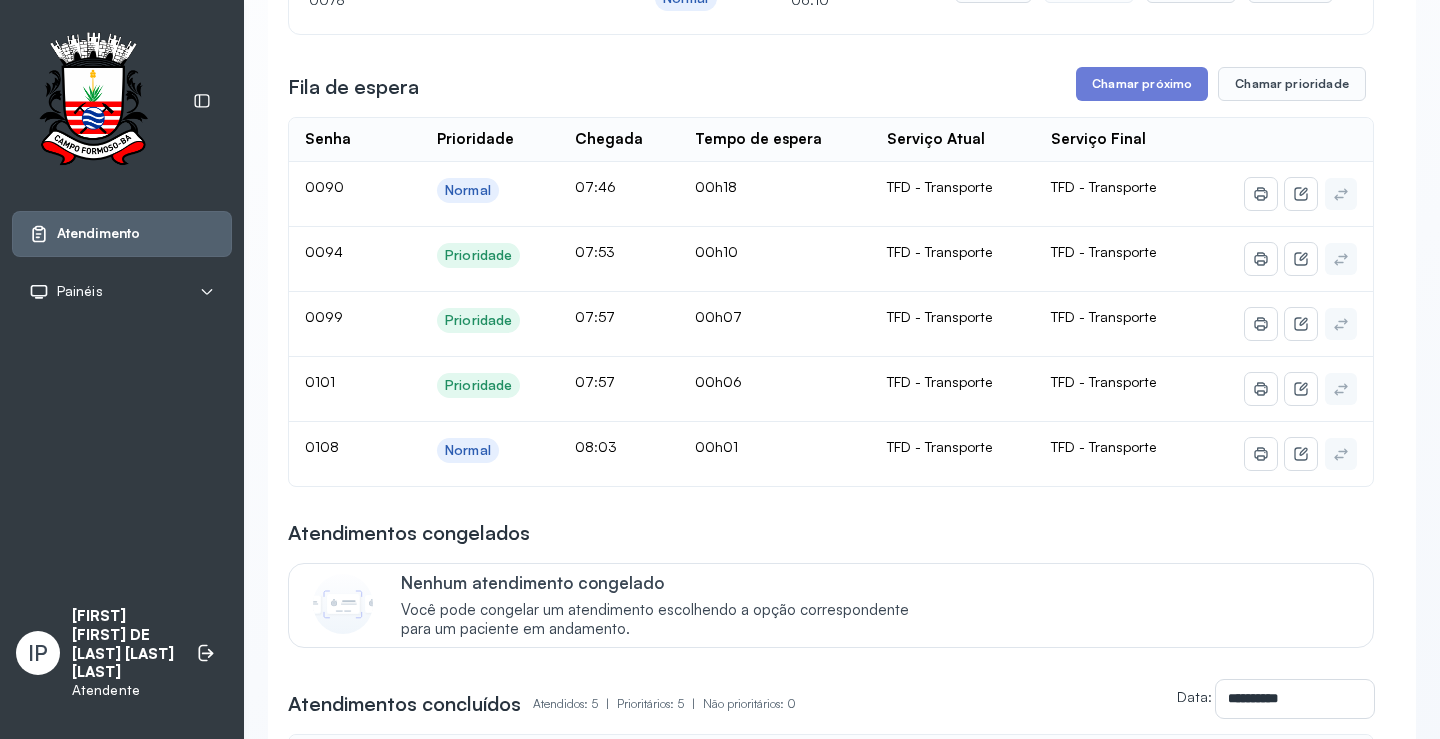 scroll, scrollTop: 100, scrollLeft: 0, axis: vertical 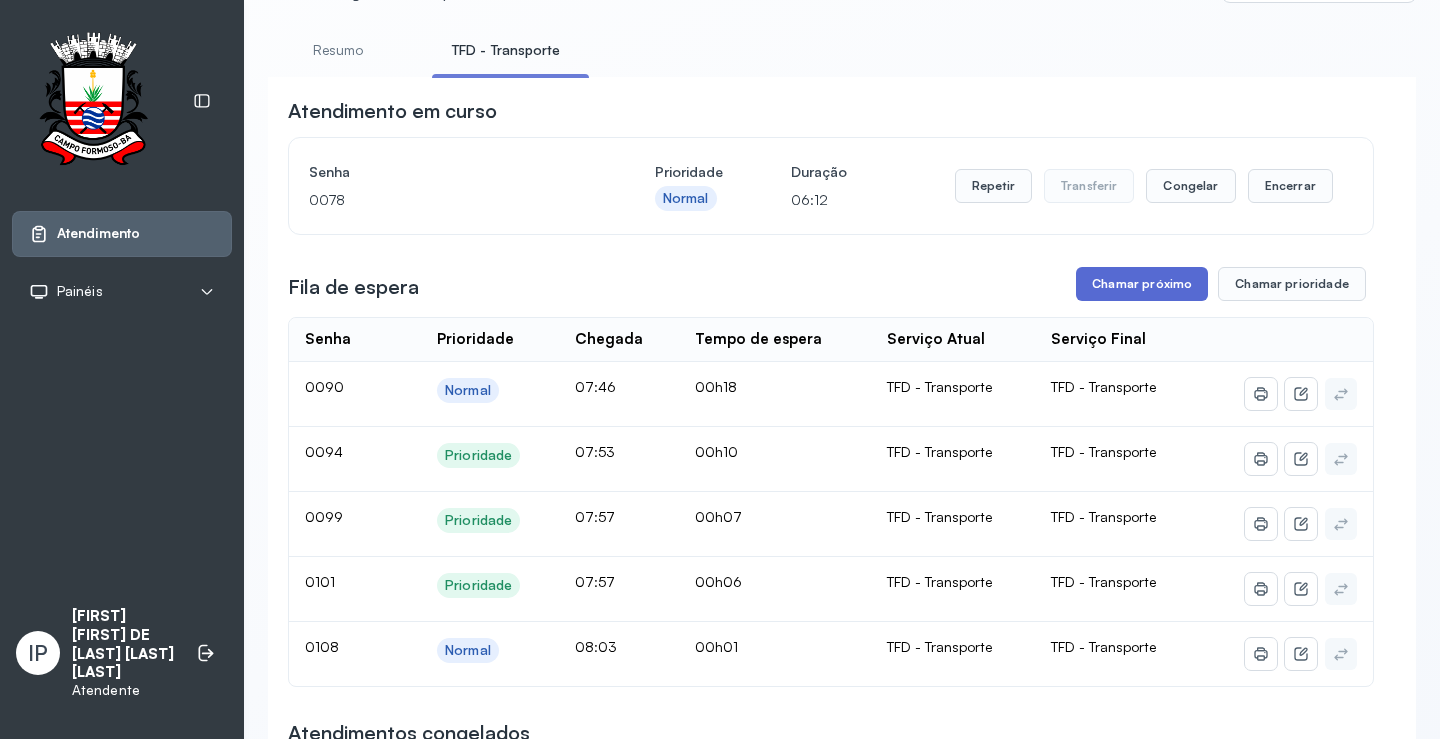 click on "Chamar próximo" at bounding box center [1142, 284] 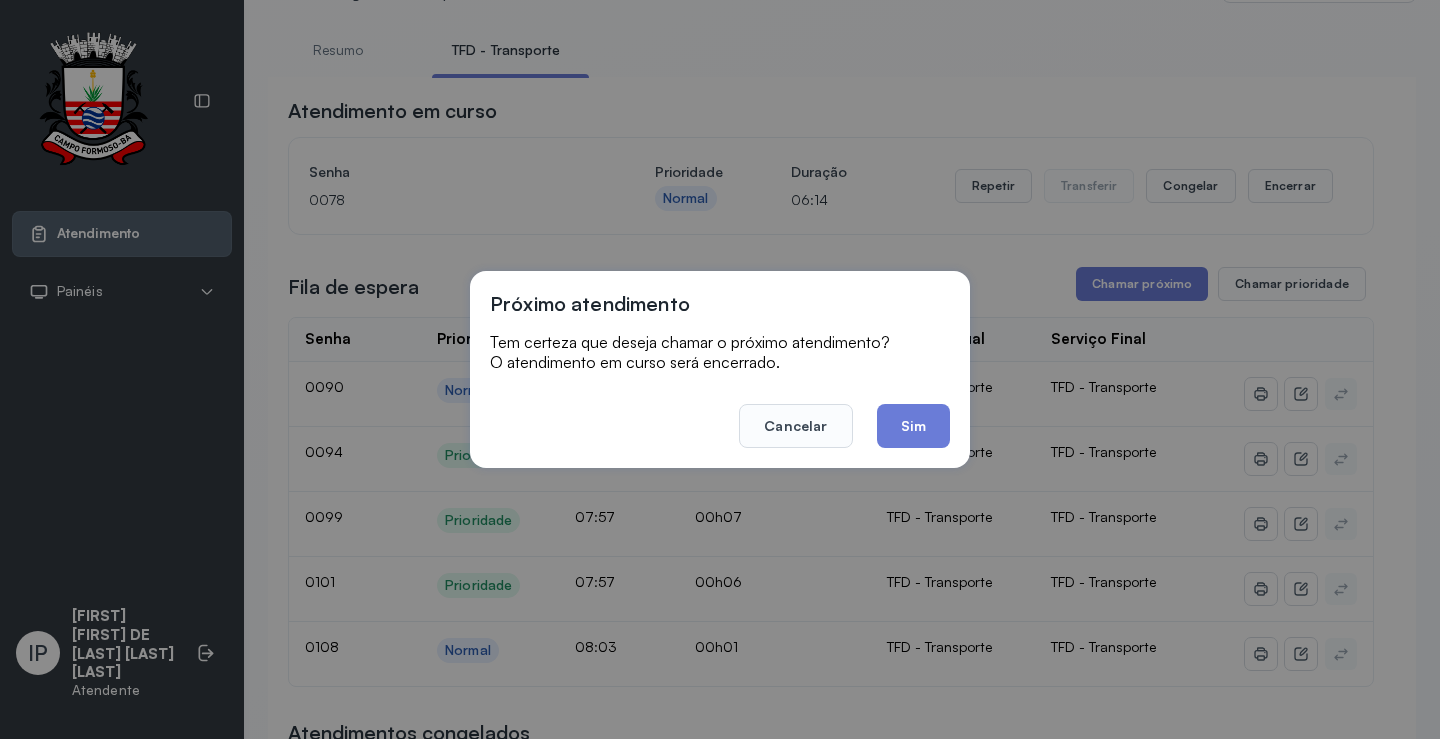 click on "Próximo atendimento Tem certeza que deseja chamar o próximo atendimento?  O atendimento em curso será encerrado.  Cancelar Sim" at bounding box center (720, 369) 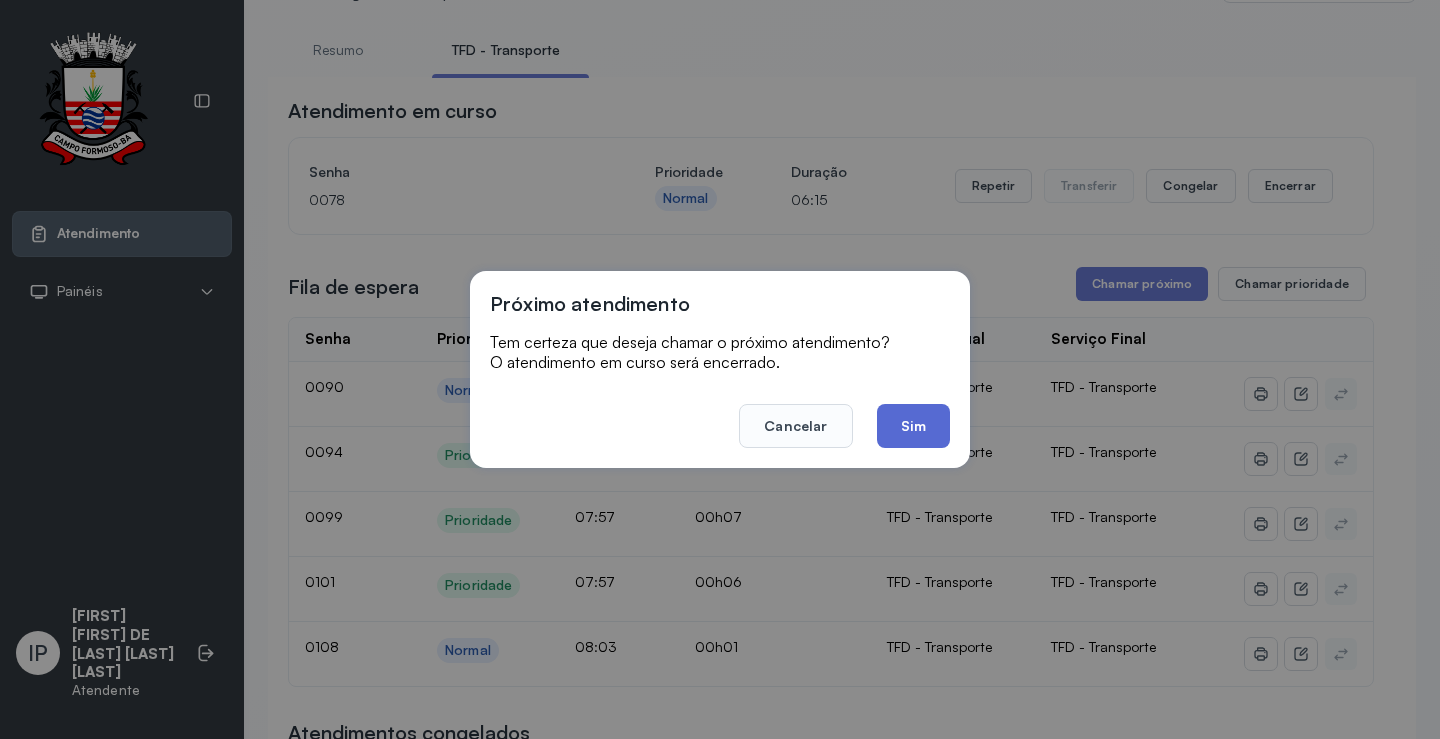 click on "Sim" 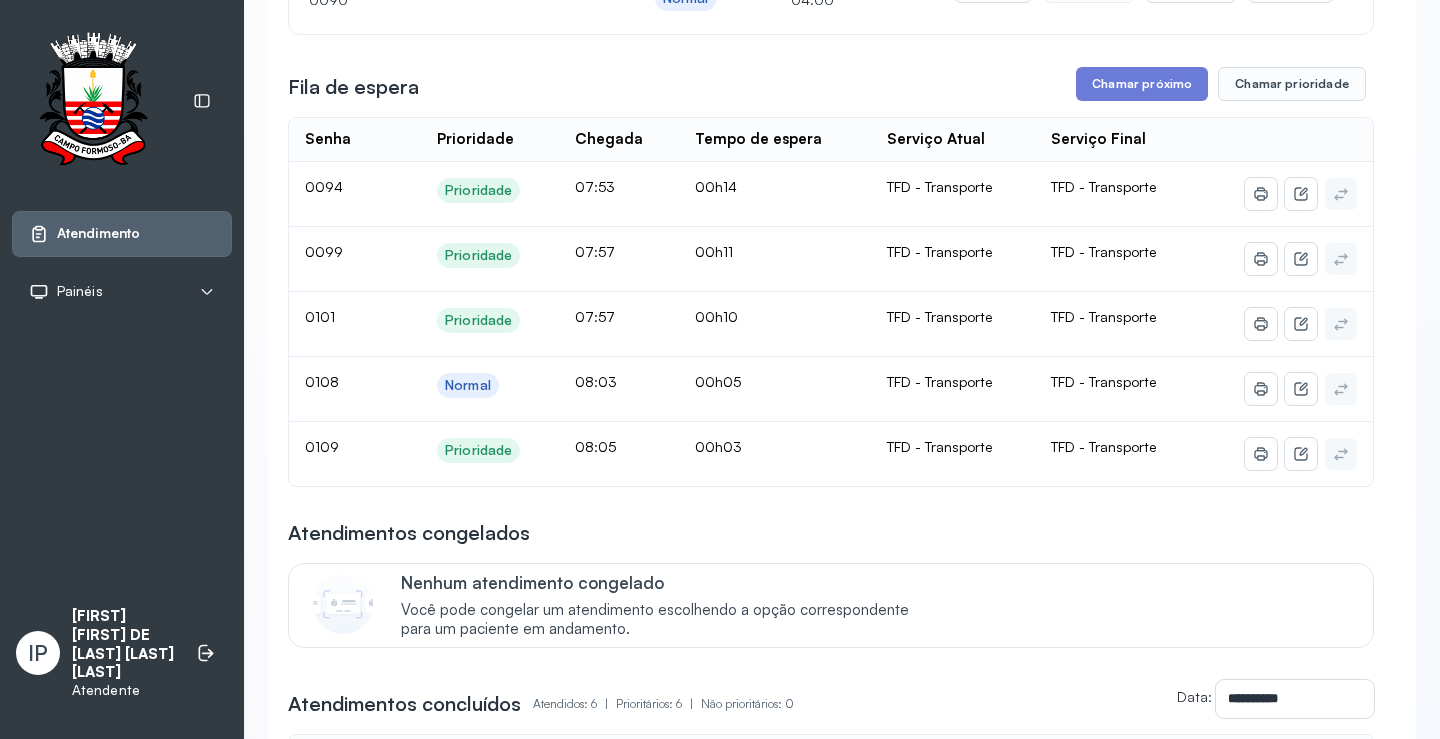 scroll, scrollTop: 200, scrollLeft: 0, axis: vertical 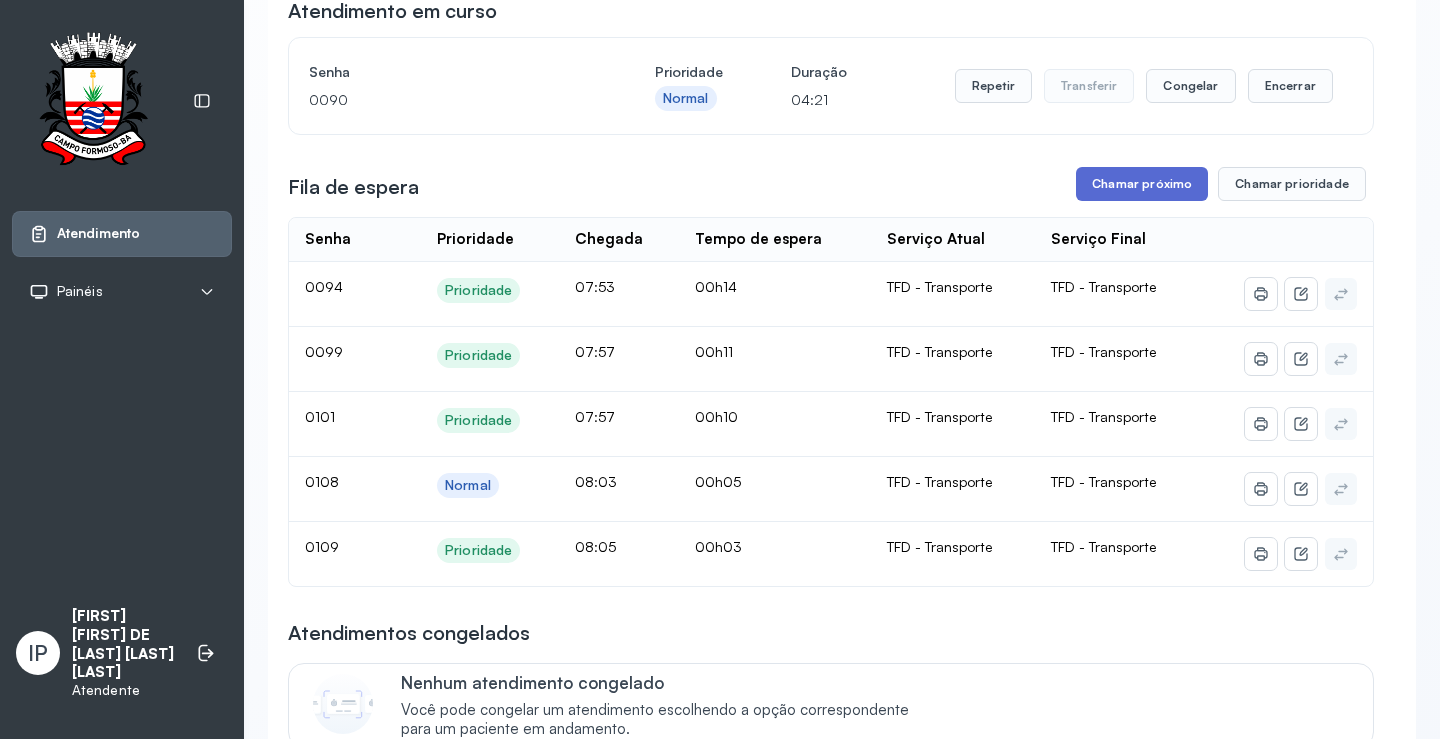 click on "Chamar próximo" at bounding box center (1142, 184) 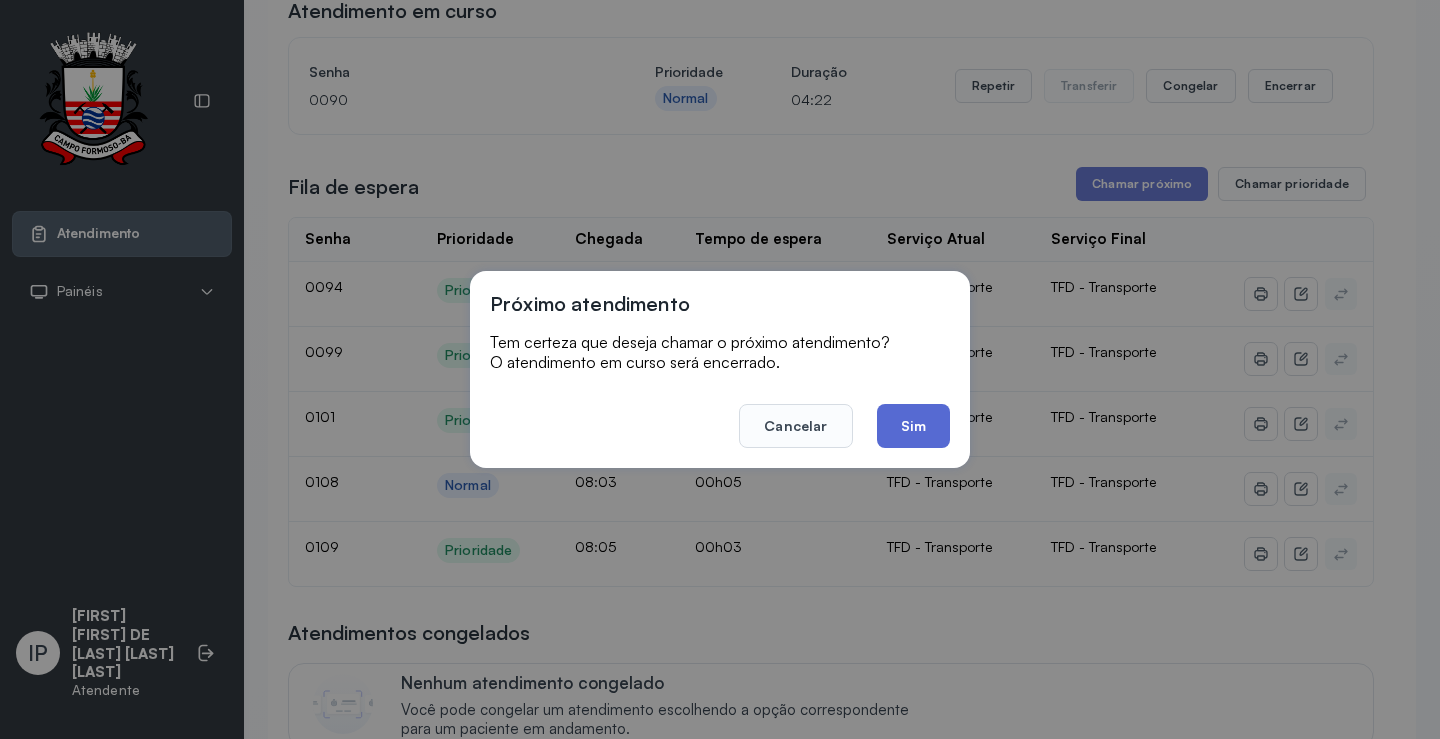 click on "Sim" 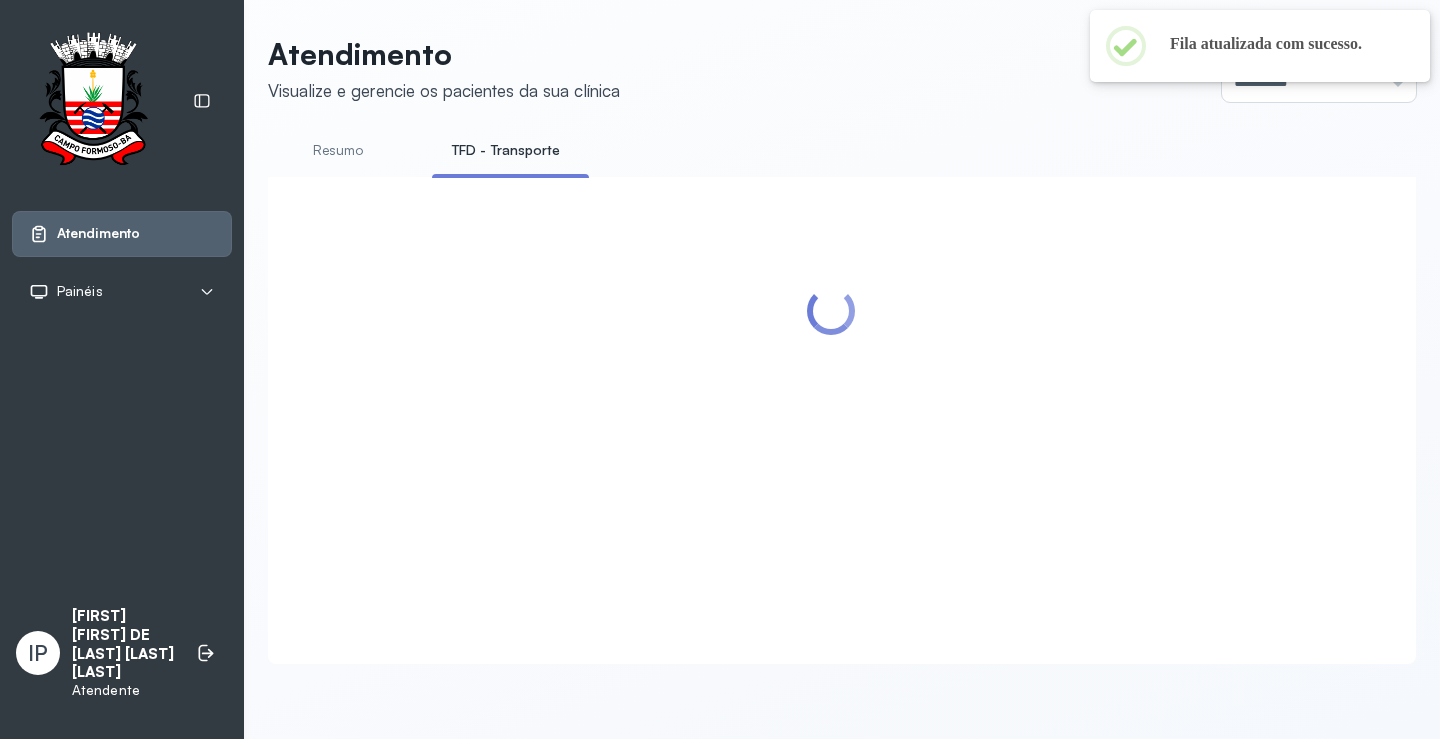 scroll, scrollTop: 200, scrollLeft: 0, axis: vertical 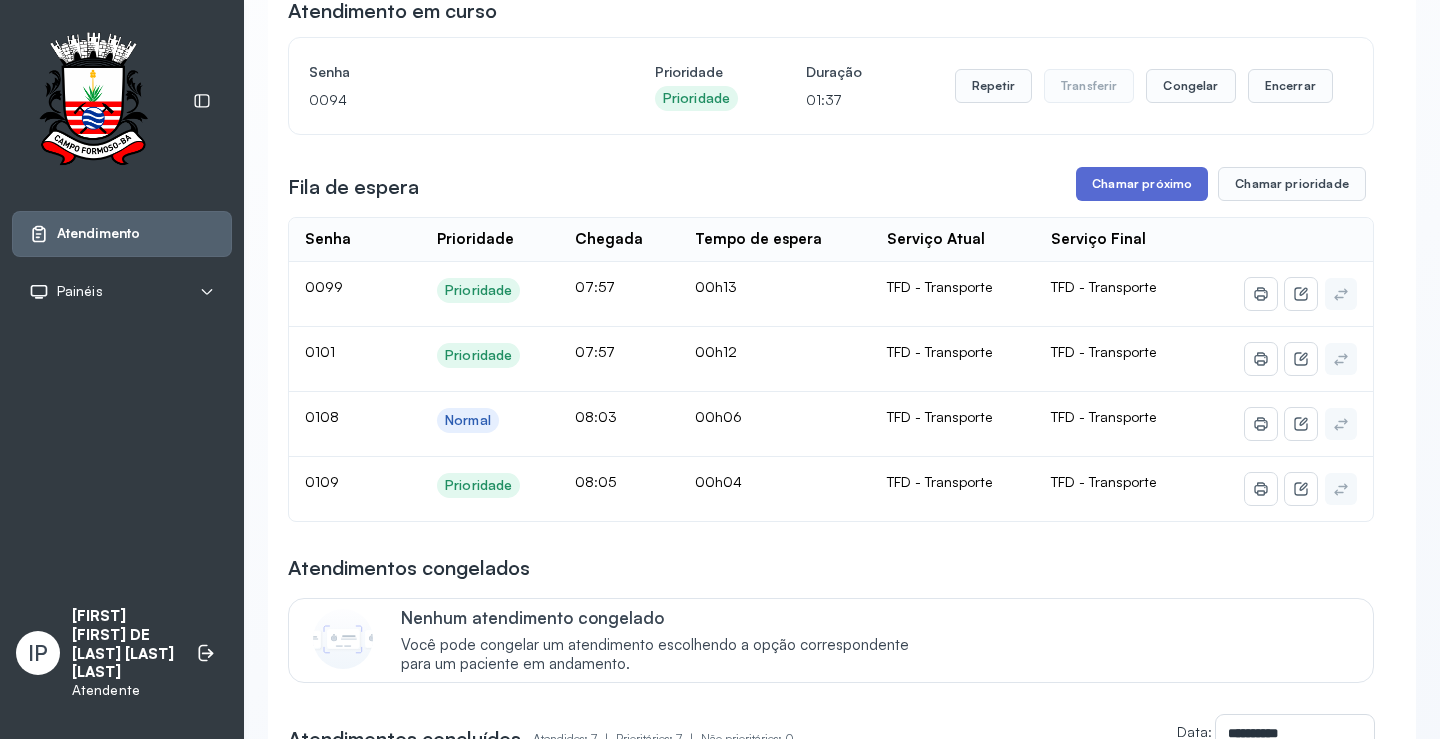 click on "Chamar próximo" at bounding box center (1142, 184) 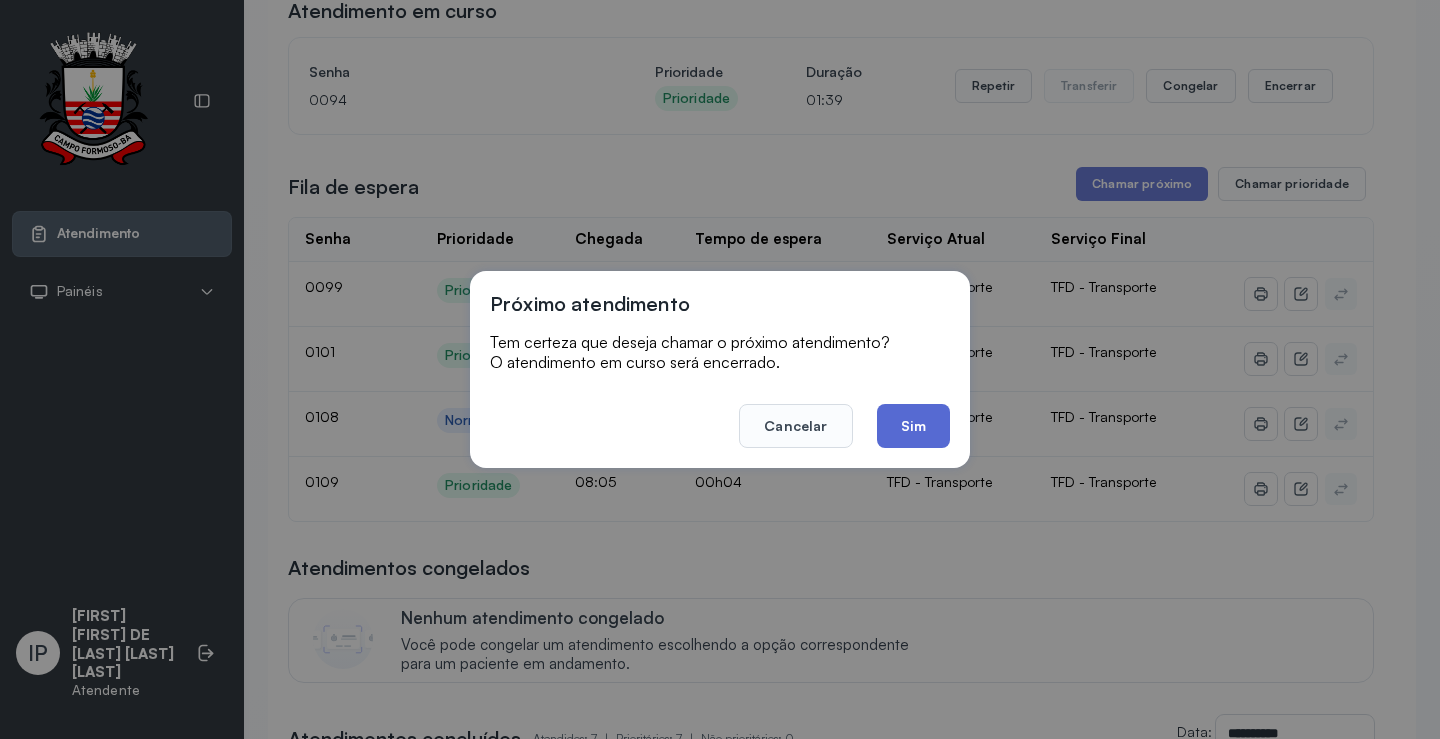 click on "Sim" 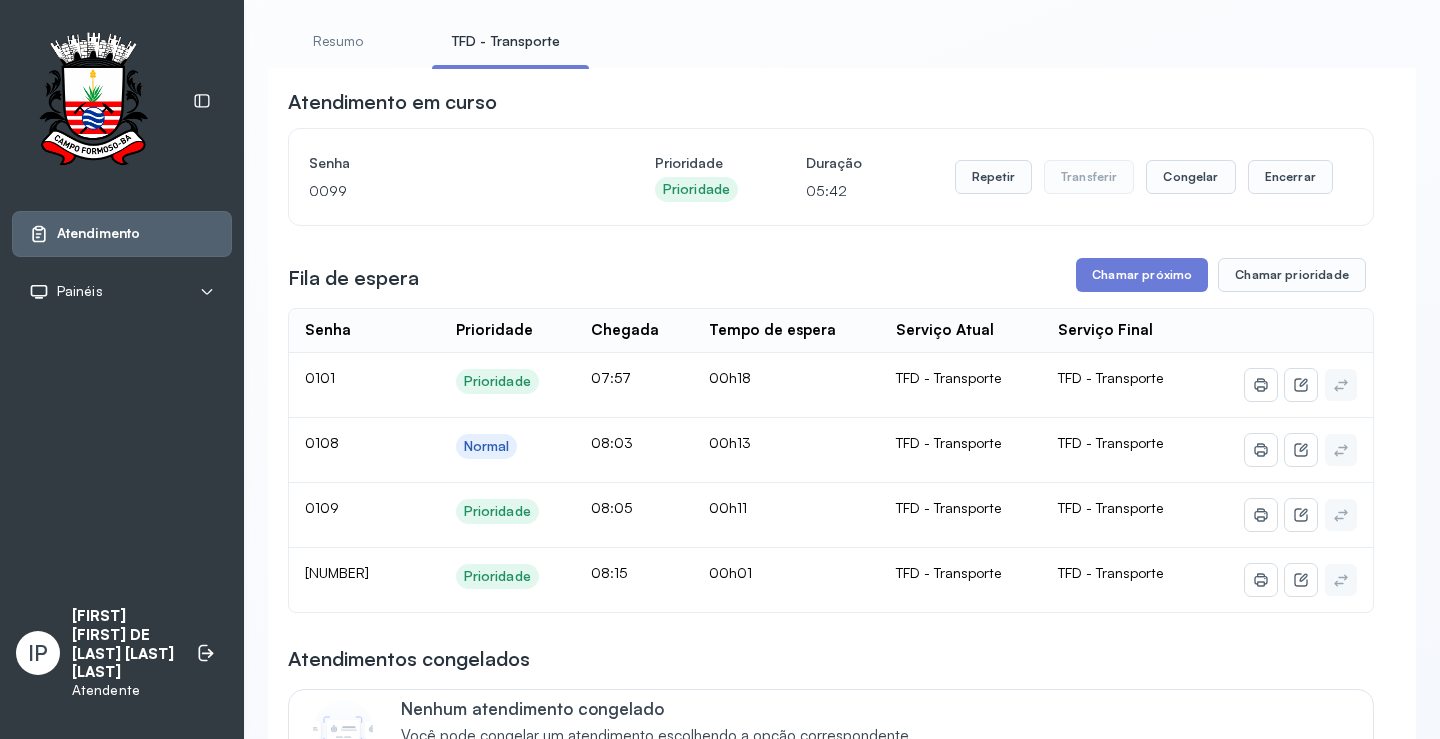 scroll, scrollTop: 100, scrollLeft: 0, axis: vertical 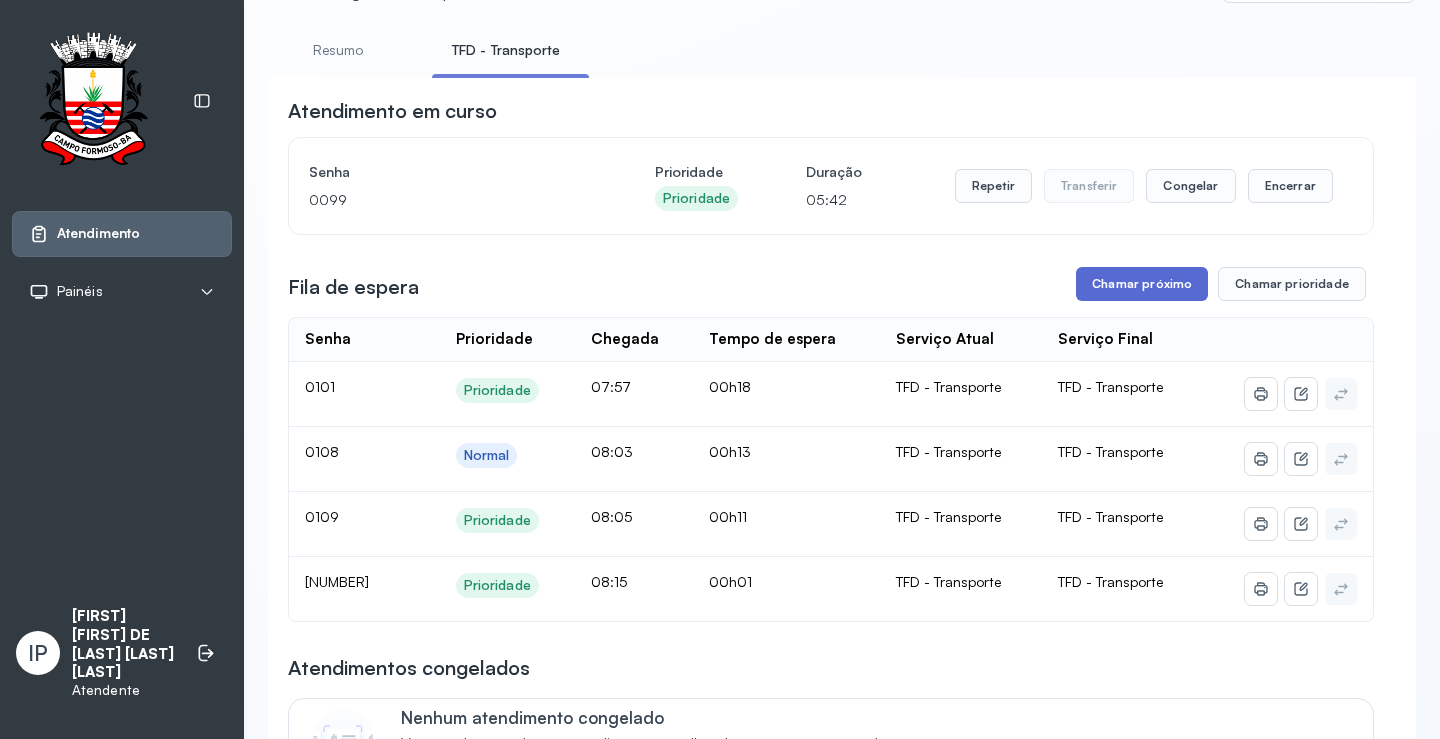click on "Chamar próximo" at bounding box center (1142, 284) 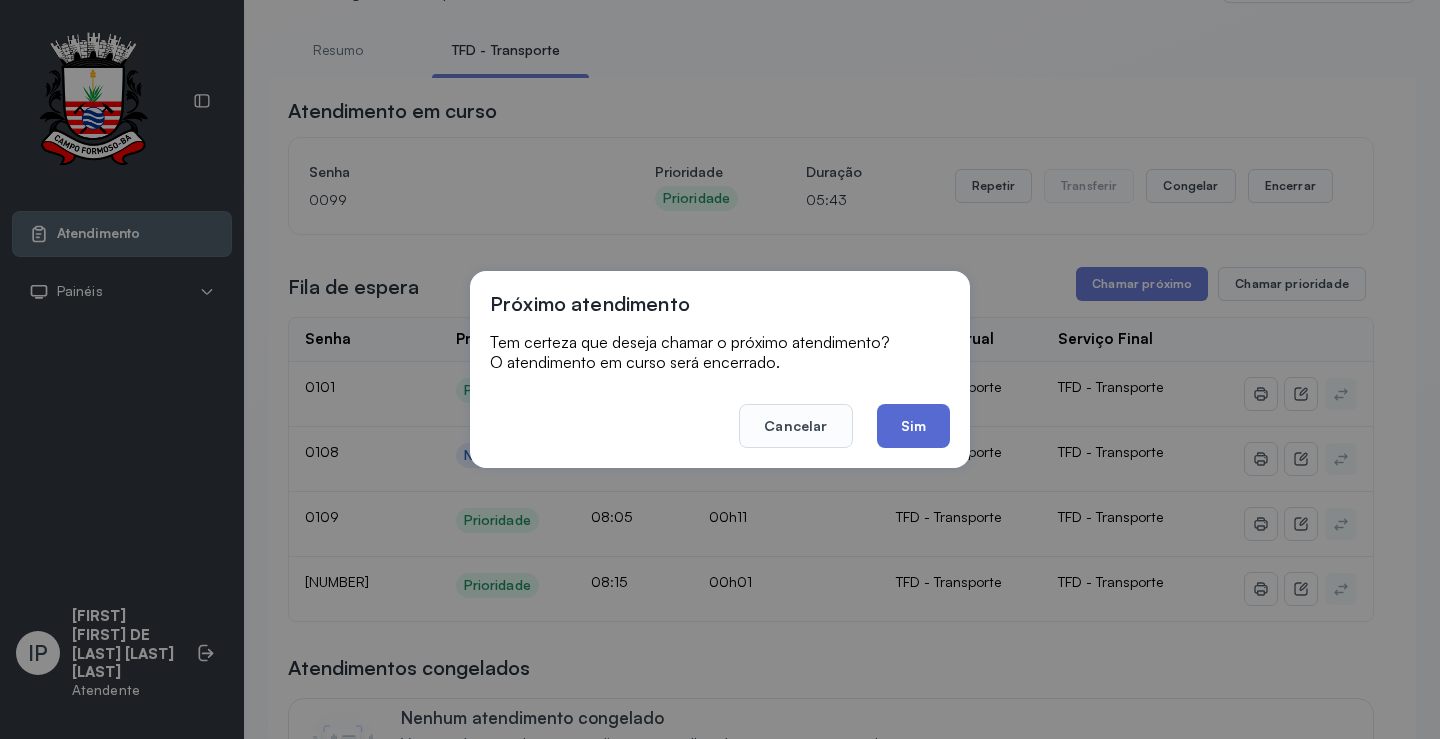 click on "Sim" 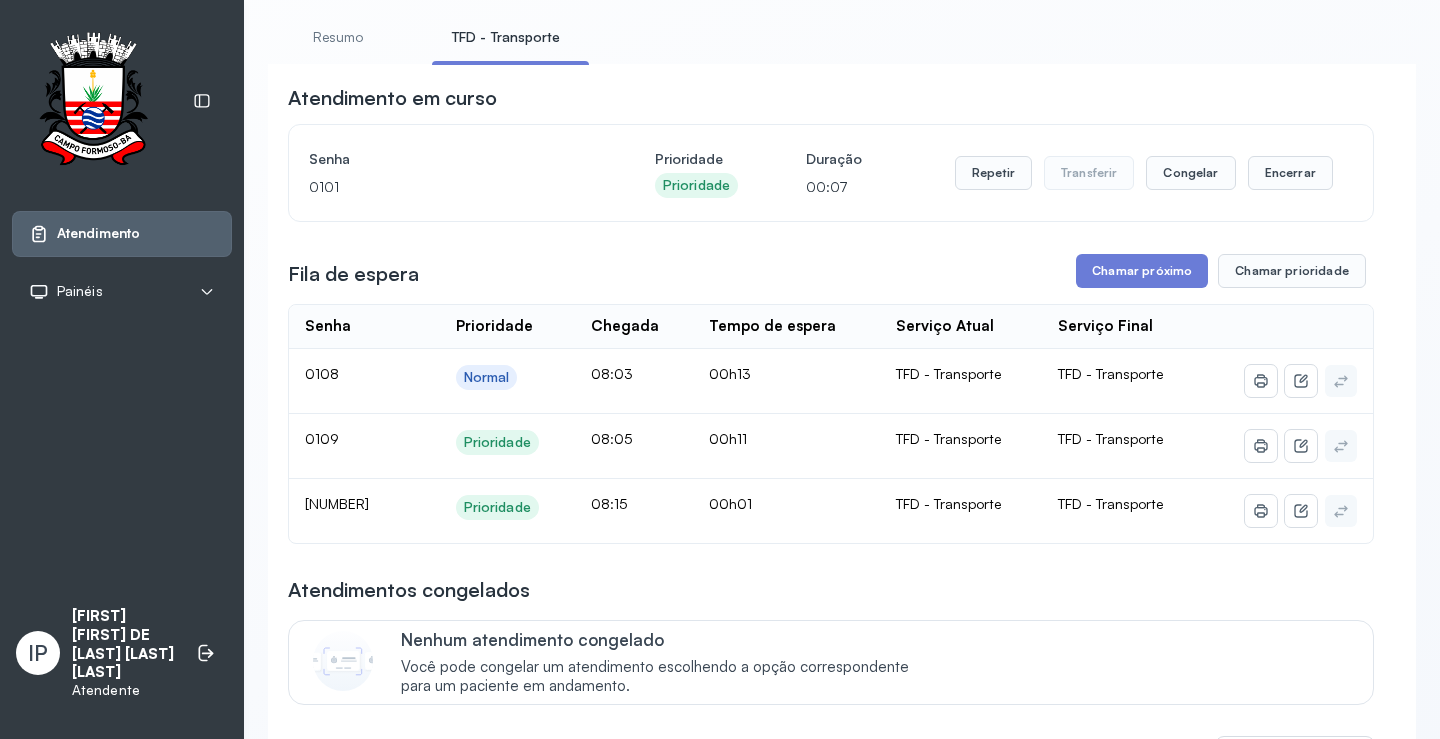 scroll, scrollTop: 0, scrollLeft: 0, axis: both 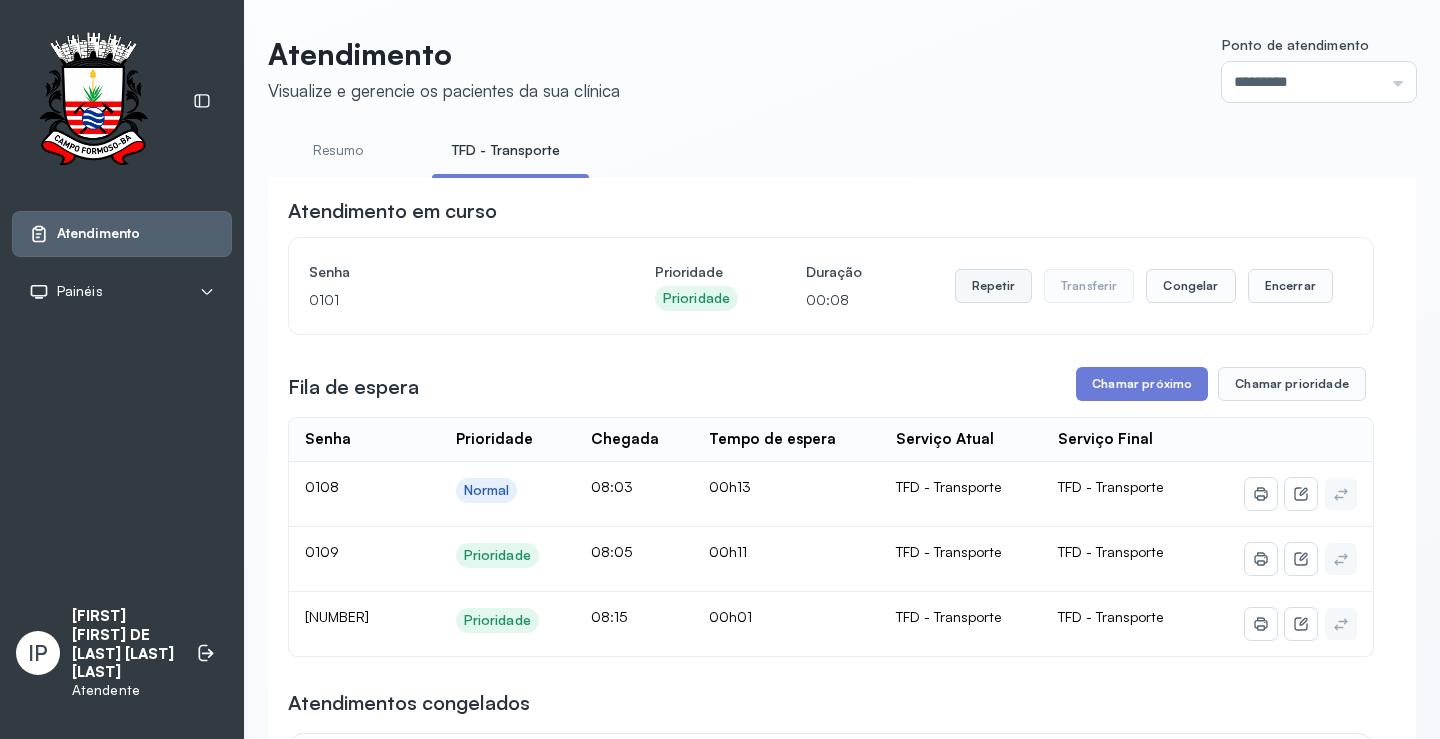 click on "Repetir" at bounding box center (993, 286) 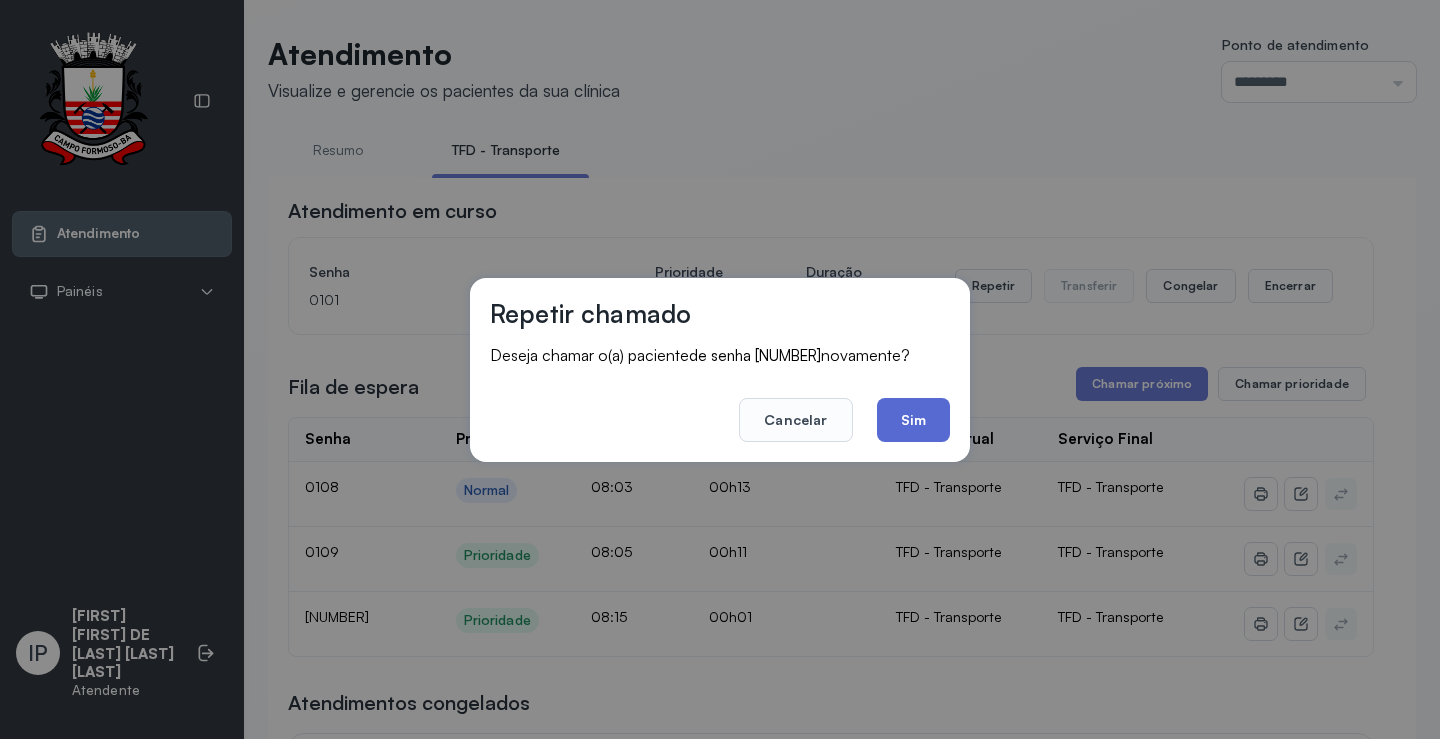 click on "Sim" 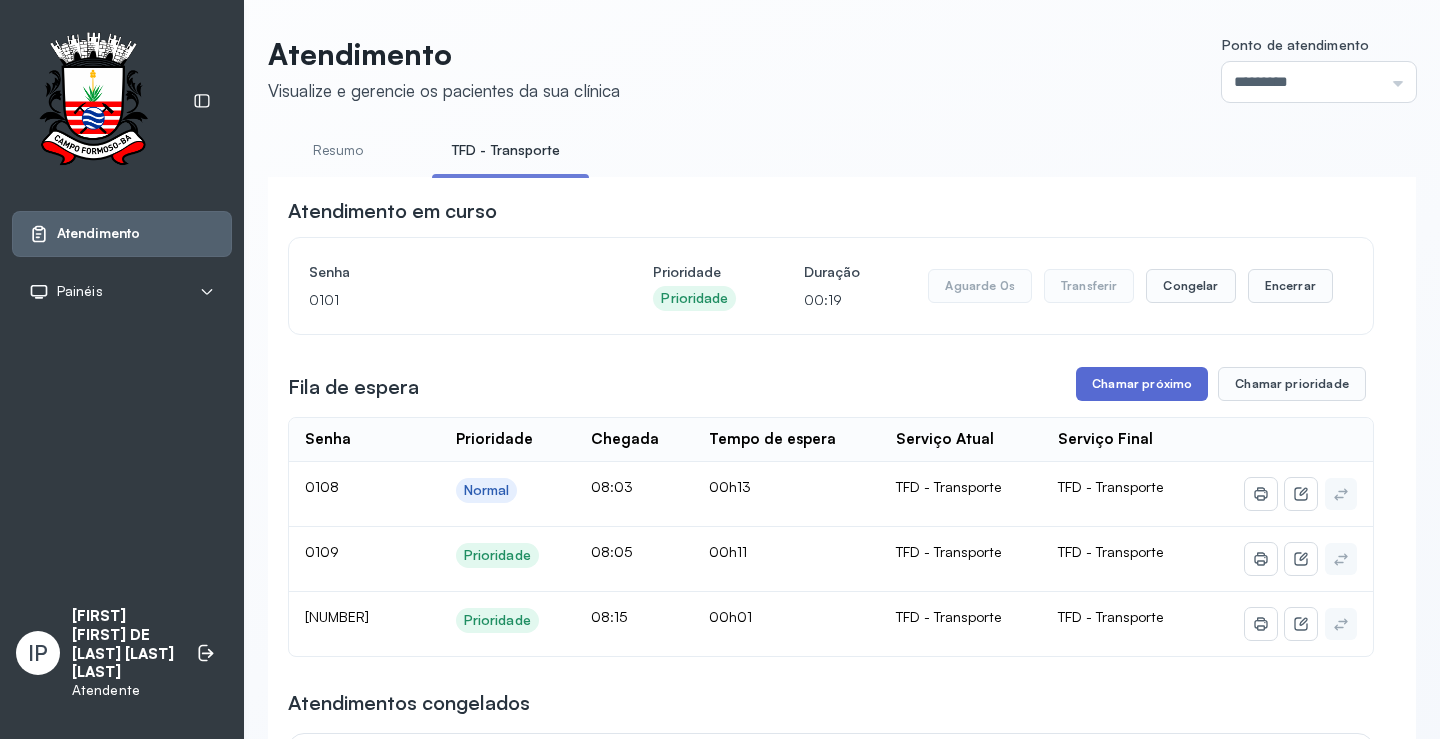click on "Chamar próximo" at bounding box center (1142, 384) 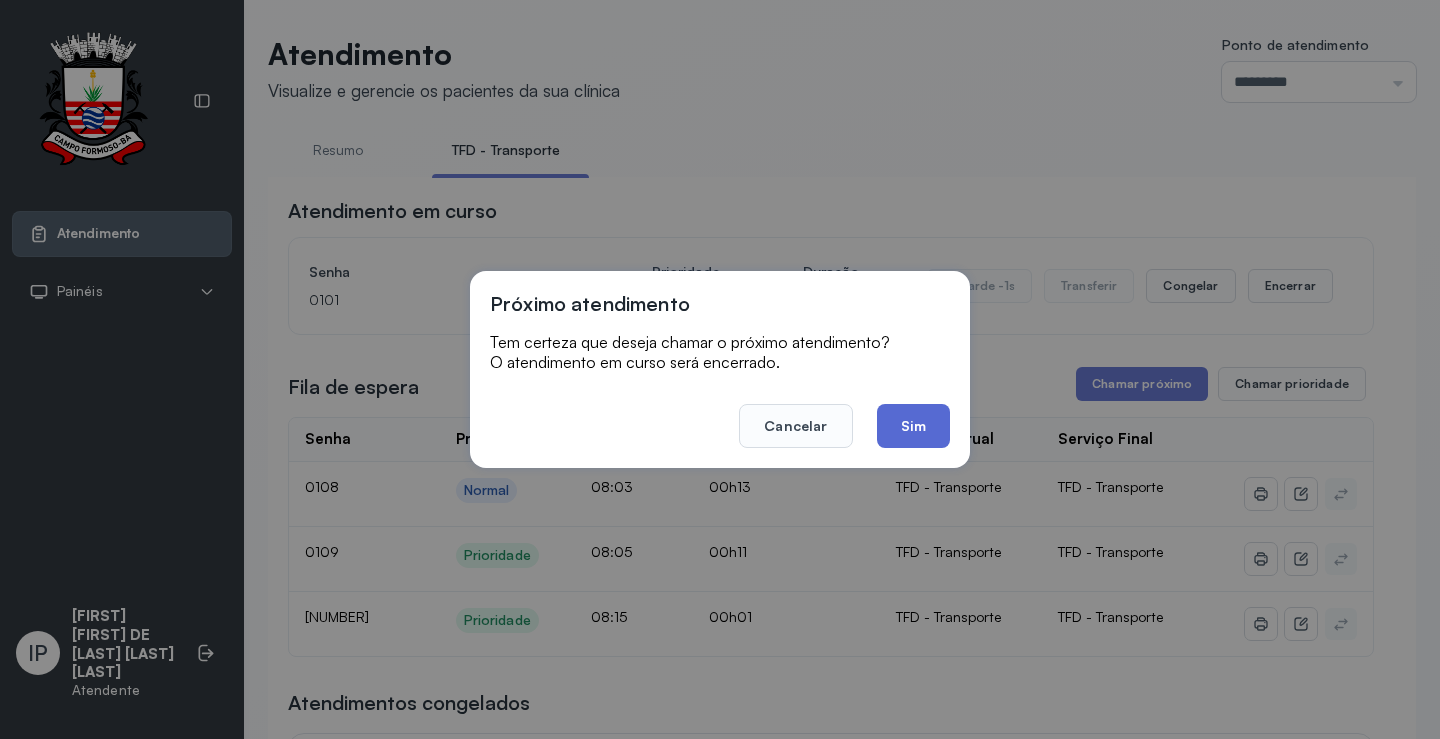 click on "Sim" 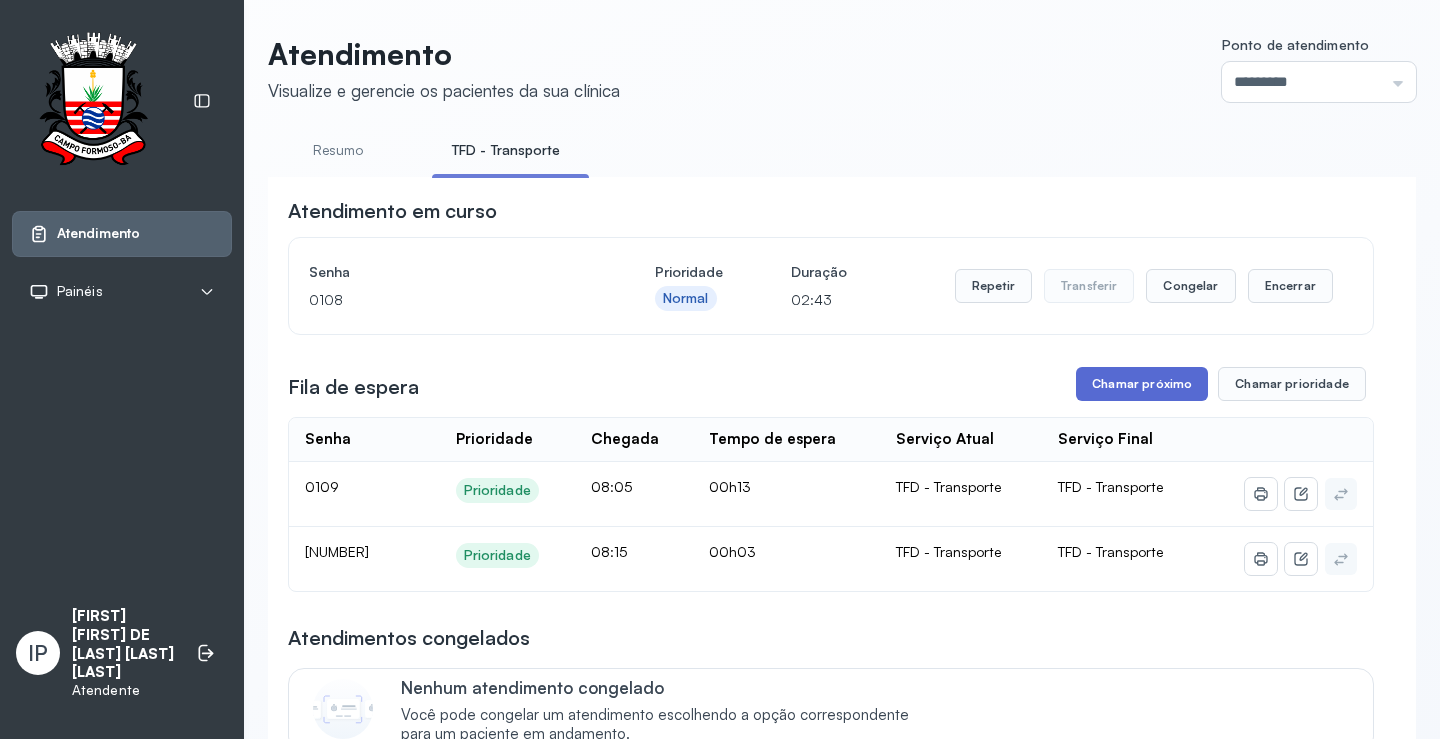 click on "Chamar próximo" at bounding box center [1142, 384] 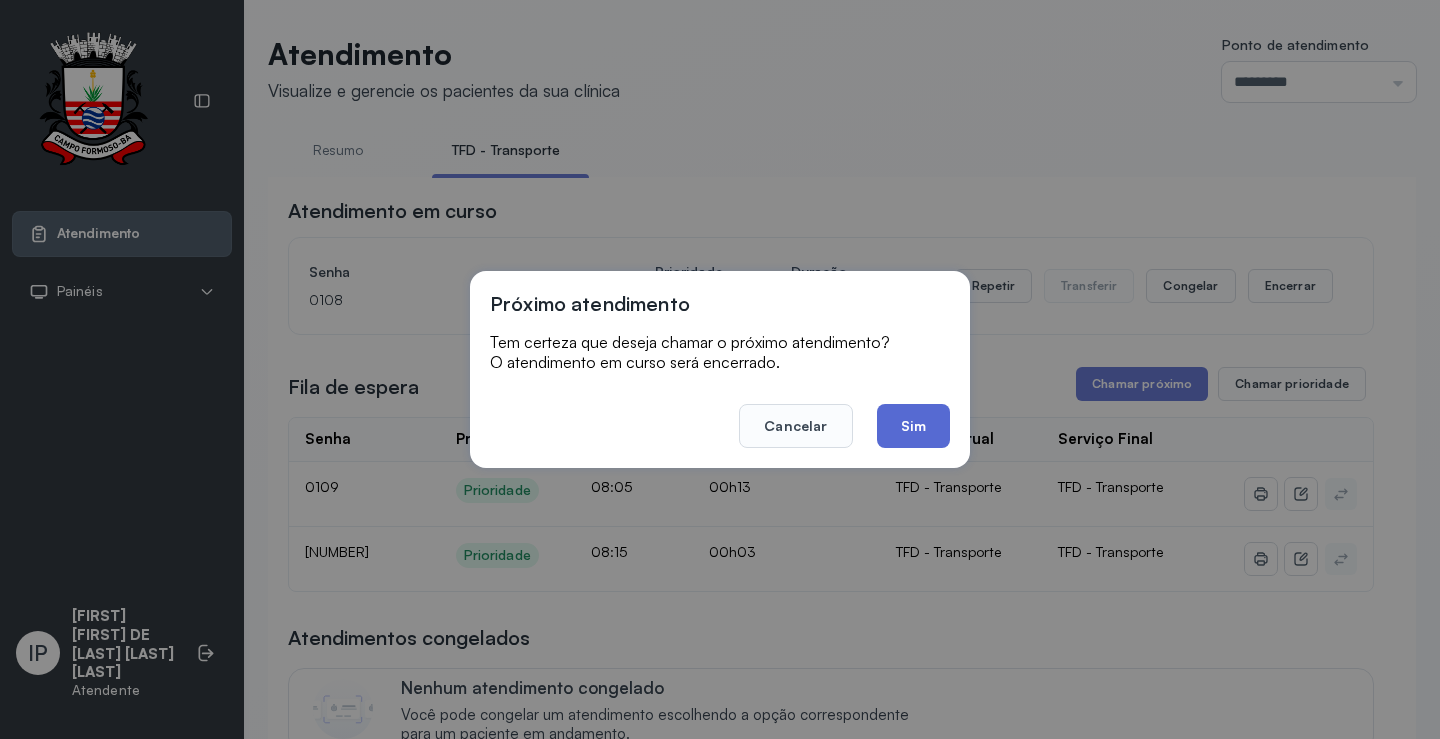 click on "Sim" 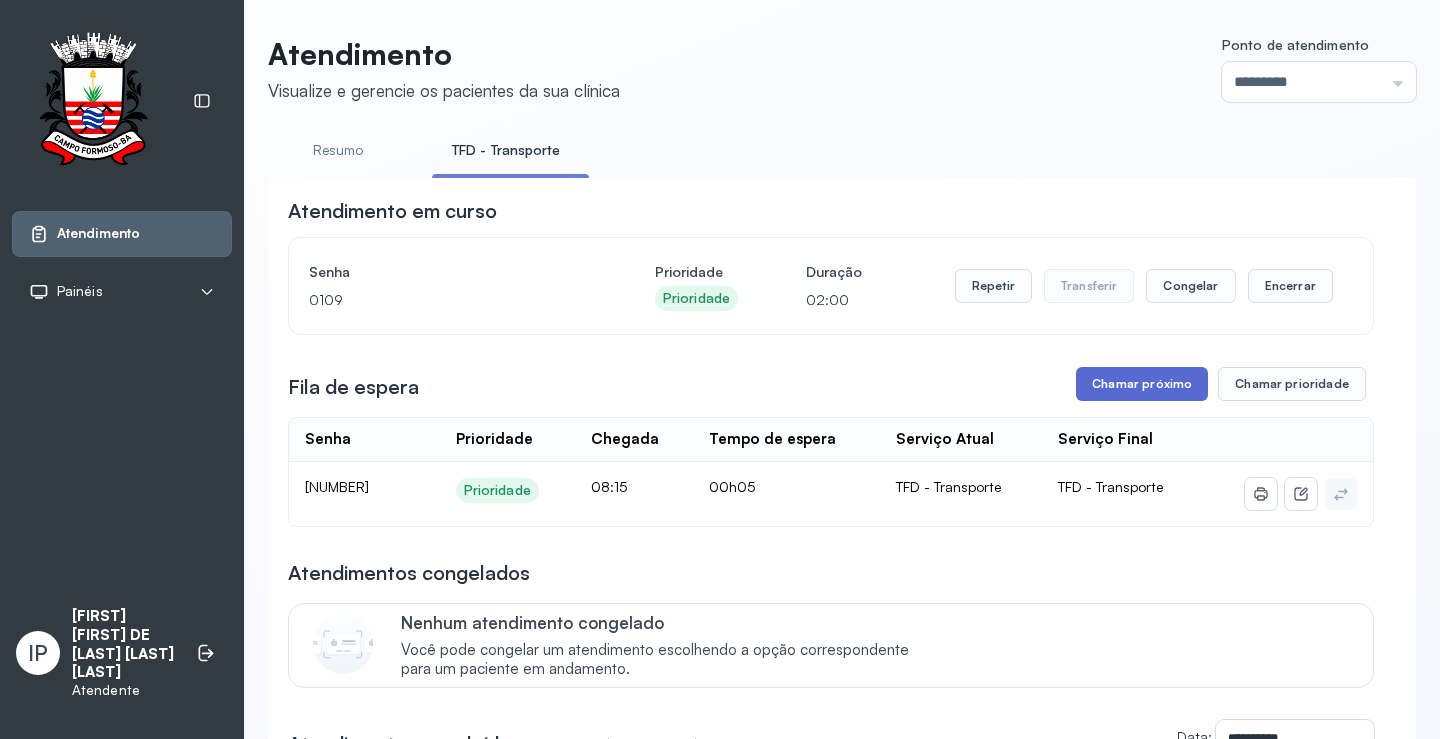 click on "Chamar próximo" at bounding box center [1142, 384] 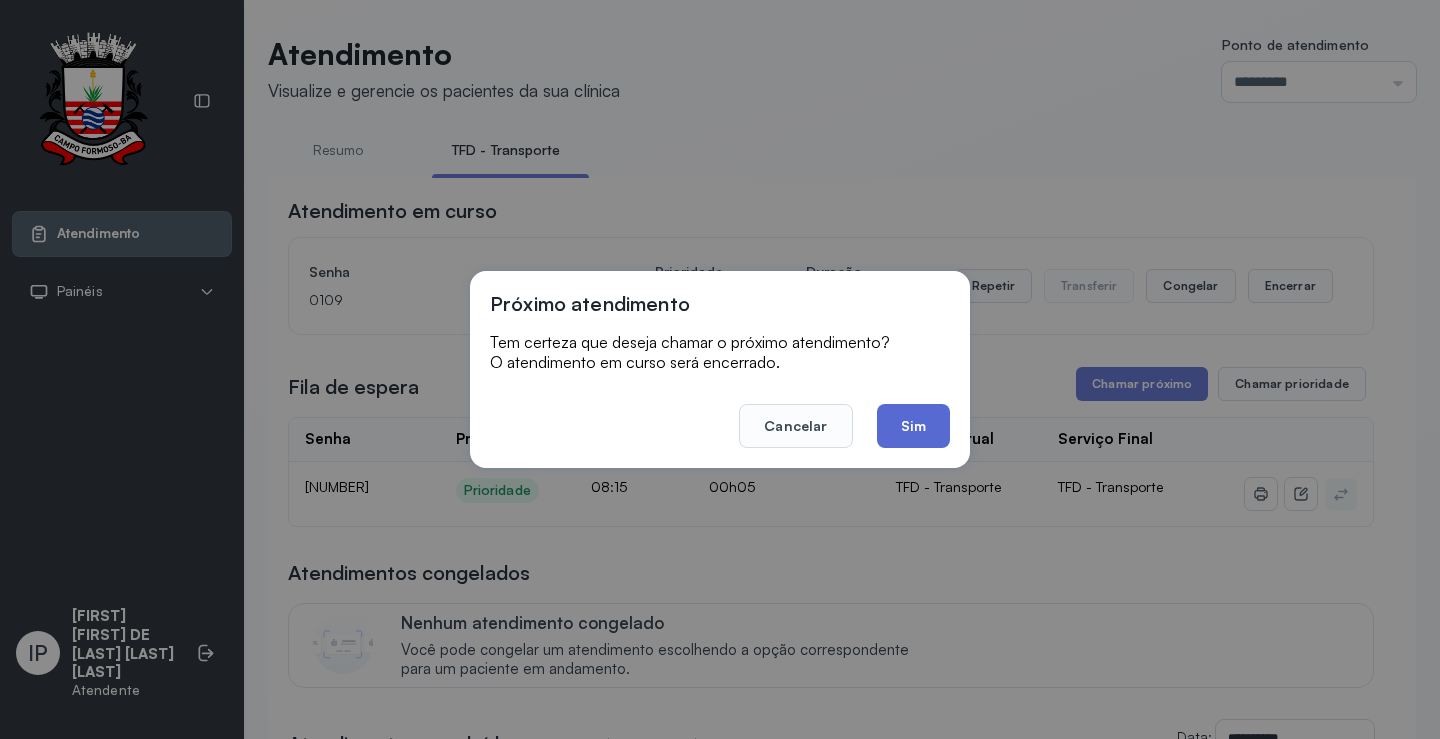 click on "Sim" 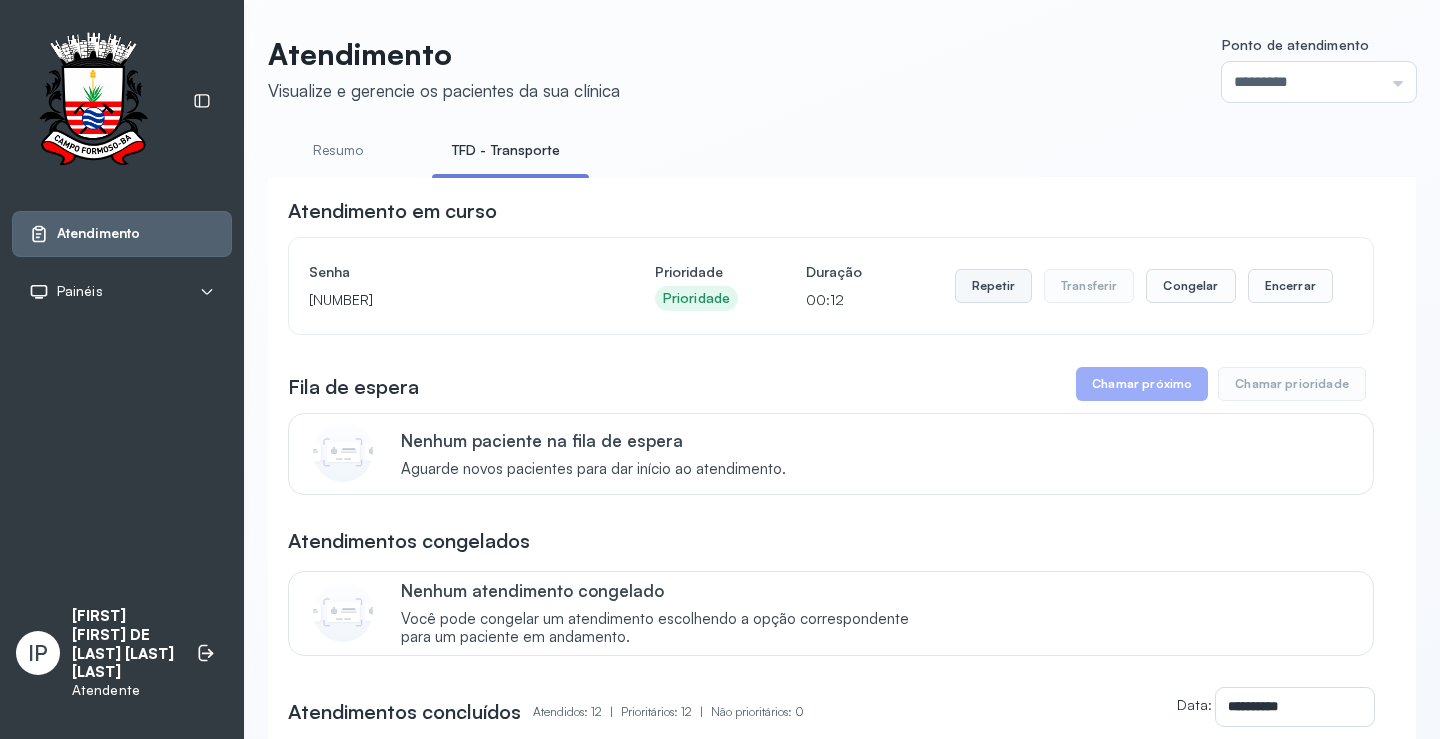 click on "Repetir" at bounding box center (993, 286) 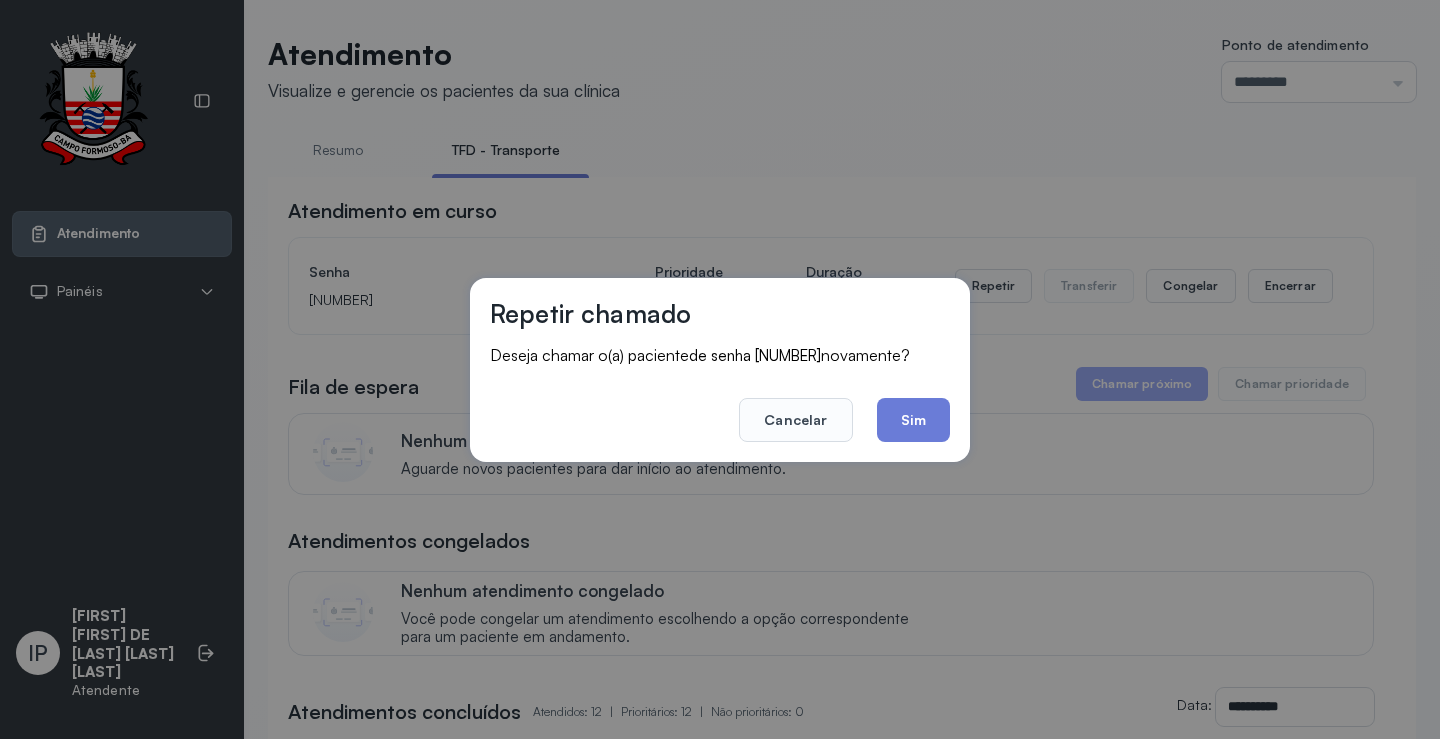 click on "Sim" 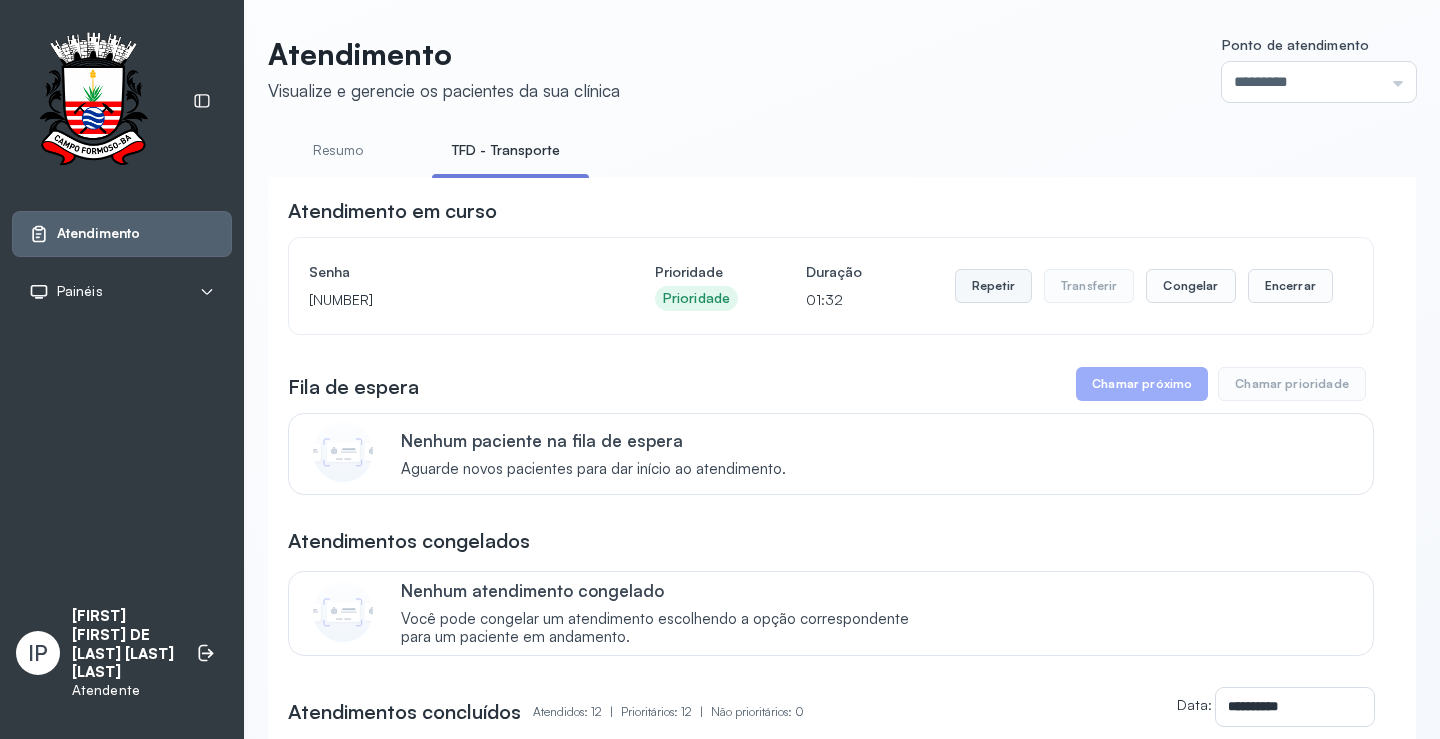 click on "Repetir" at bounding box center [993, 286] 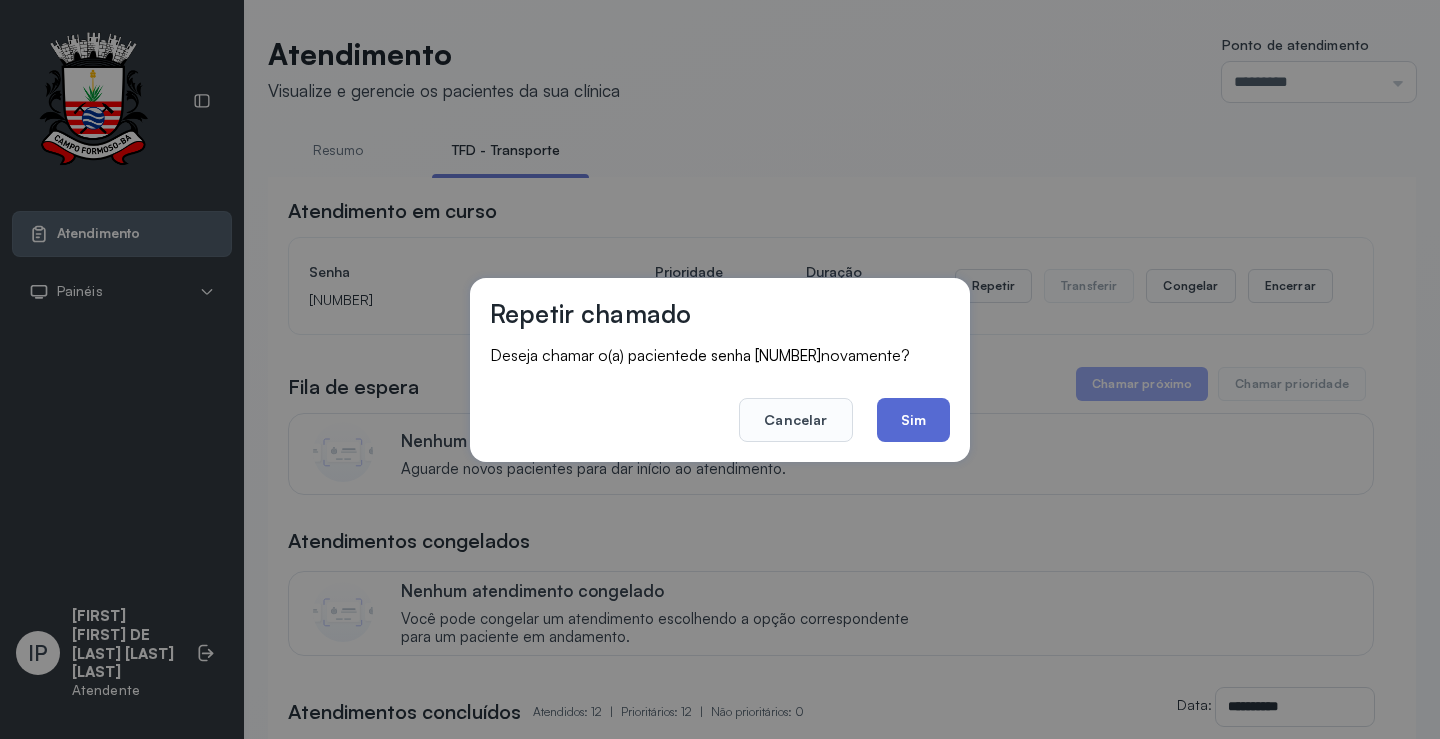 click on "Sim" 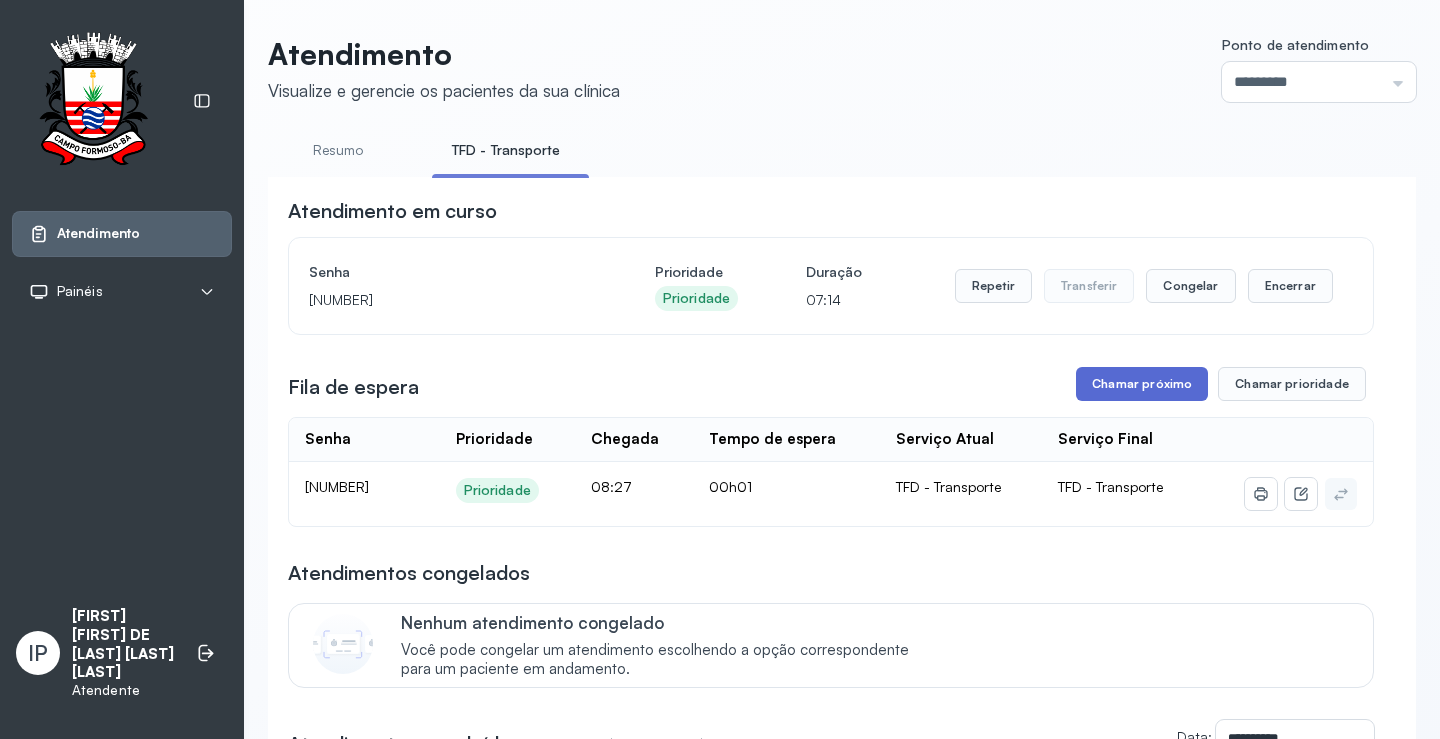 click on "Chamar próximo" at bounding box center [1142, 384] 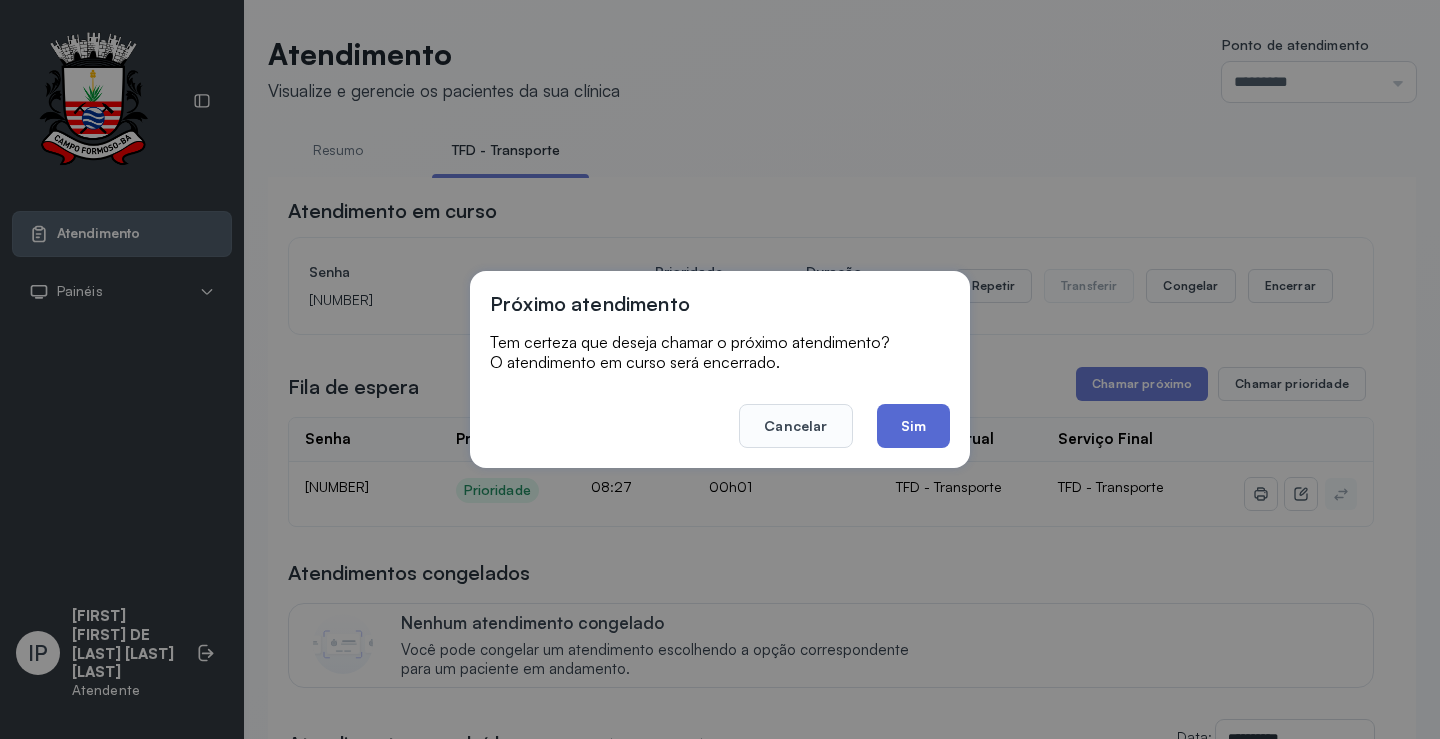 click on "Sim" 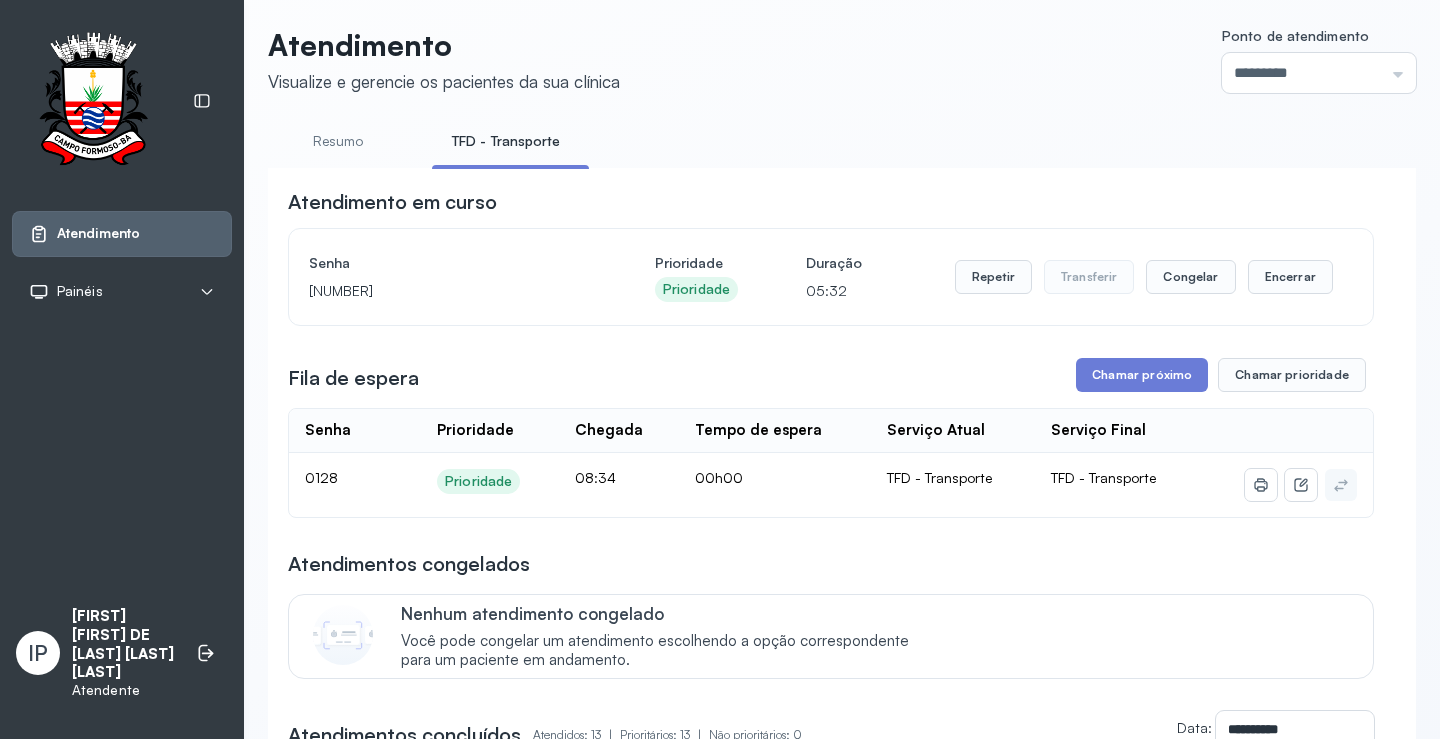 scroll, scrollTop: 0, scrollLeft: 0, axis: both 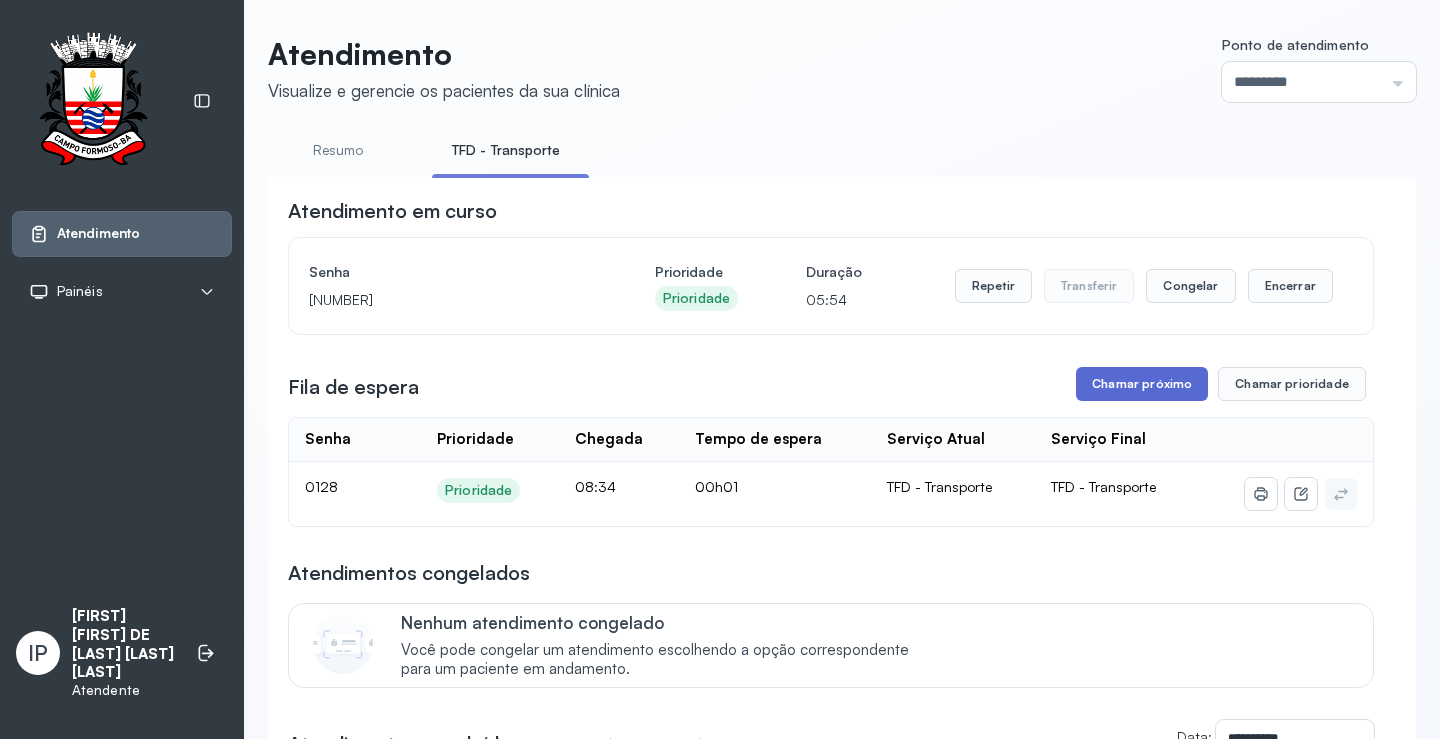 click on "Chamar próximo" at bounding box center (1142, 384) 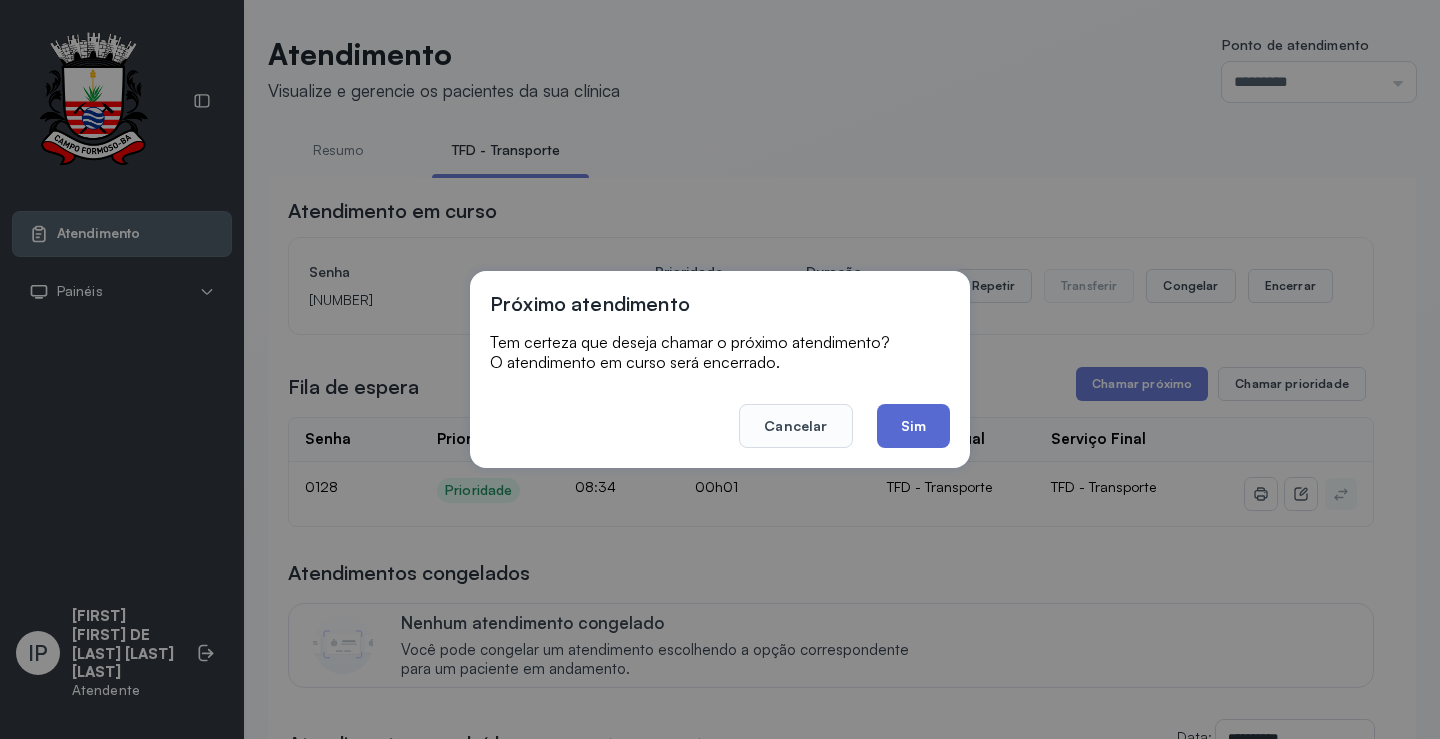 click on "Sim" 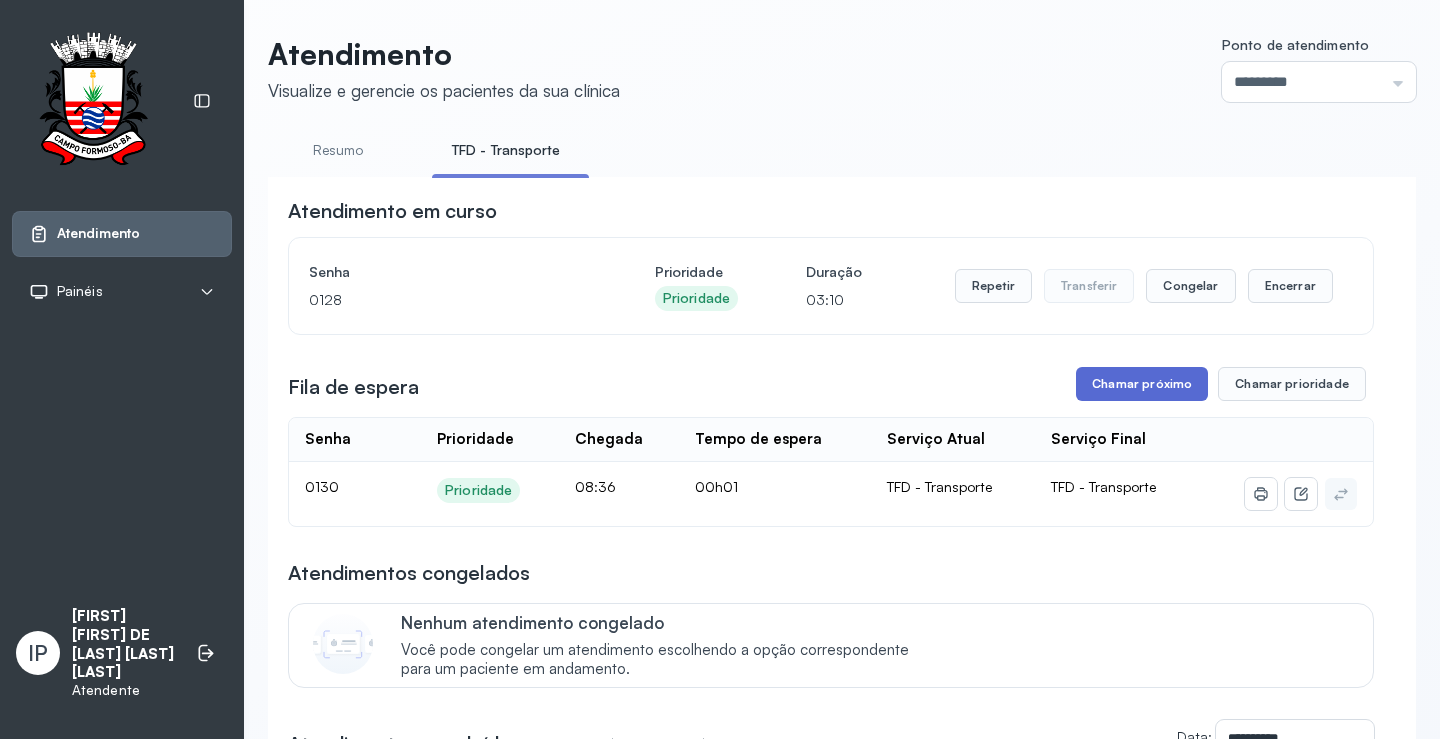 click on "Chamar próximo" at bounding box center (1142, 384) 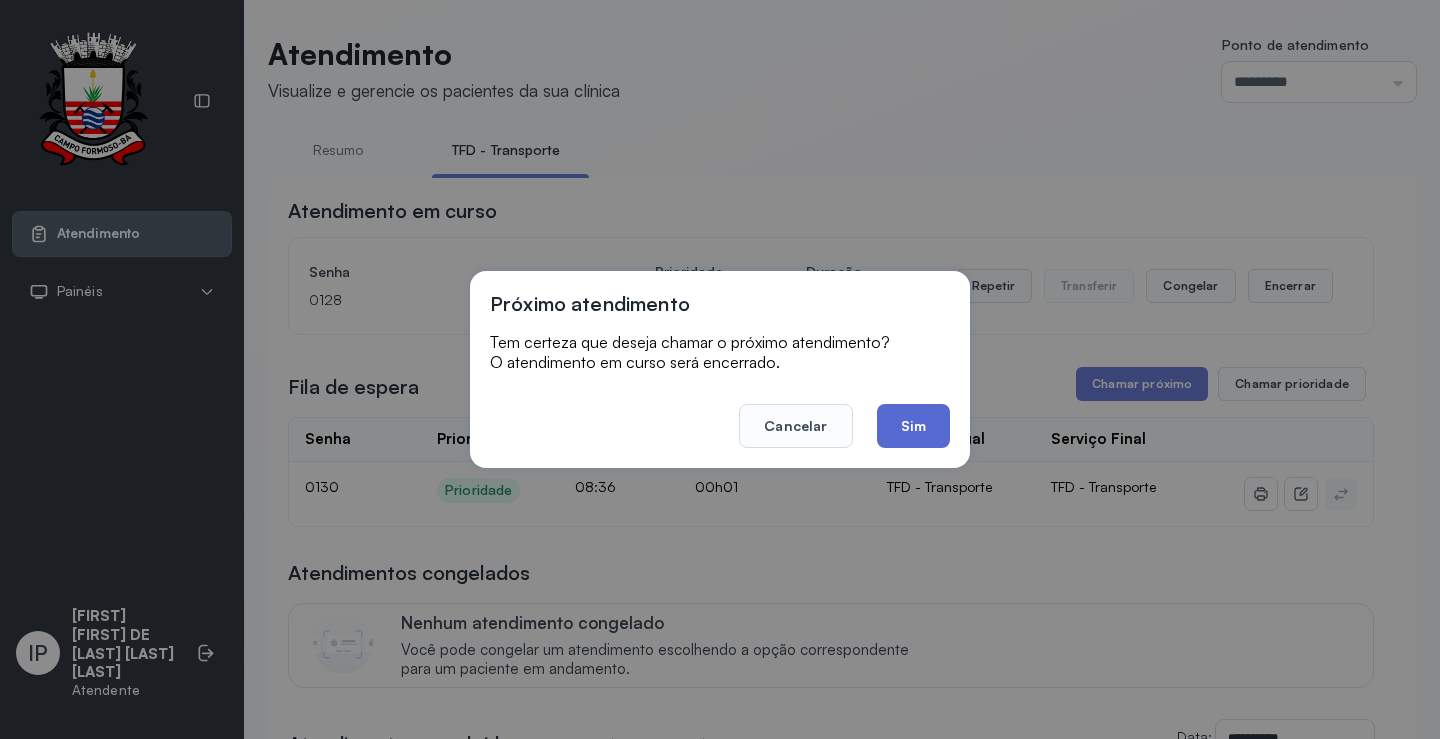 click on "Sim" 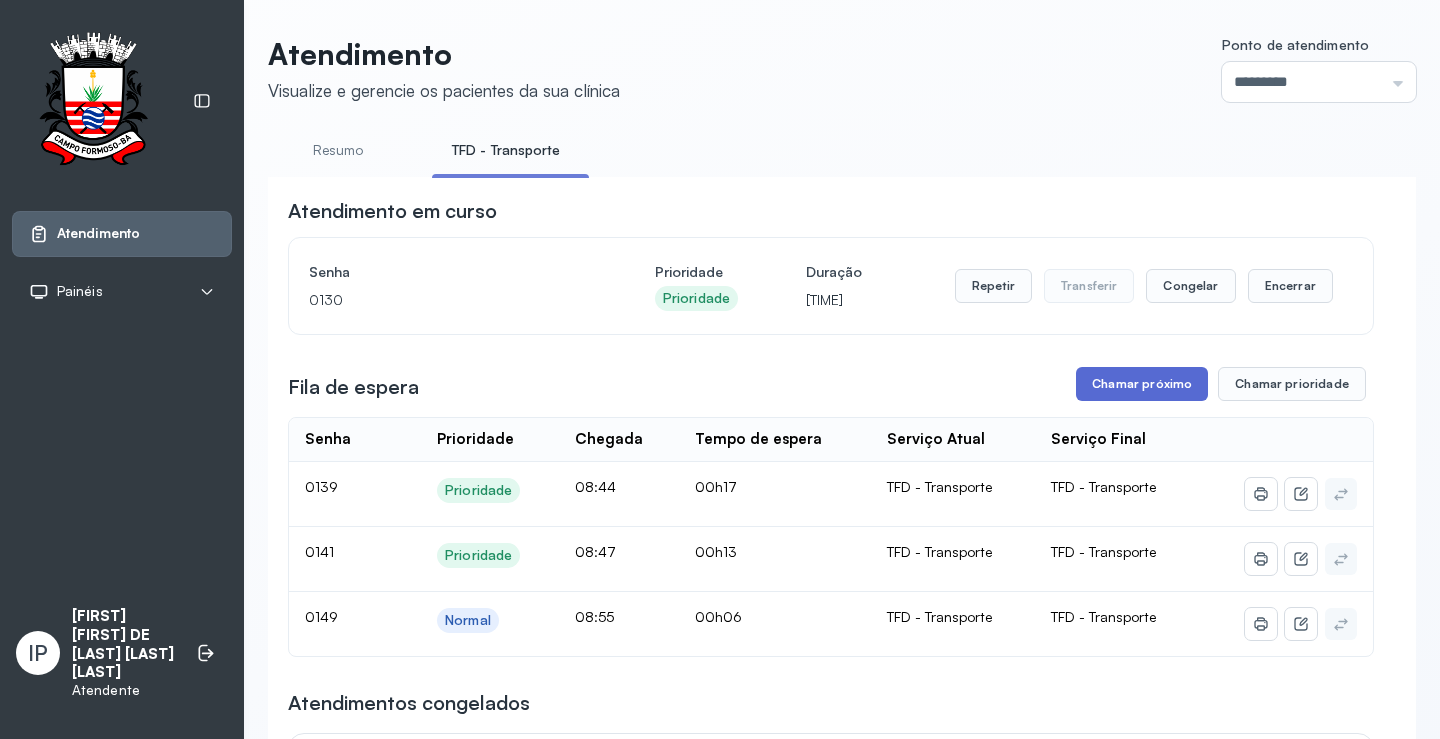 click on "Chamar próximo" at bounding box center (1142, 384) 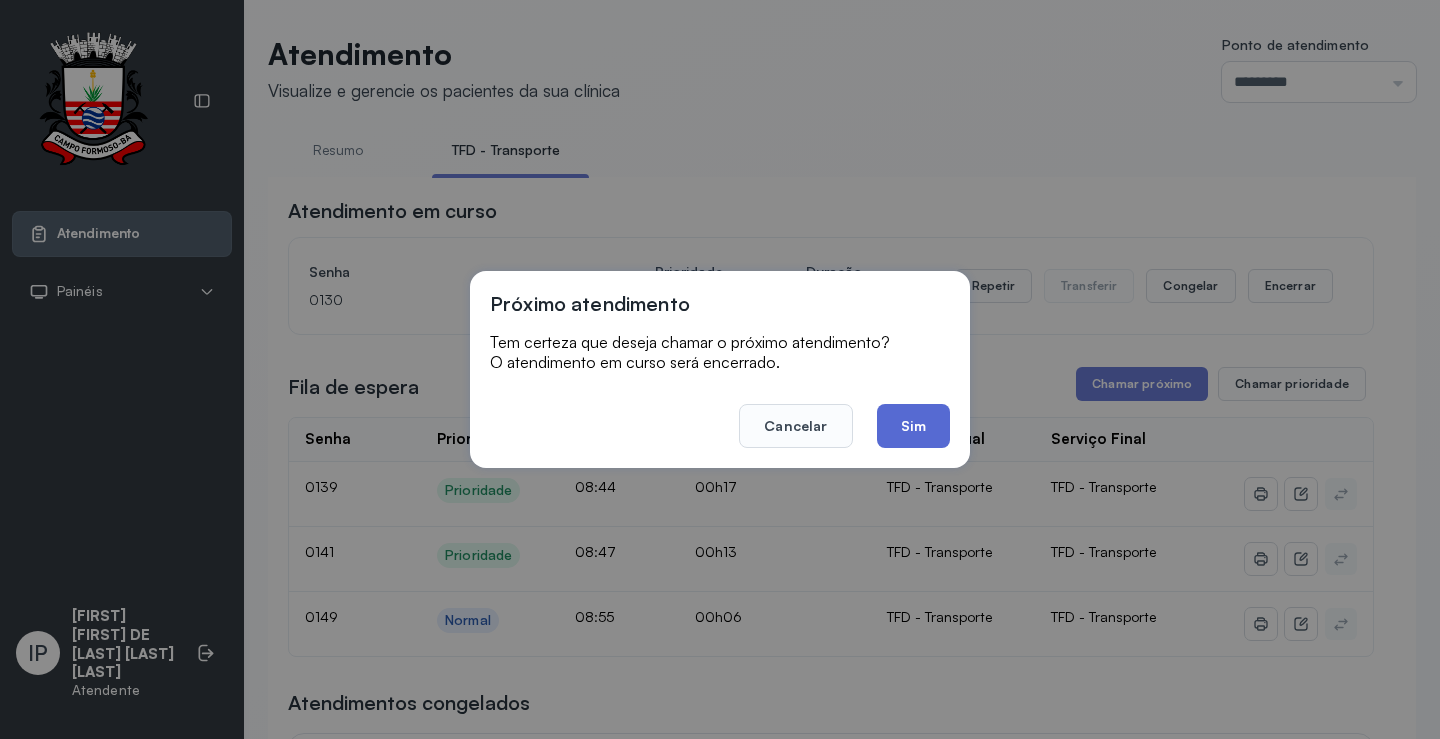 click on "Sim" 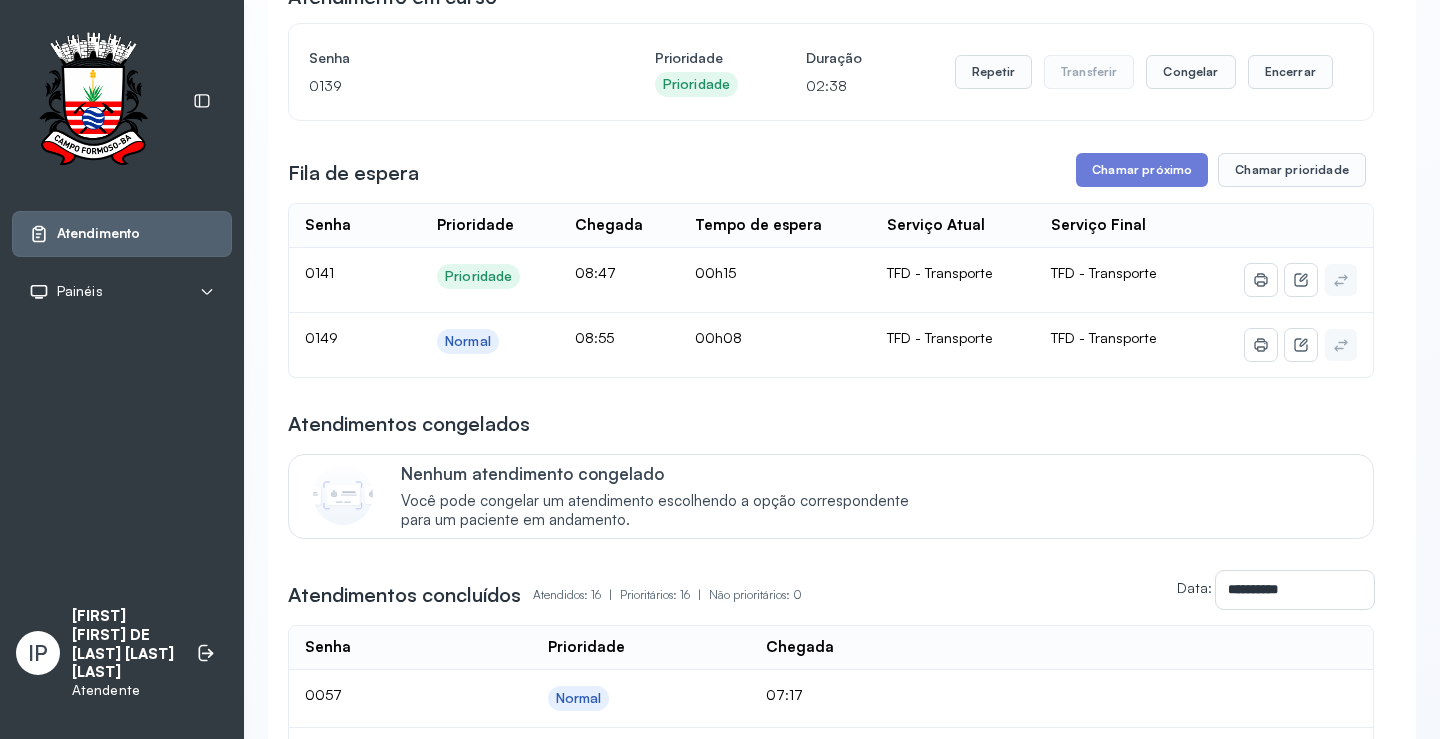 scroll, scrollTop: 0, scrollLeft: 0, axis: both 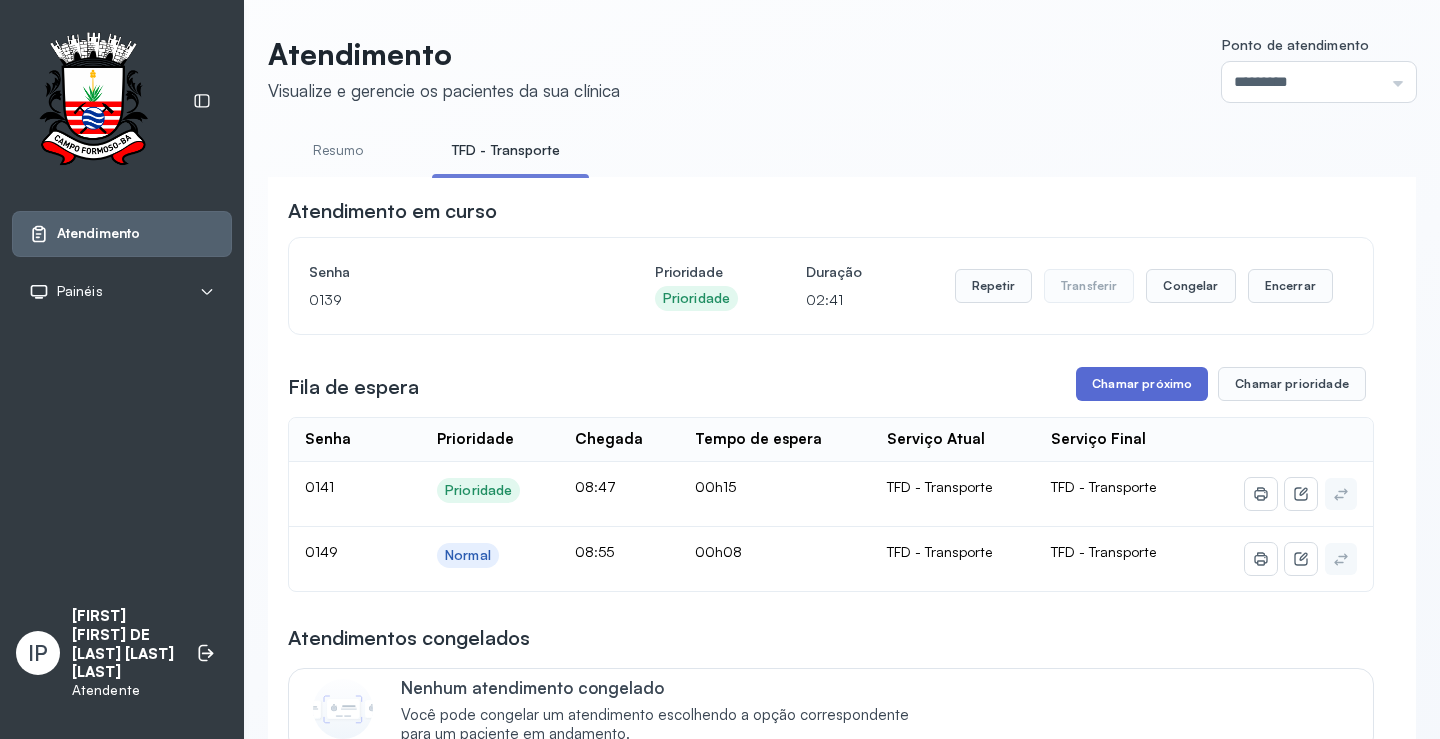 click on "Chamar próximo" at bounding box center (1142, 384) 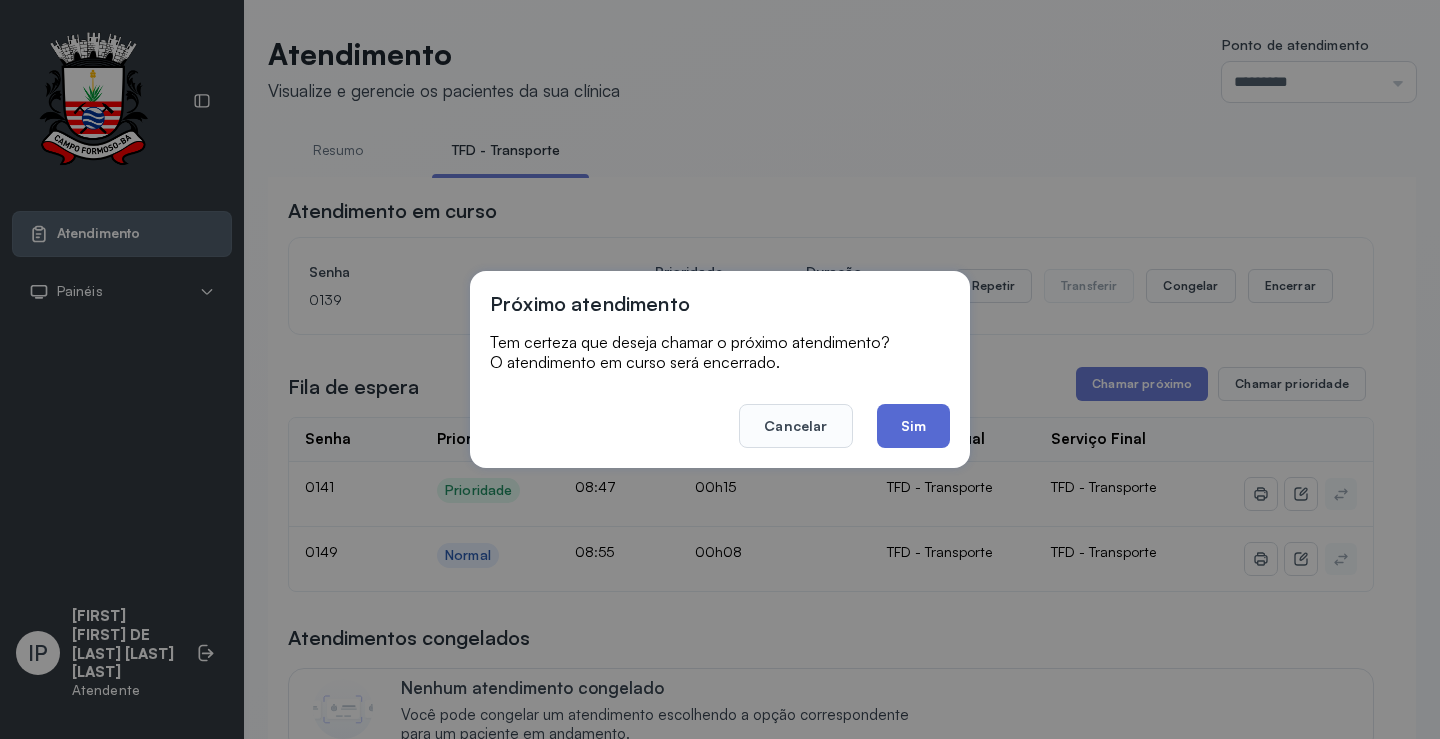 click on "Sim" 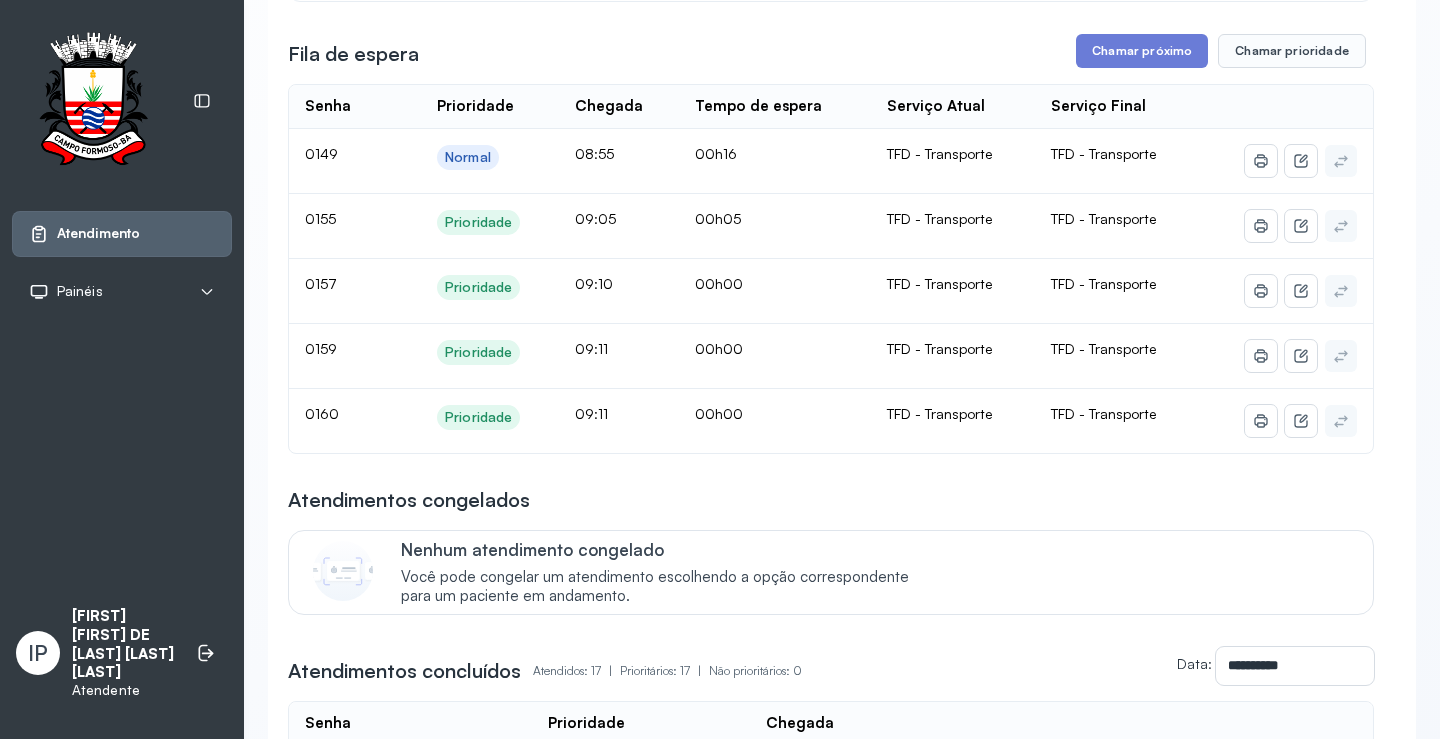 scroll, scrollTop: 200, scrollLeft: 0, axis: vertical 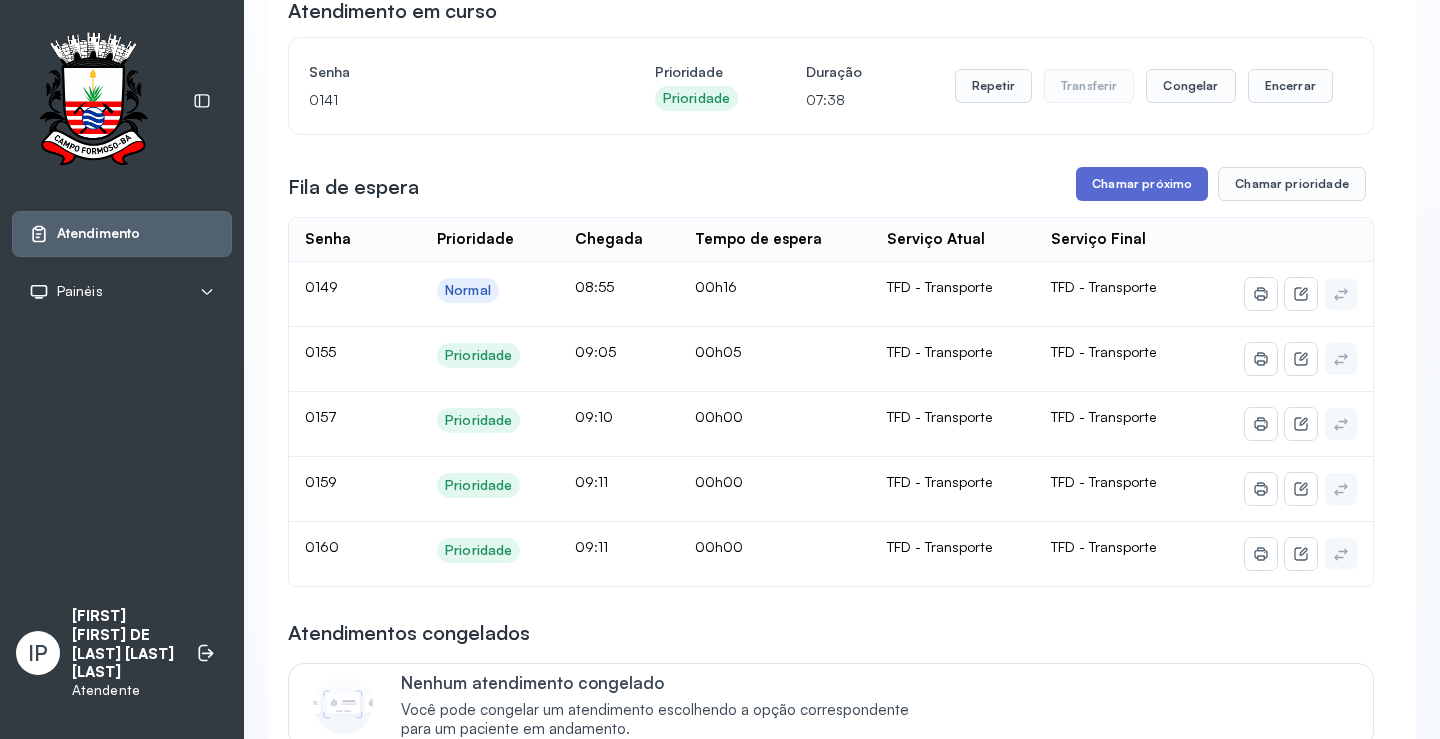 click on "Chamar próximo" at bounding box center (1142, 184) 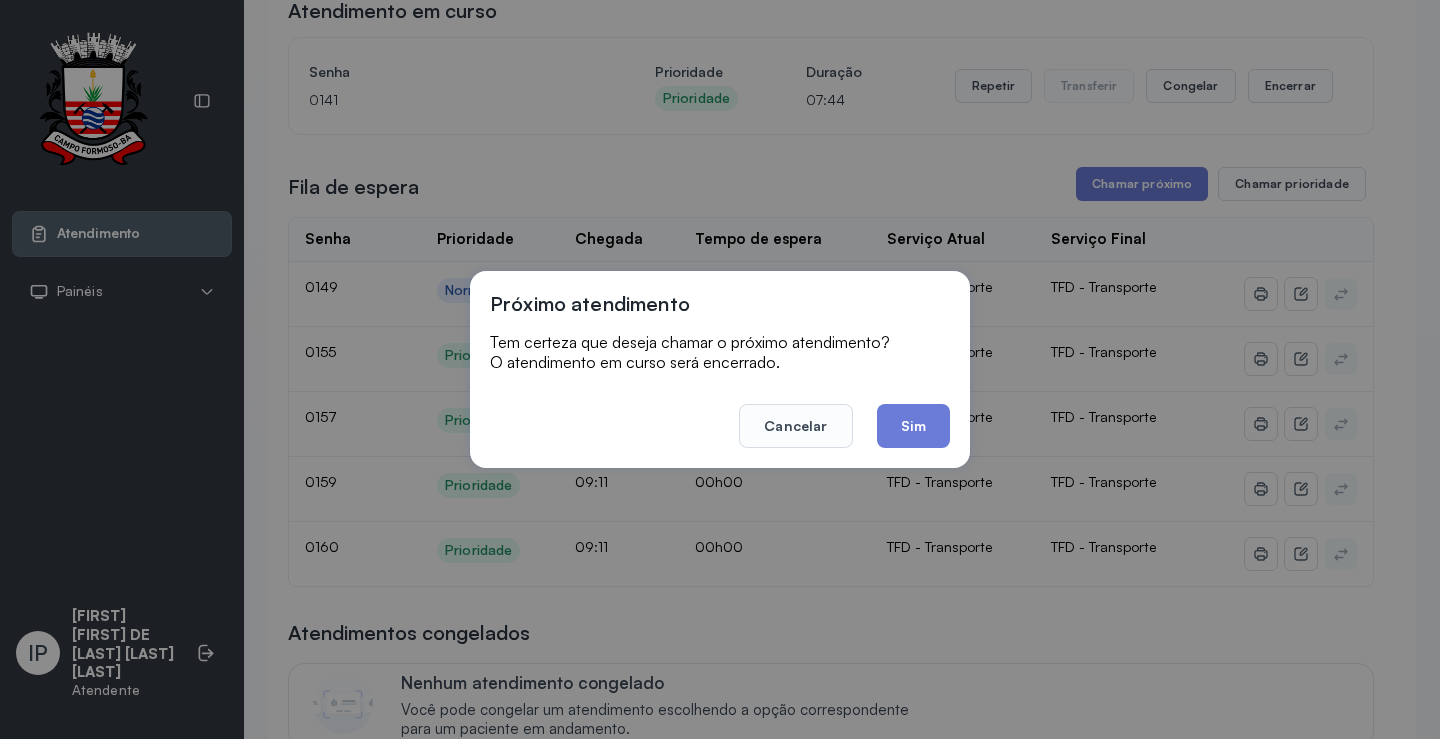 click on "Sim" 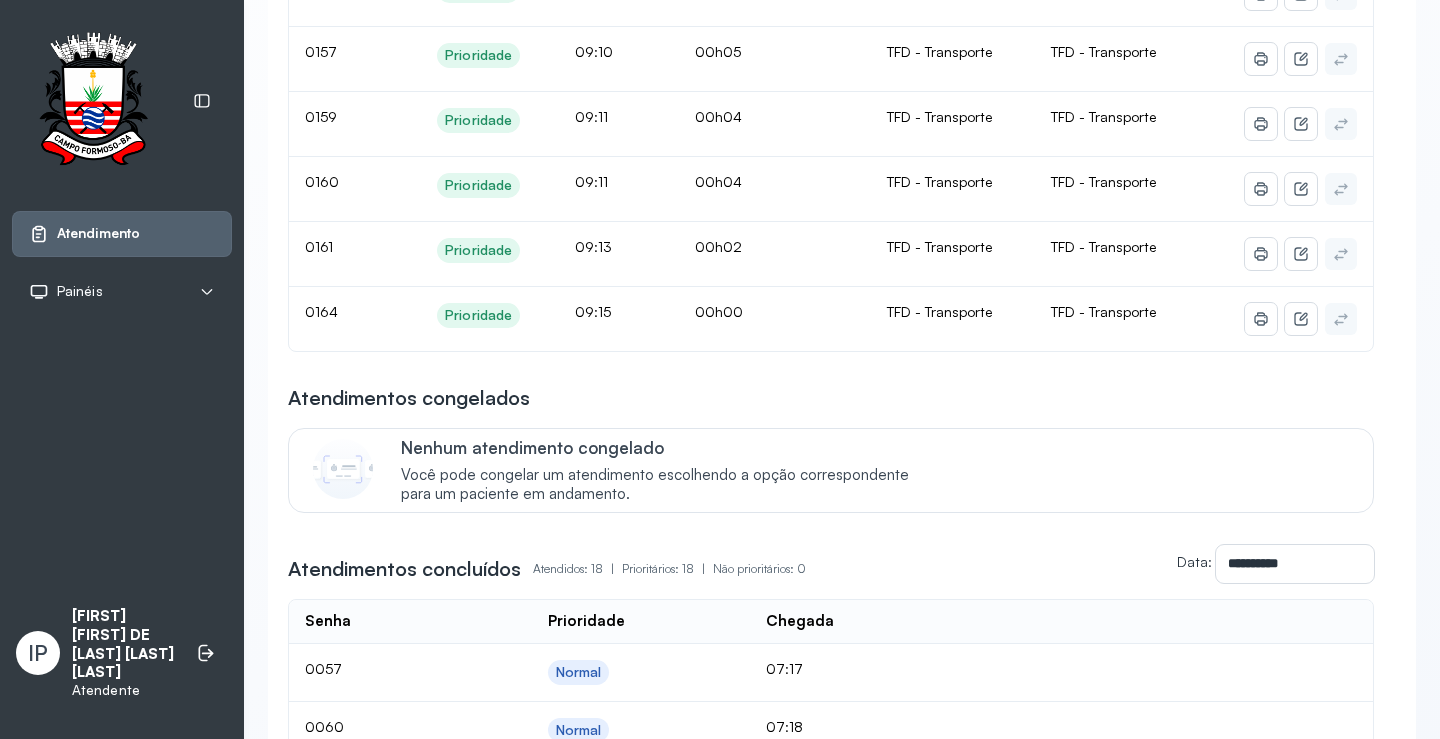 scroll, scrollTop: 200, scrollLeft: 0, axis: vertical 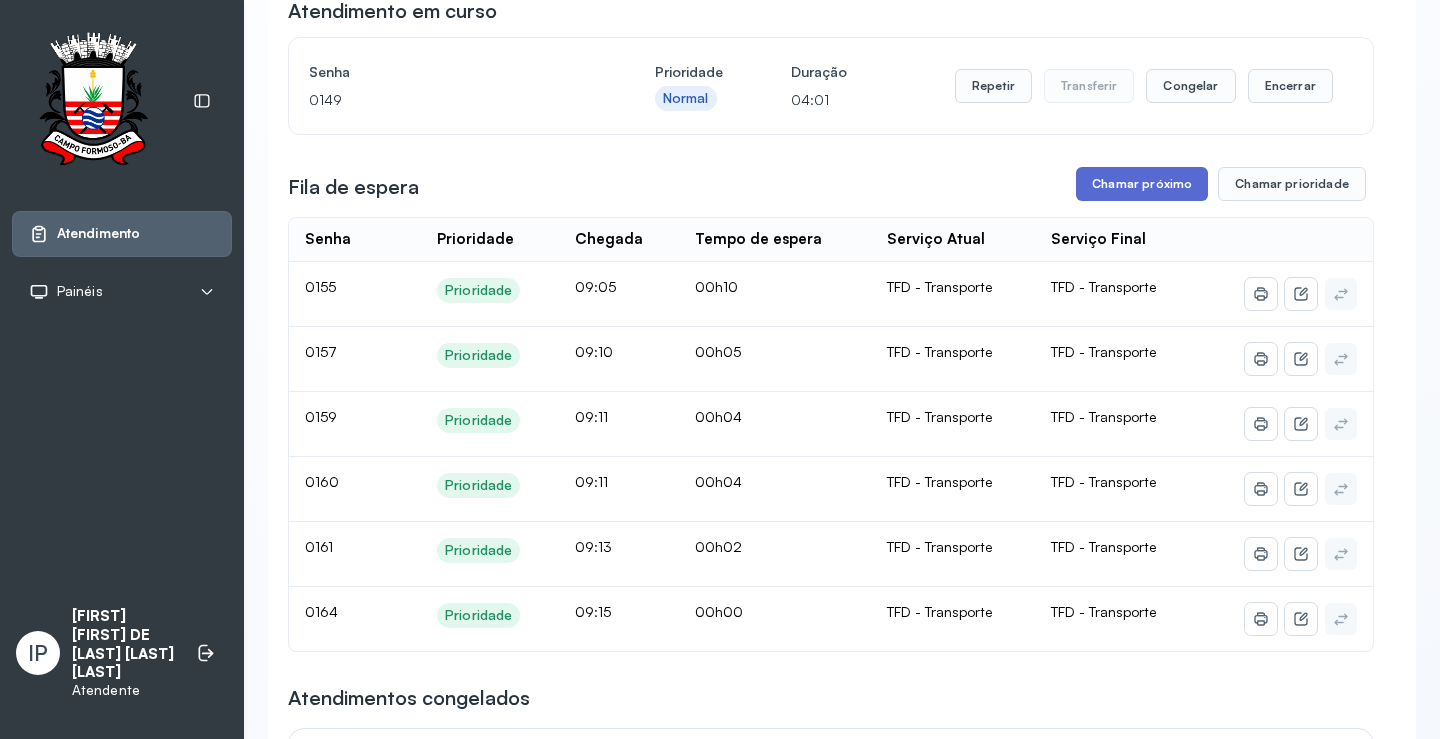 click on "Chamar próximo" at bounding box center (1142, 184) 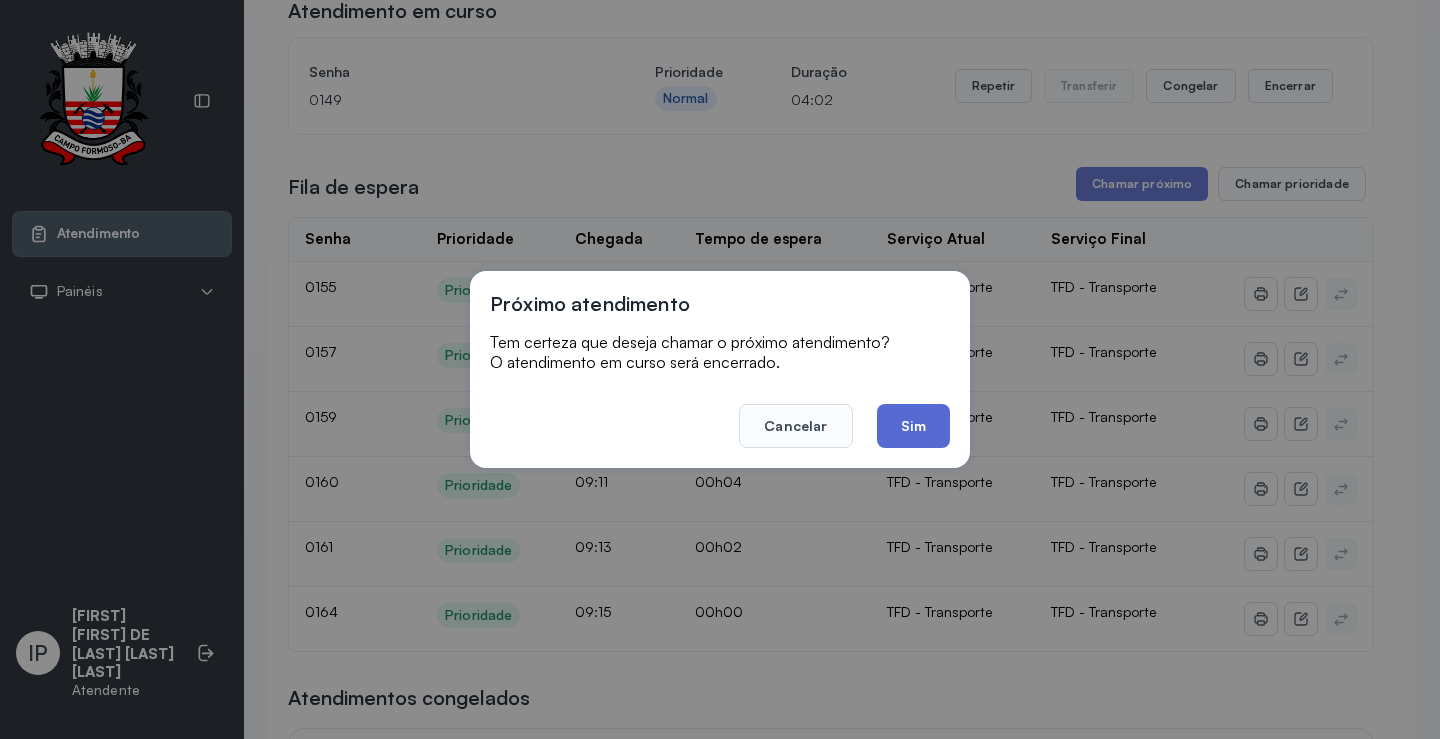 click on "Sim" 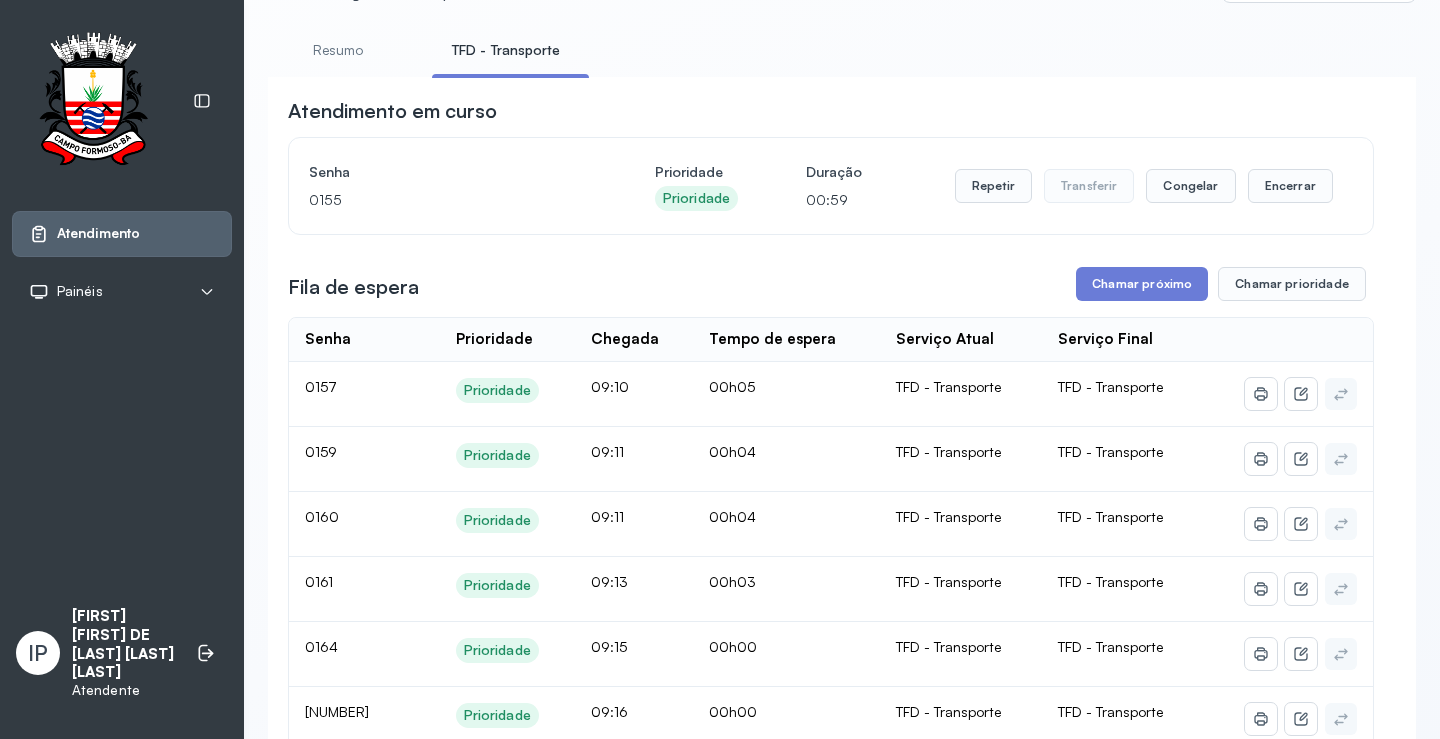 scroll, scrollTop: 200, scrollLeft: 0, axis: vertical 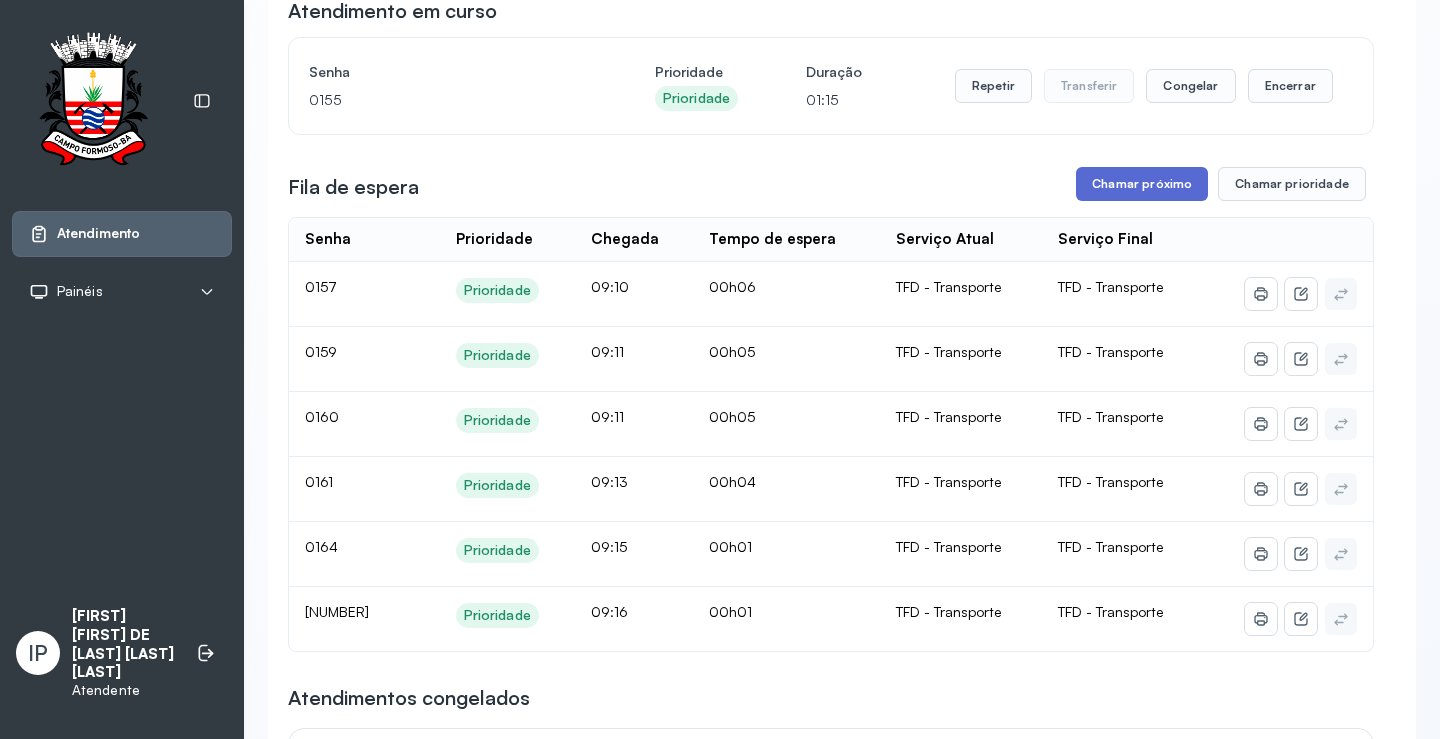 click on "Chamar próximo" at bounding box center (1142, 184) 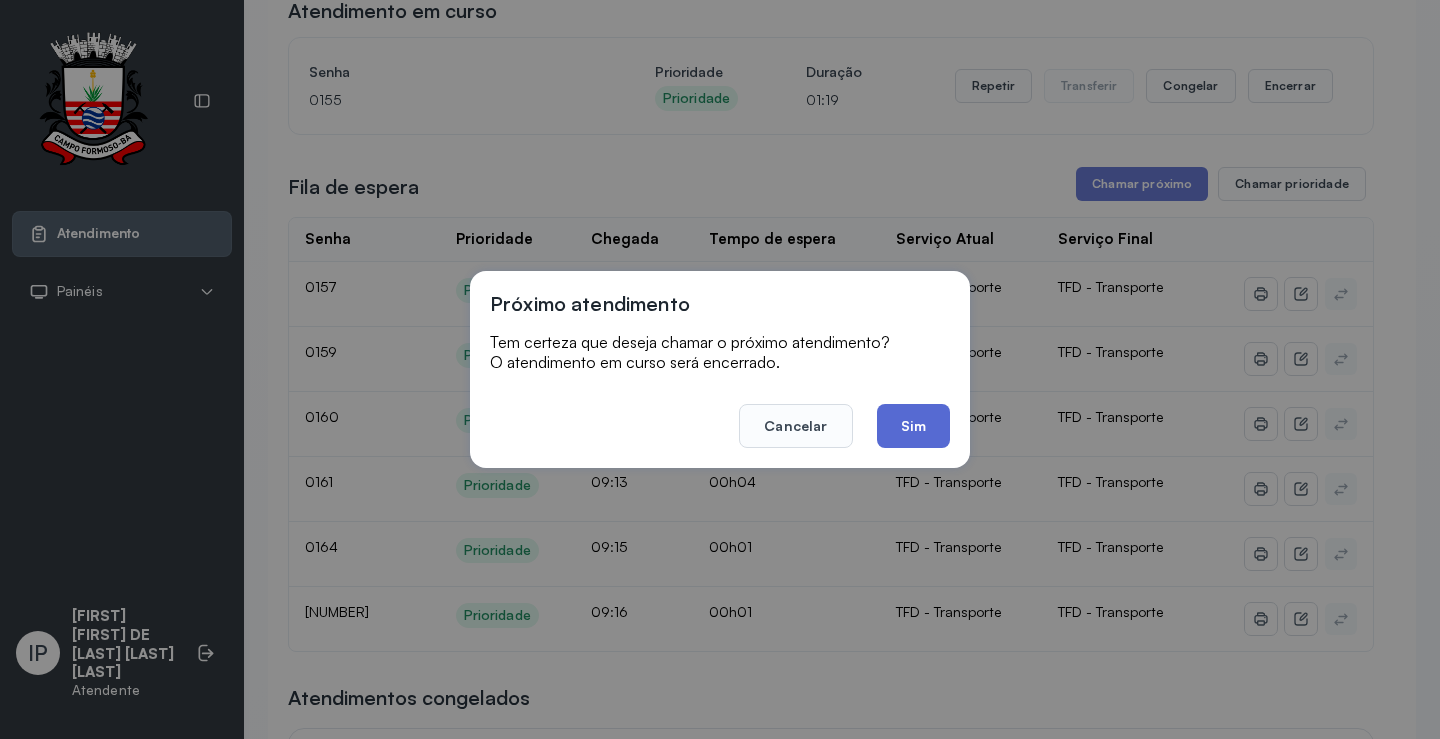 click on "Sim" 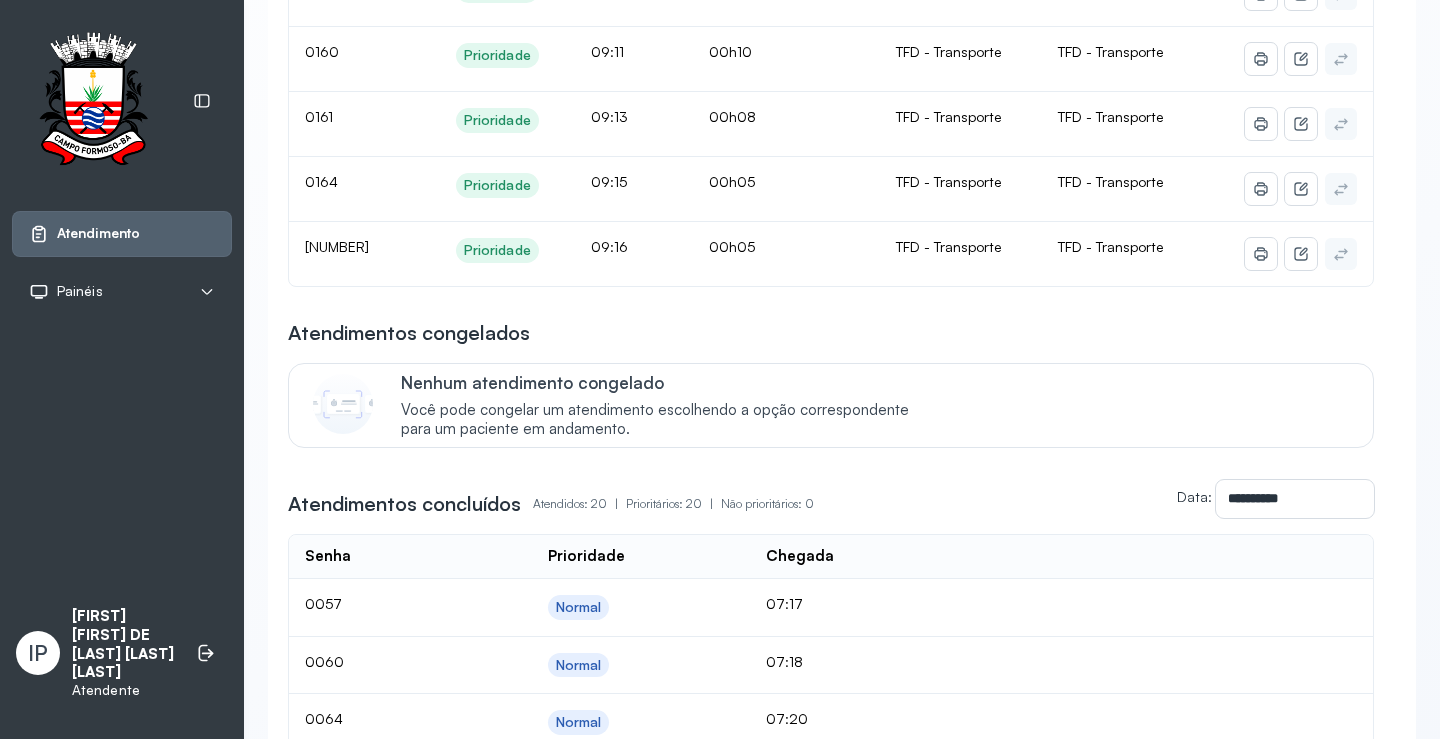 scroll, scrollTop: 300, scrollLeft: 0, axis: vertical 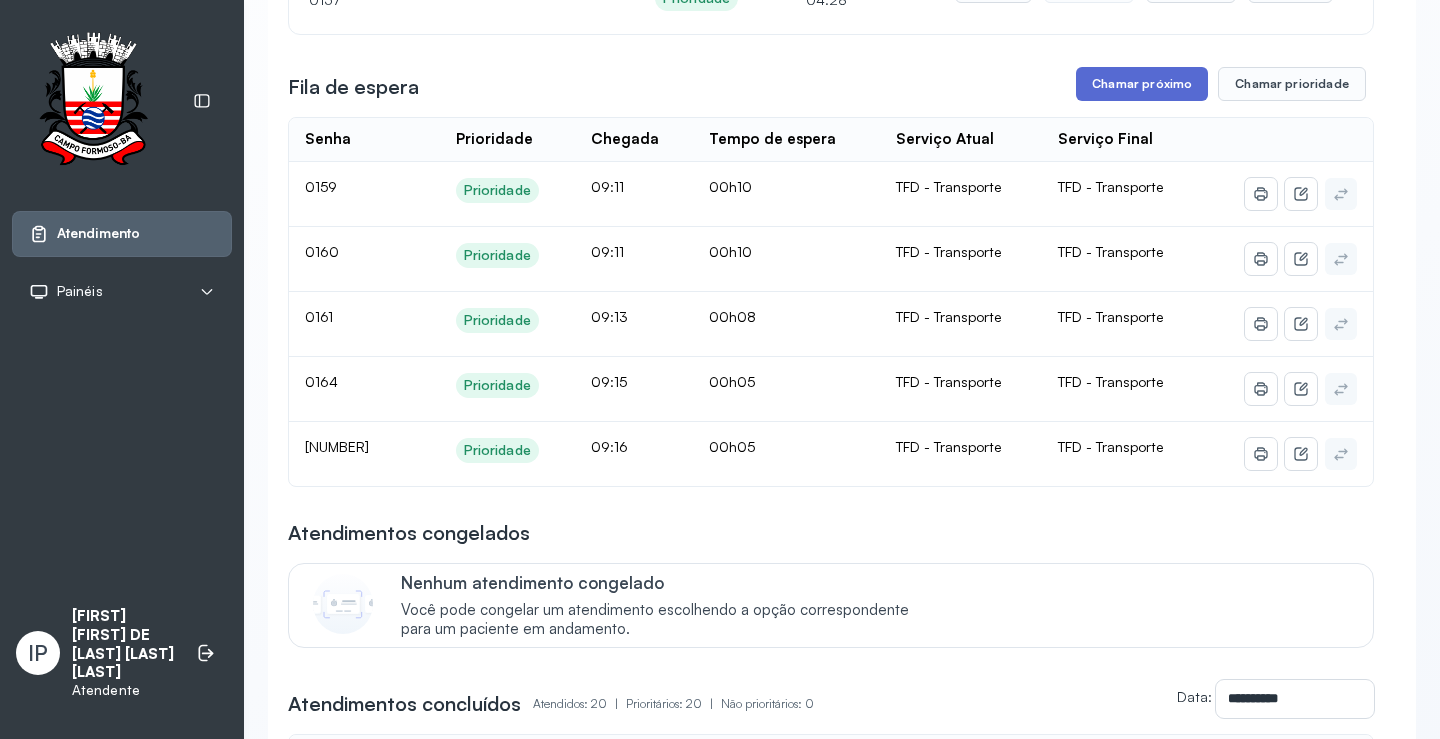 click on "Chamar próximo" at bounding box center [1142, 84] 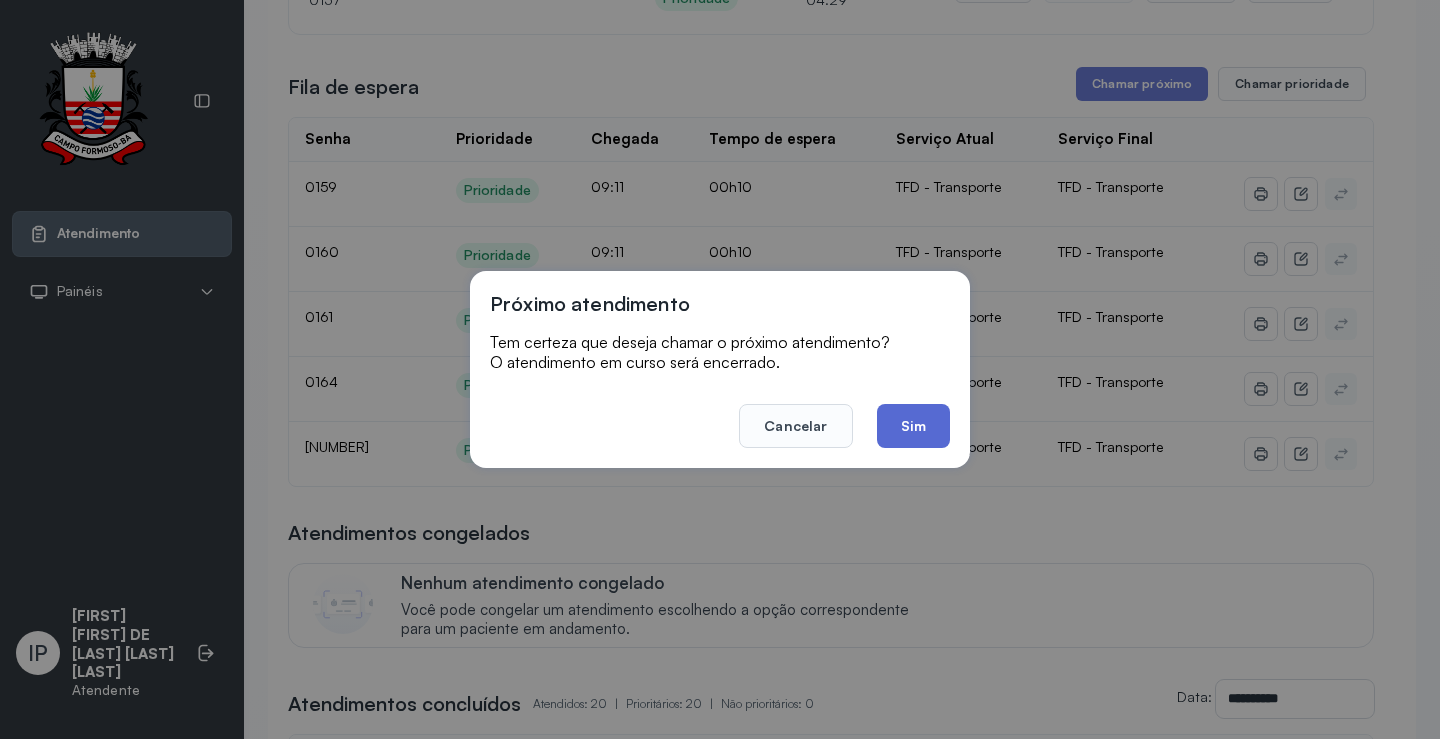 click on "Sim" 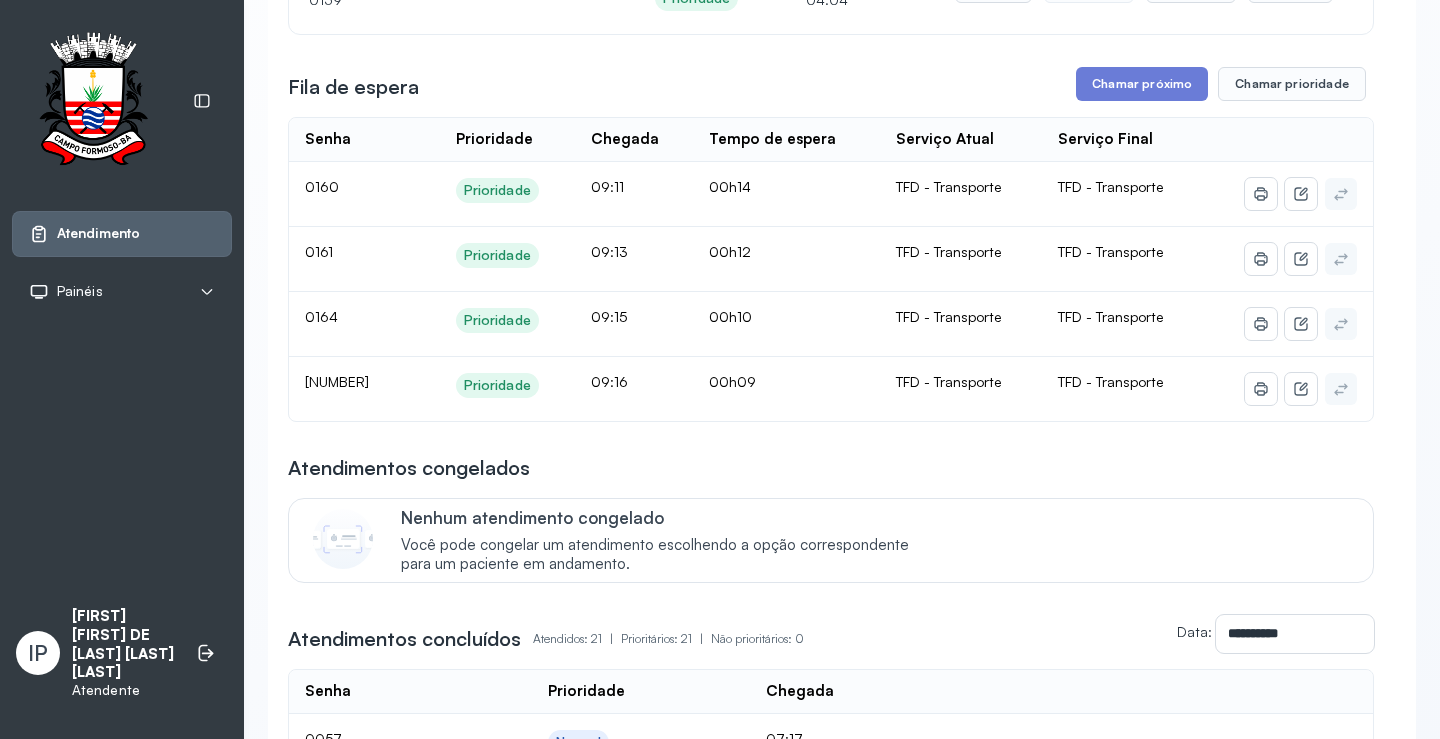 scroll, scrollTop: 200, scrollLeft: 0, axis: vertical 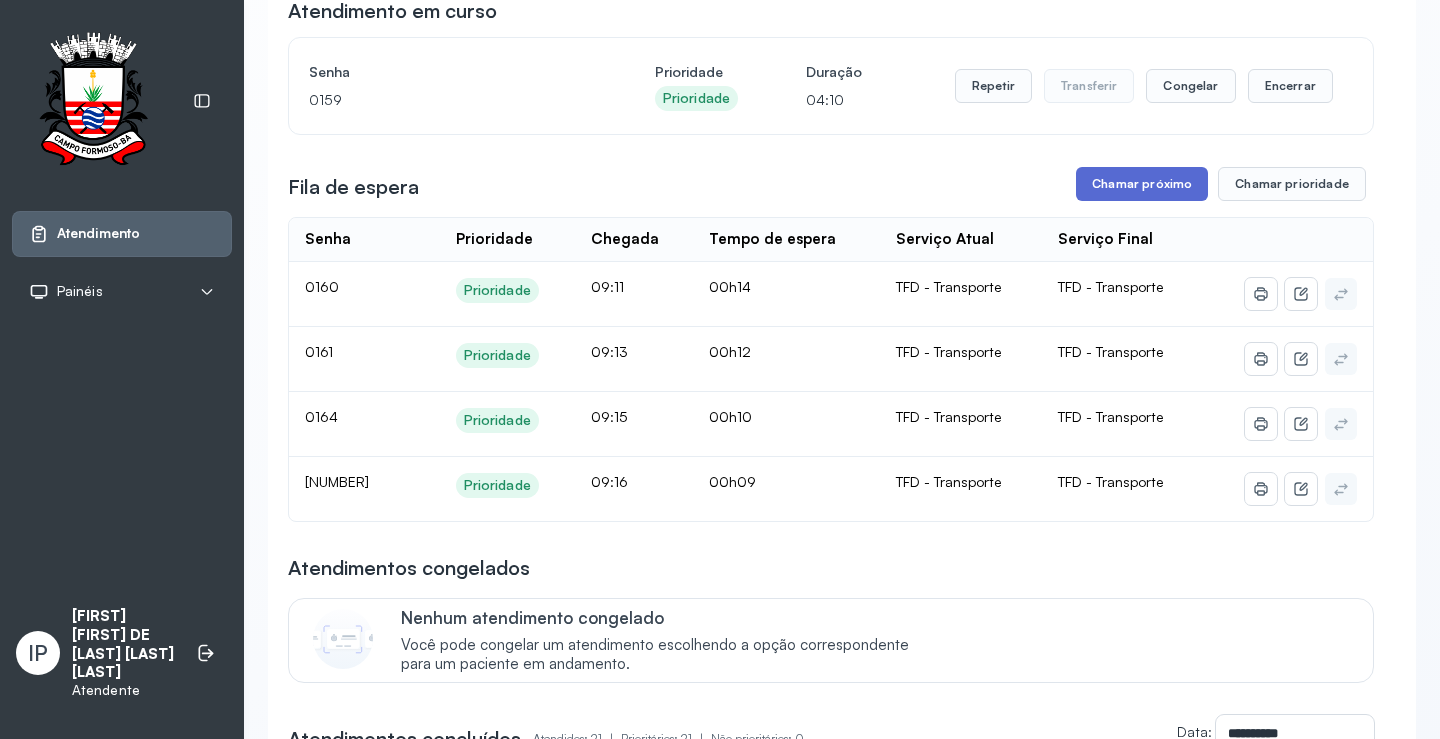 click on "Chamar próximo" at bounding box center (1142, 184) 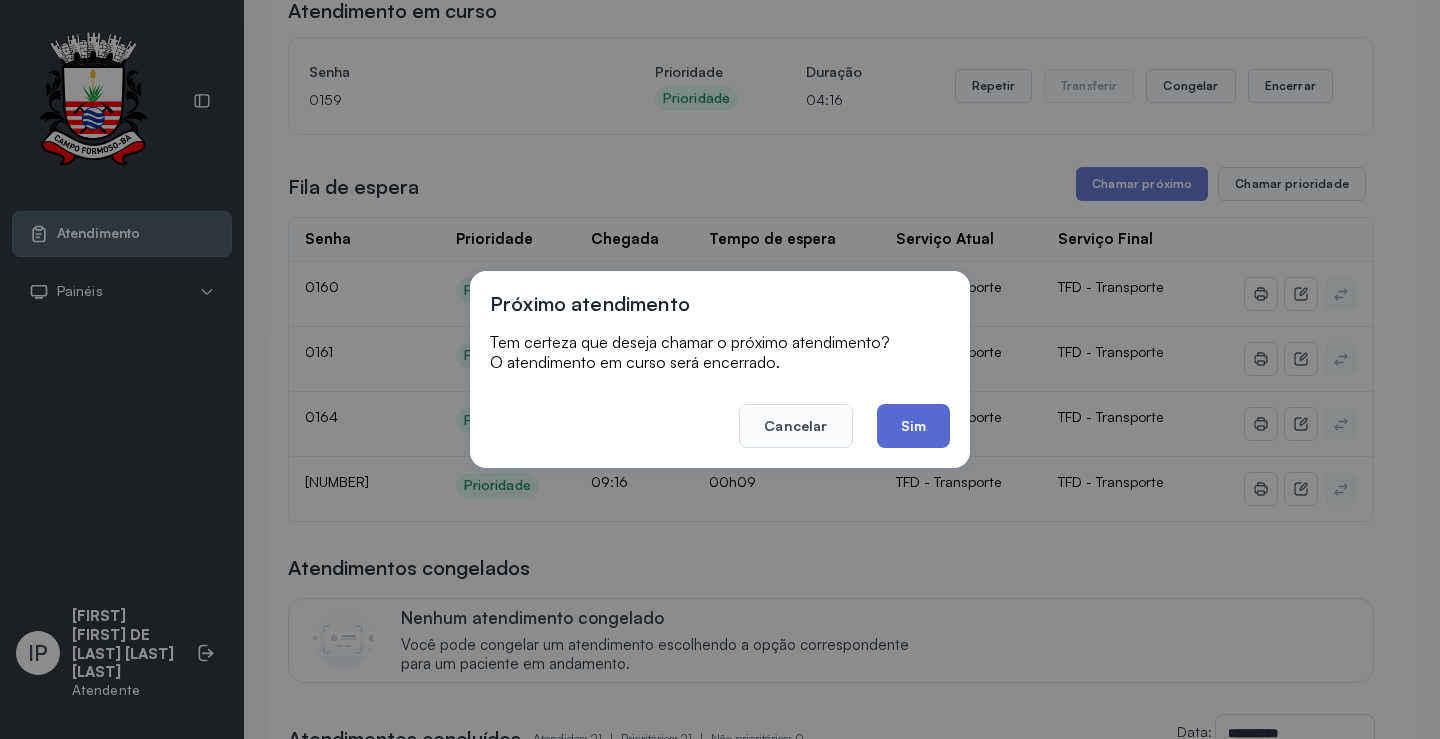 click on "Sim" 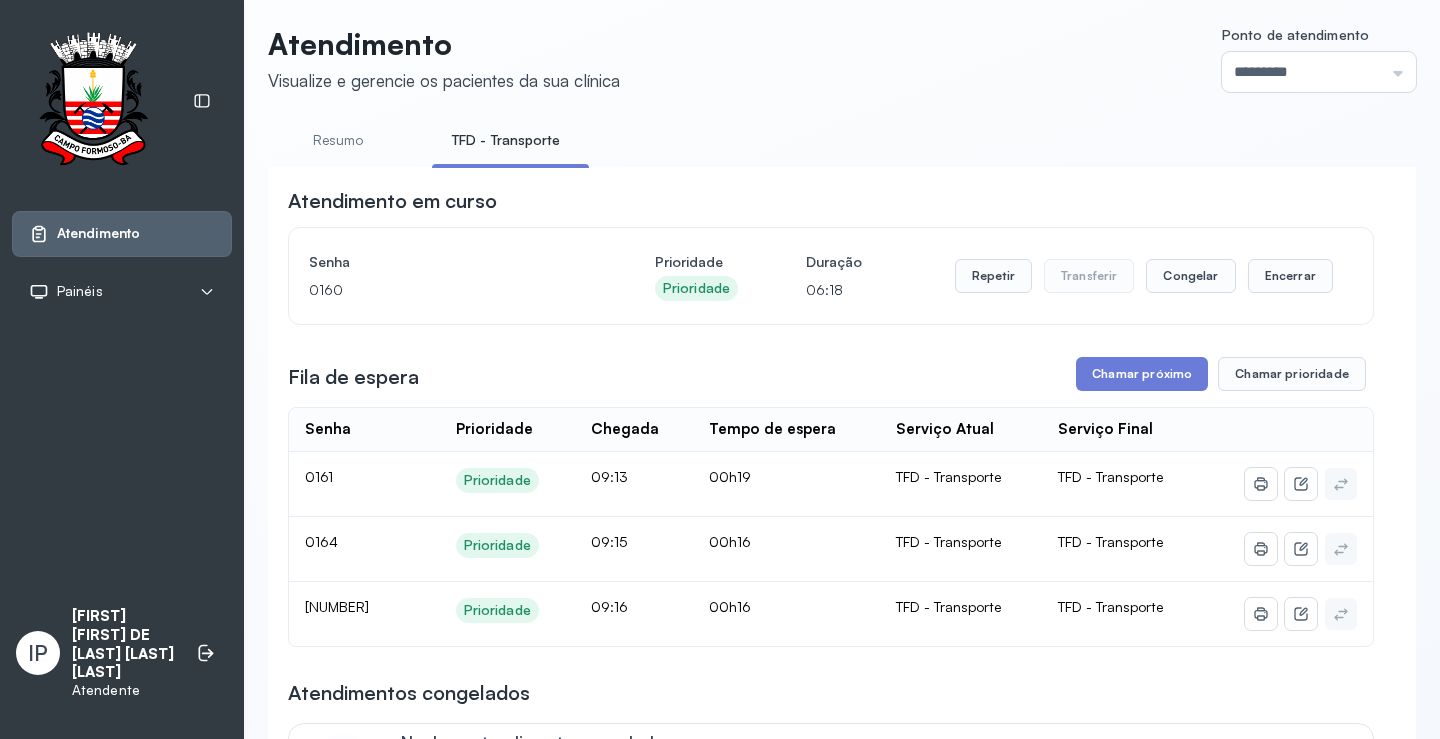 scroll, scrollTop: 0, scrollLeft: 0, axis: both 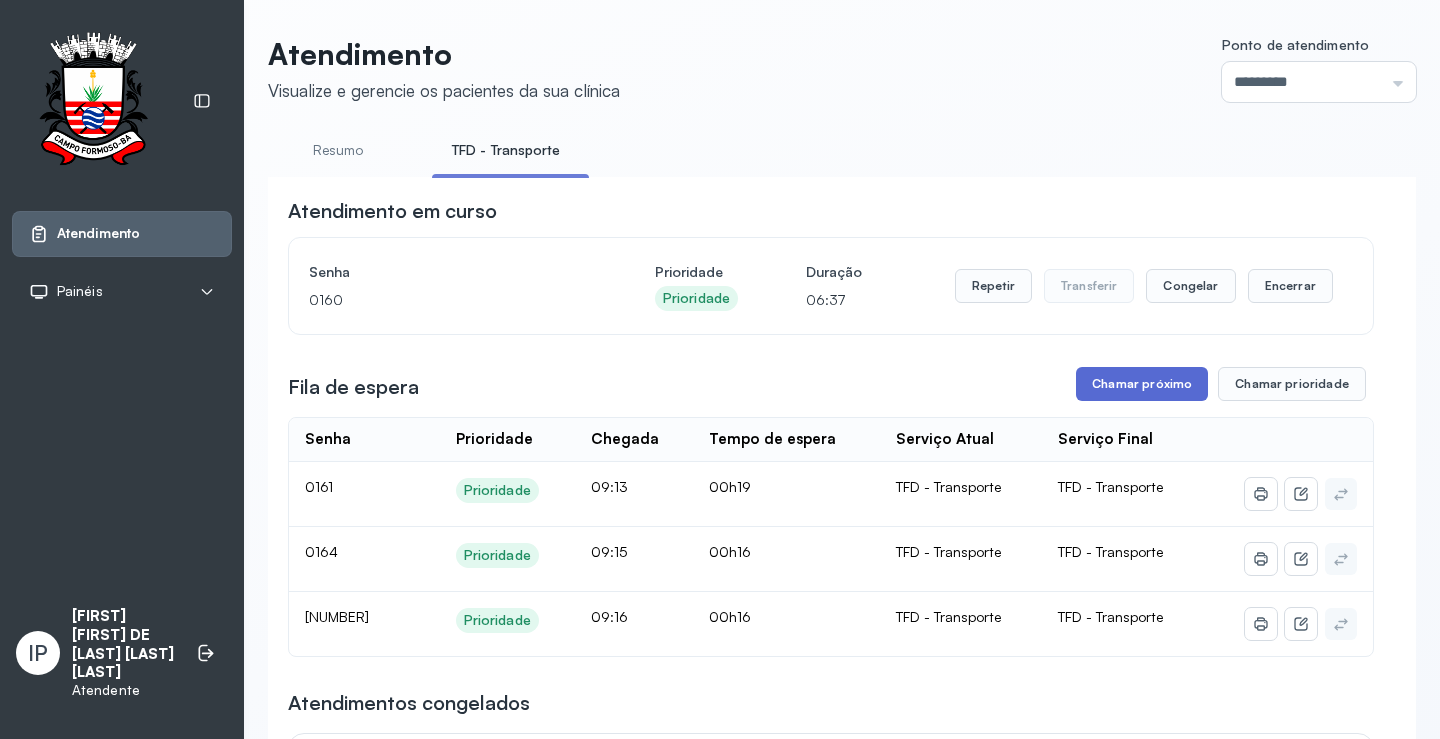 click on "Chamar próximo" at bounding box center (1142, 384) 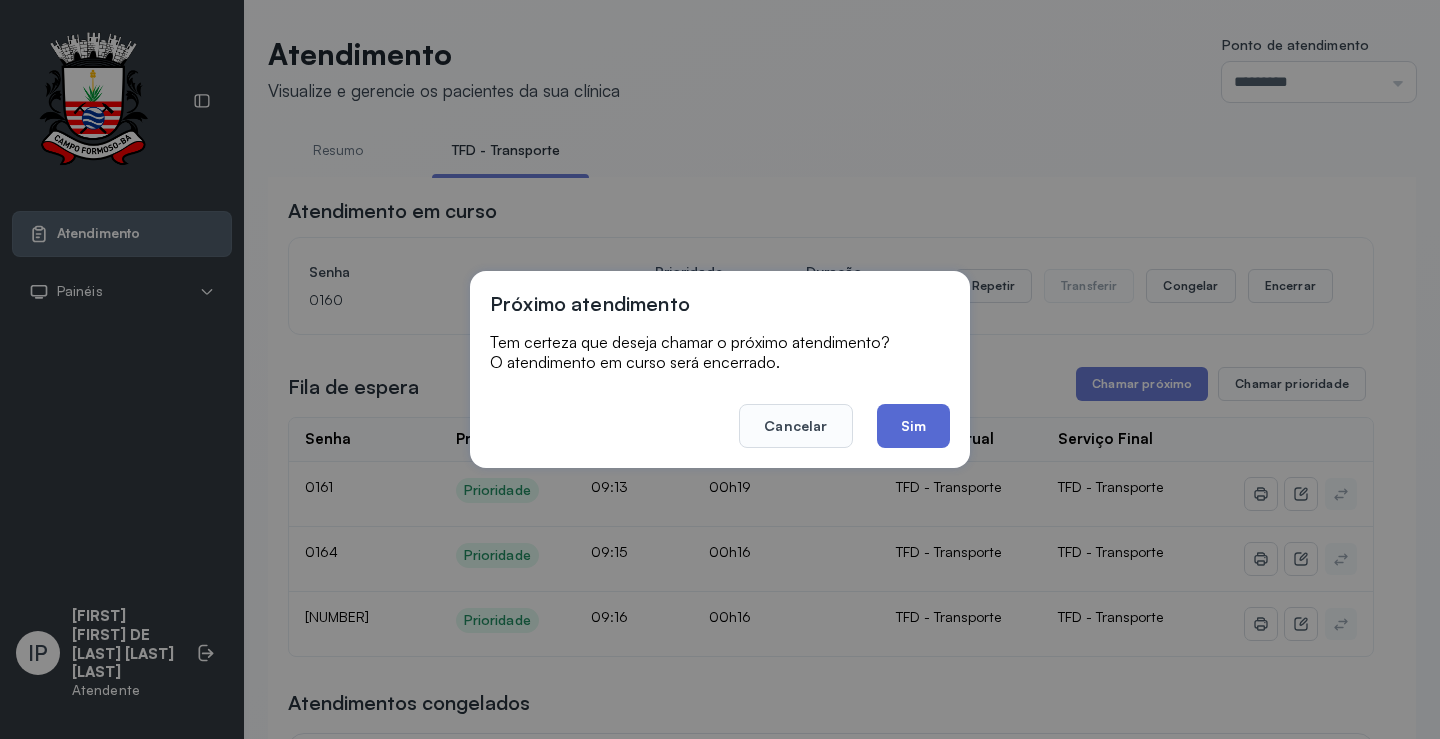 click on "Sim" 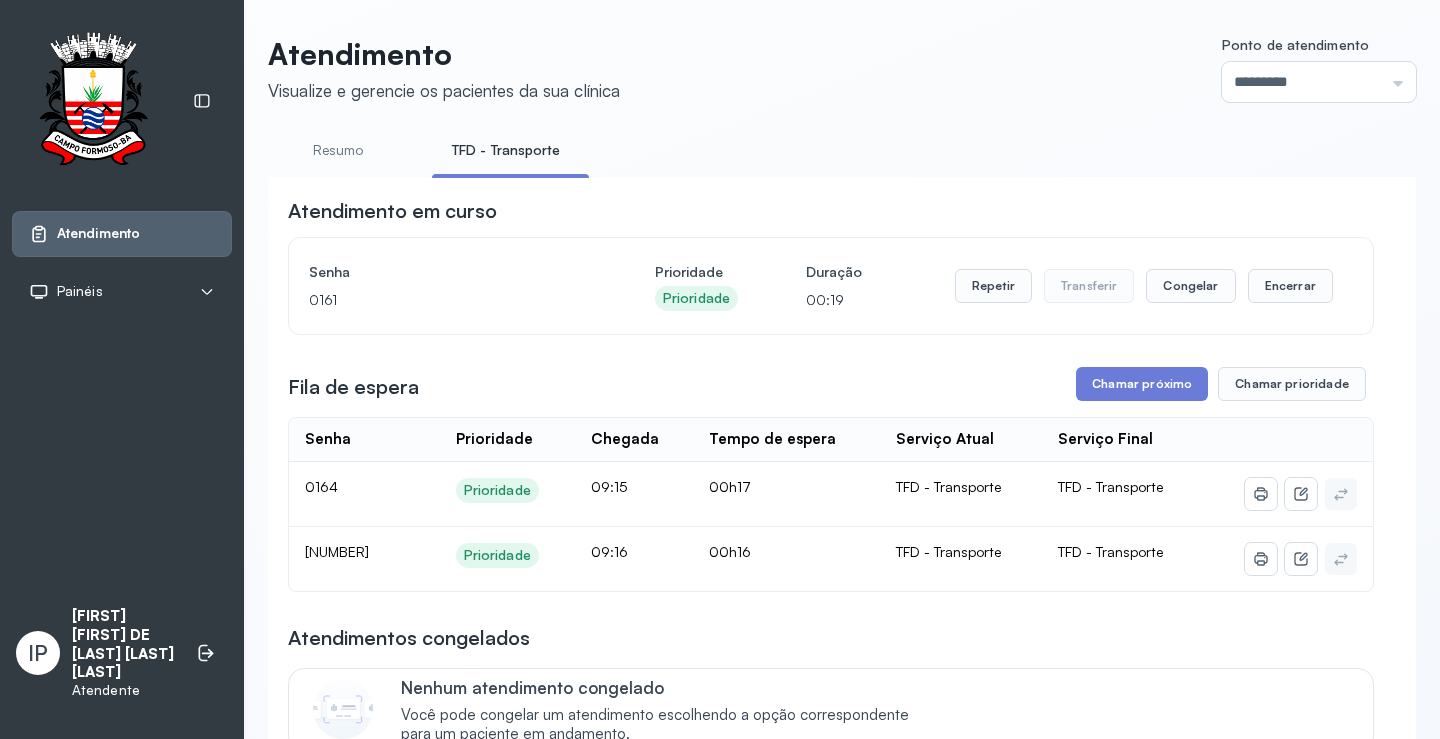 scroll, scrollTop: 100, scrollLeft: 0, axis: vertical 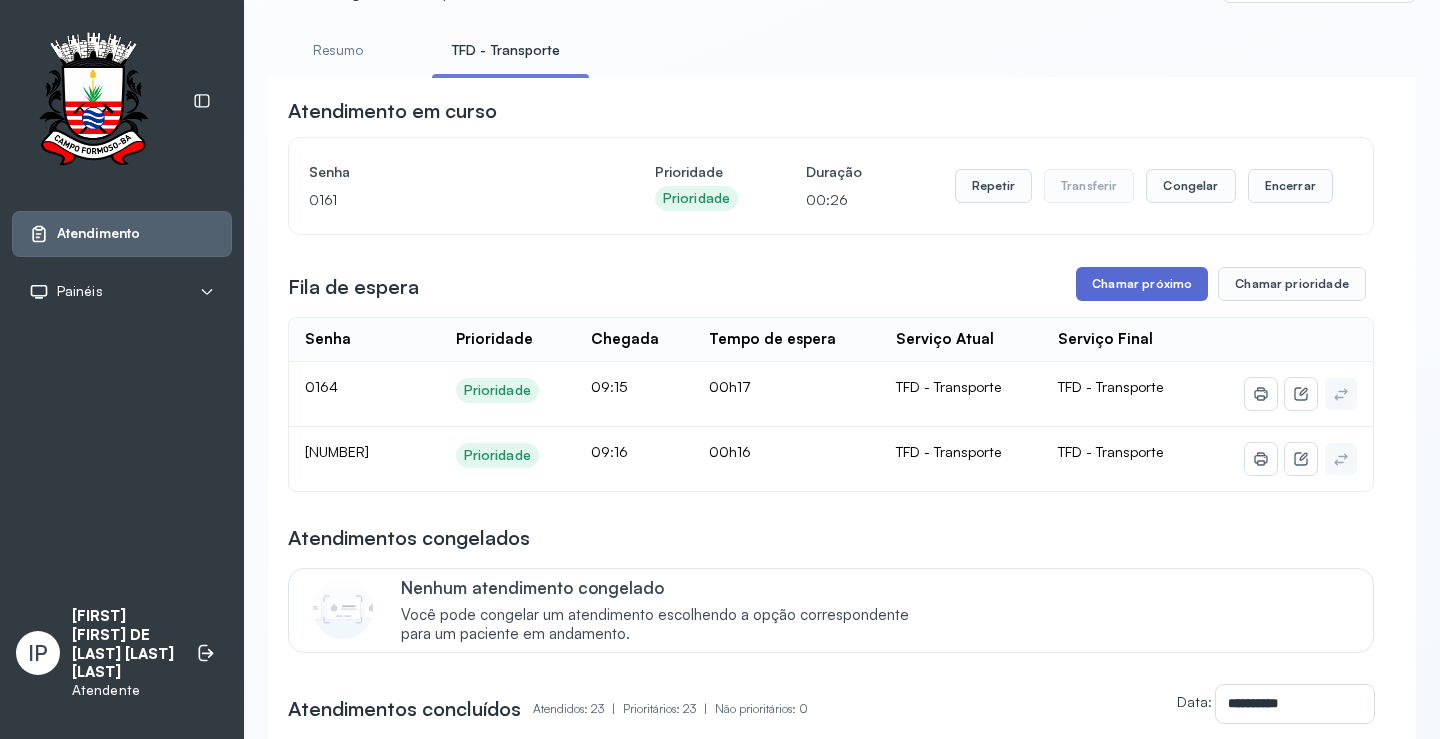 click on "Chamar próximo" at bounding box center (1142, 284) 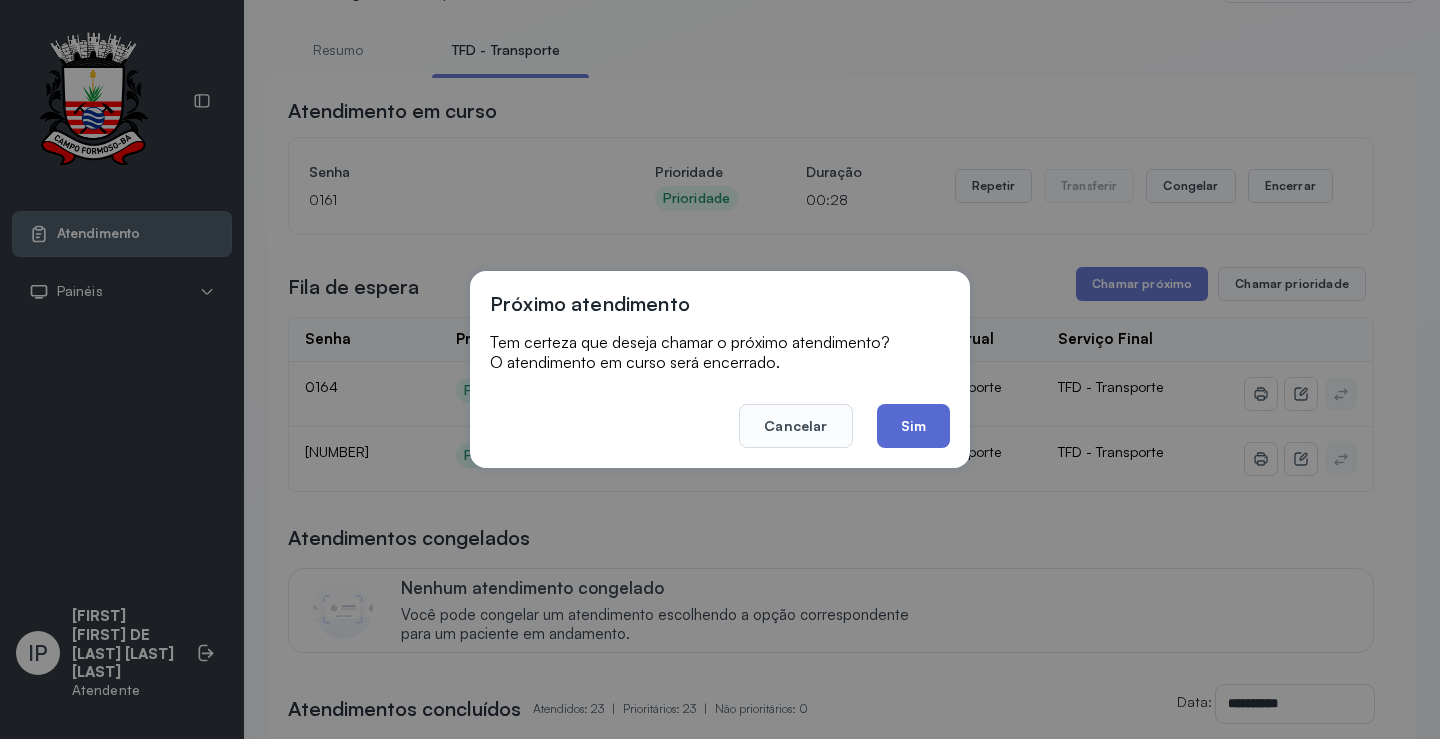 click on "Sim" 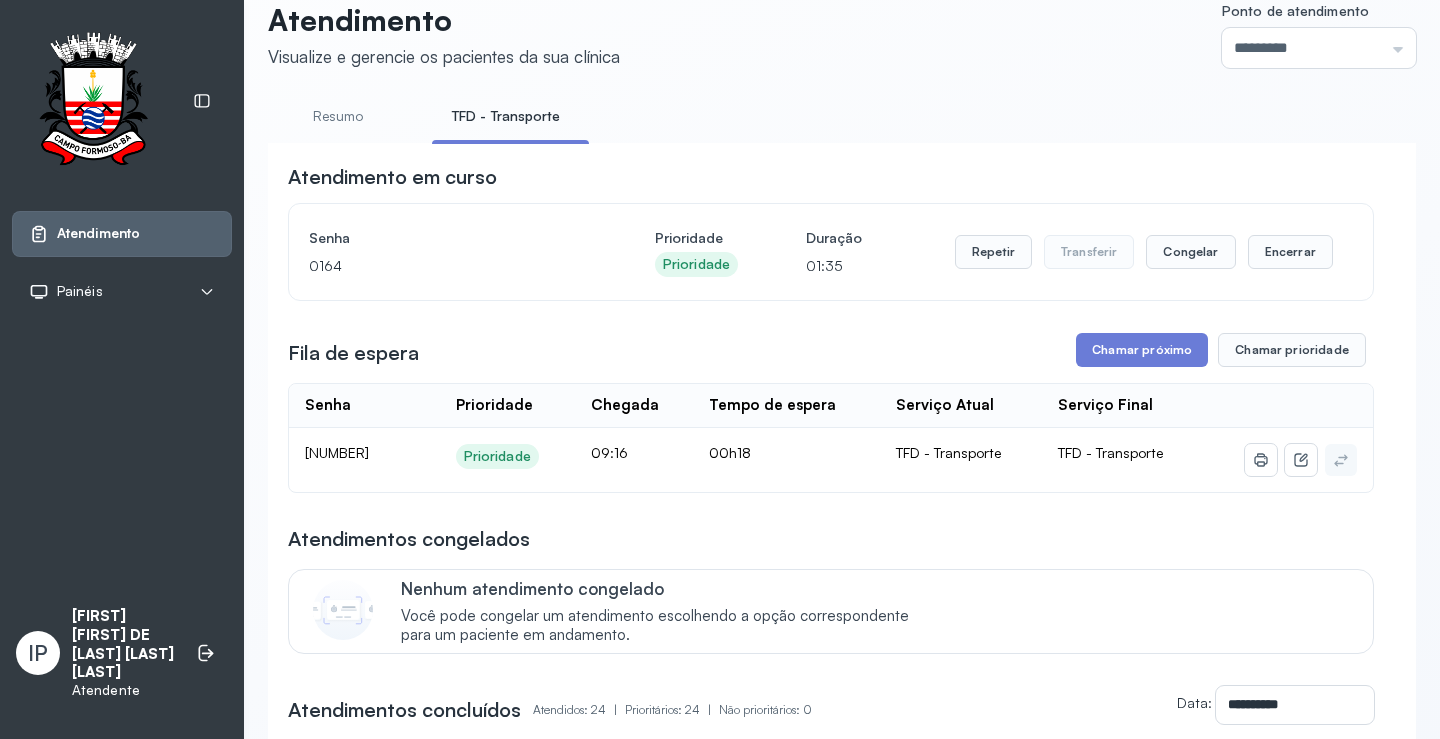 scroll, scrollTop: 0, scrollLeft: 0, axis: both 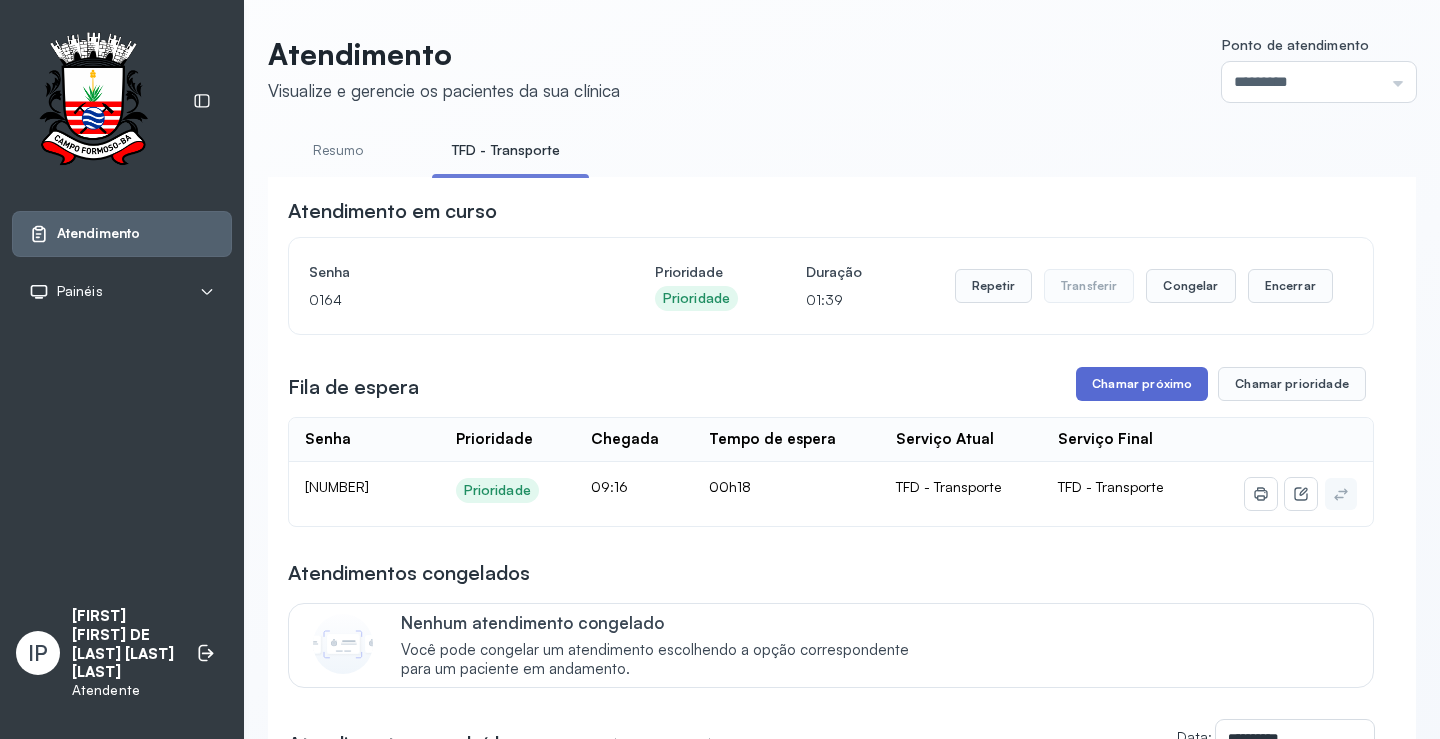 click on "Chamar próximo" at bounding box center (1142, 384) 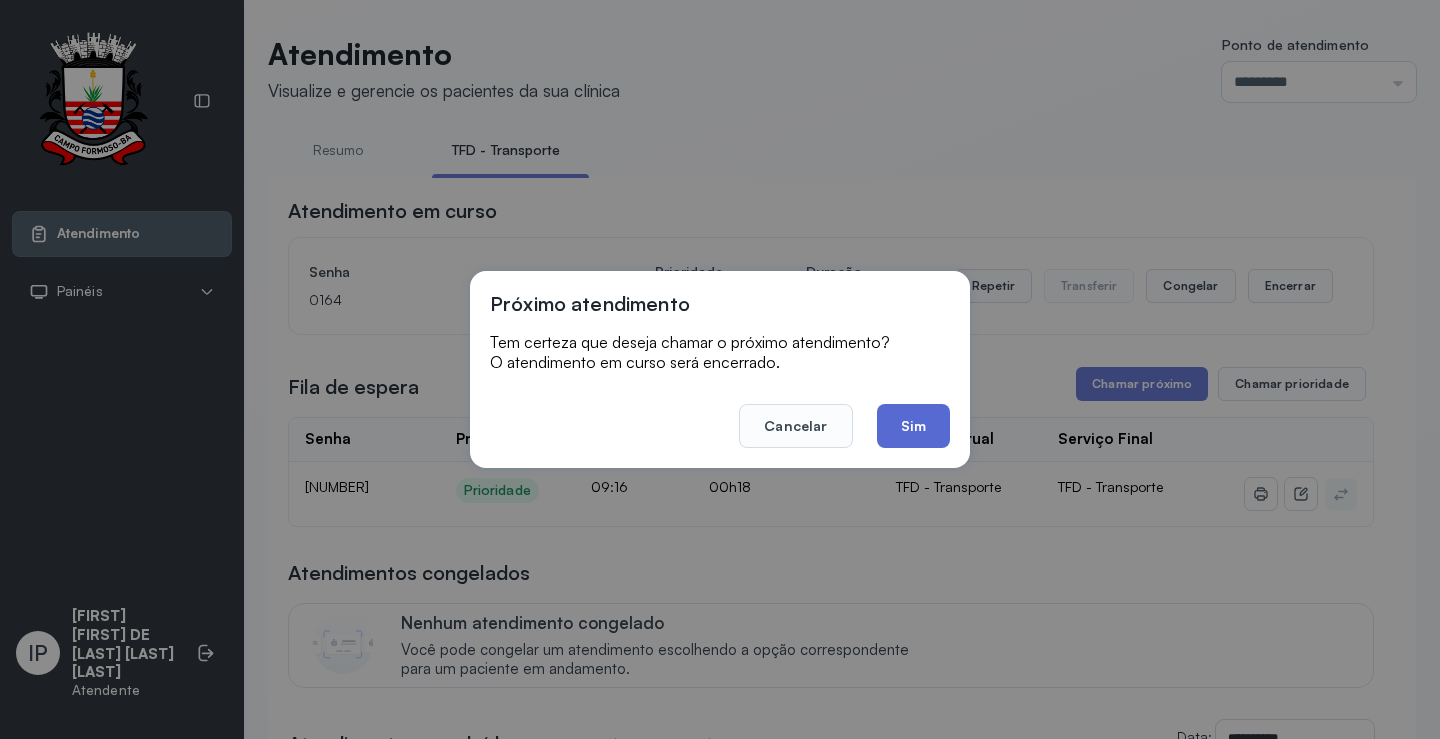 click on "Sim" 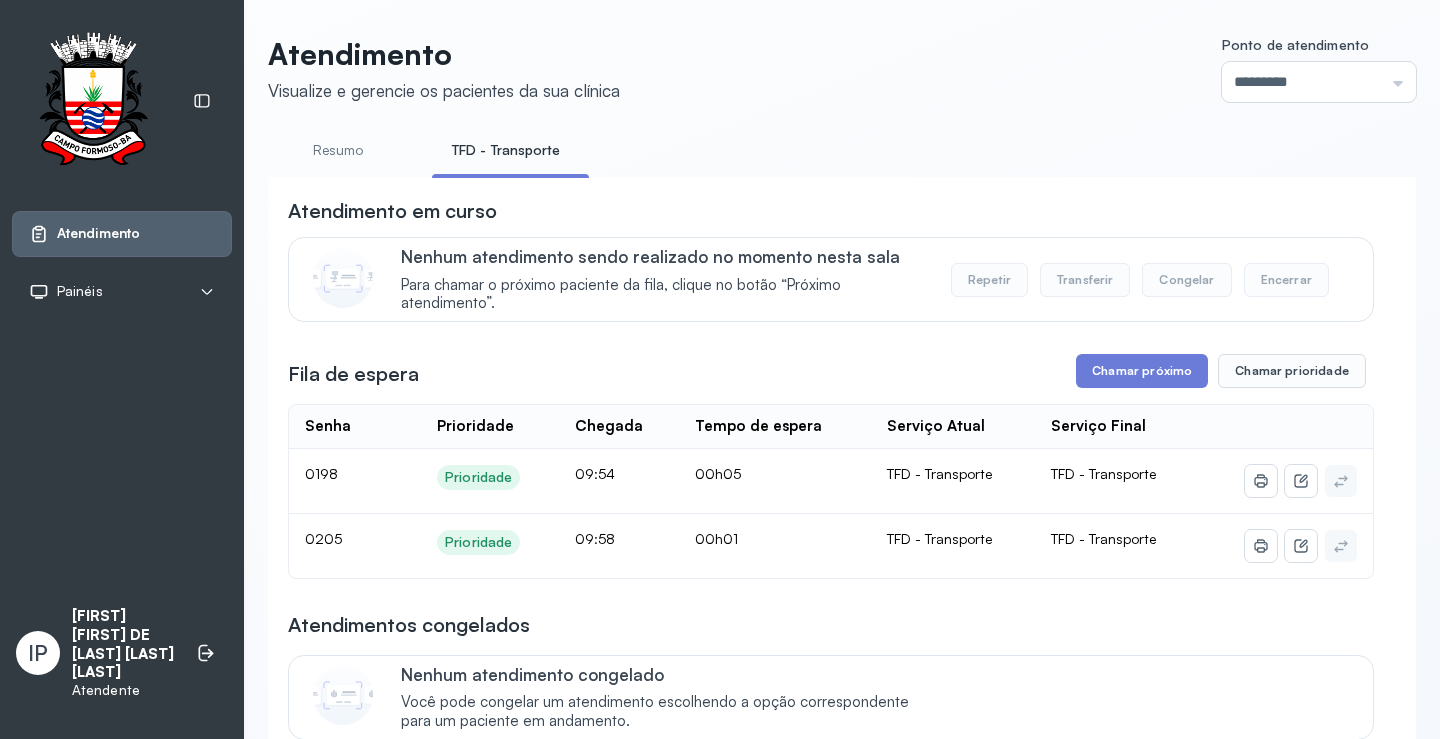 scroll, scrollTop: 300, scrollLeft: 0, axis: vertical 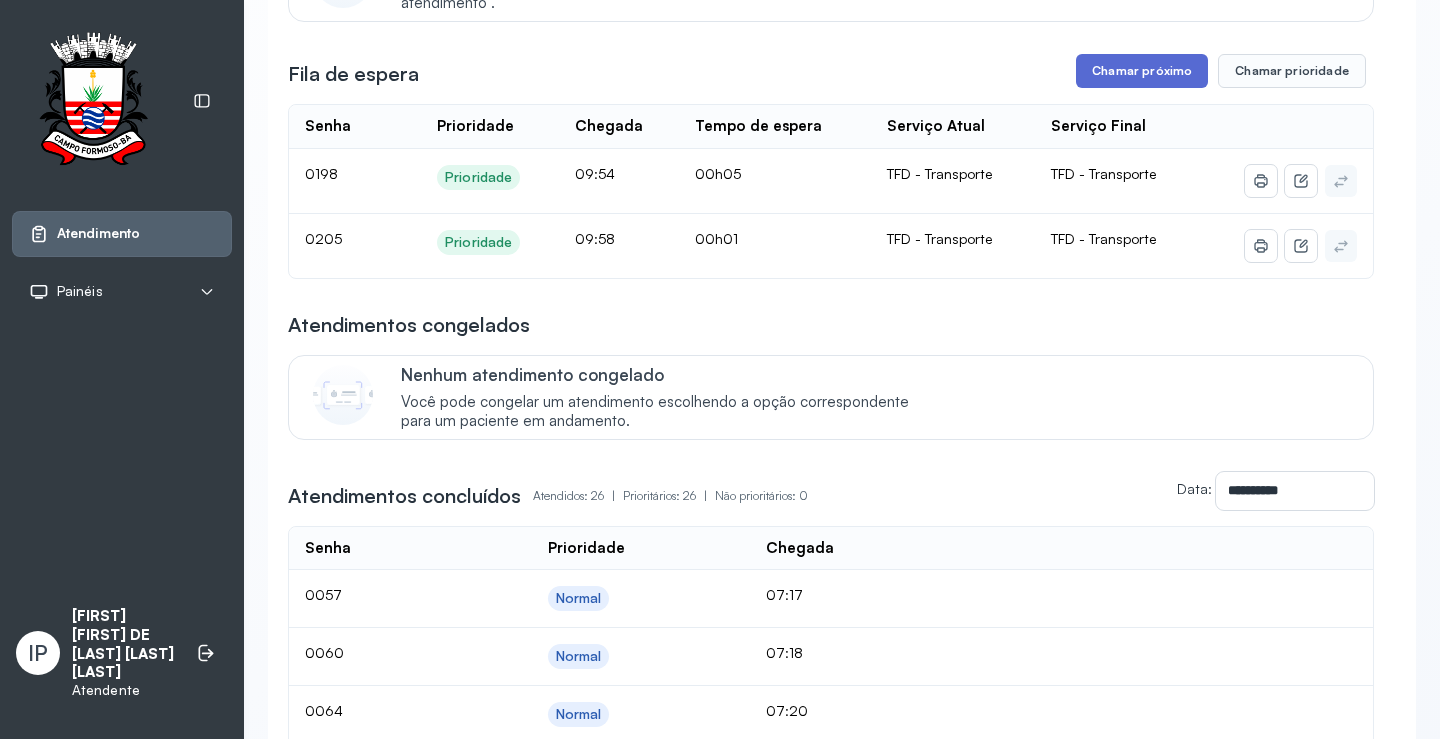 click on "Chamar próximo" at bounding box center (1142, 71) 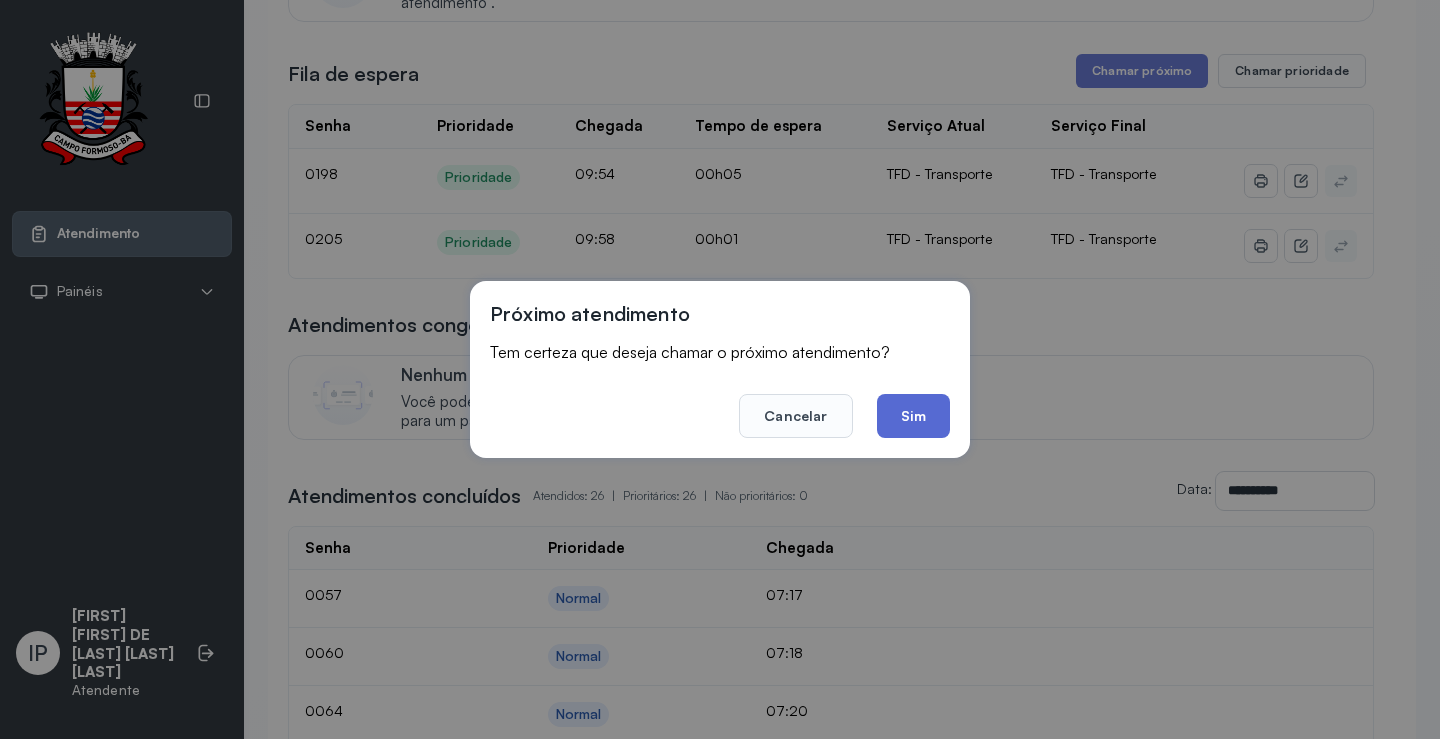 click on "Sim" 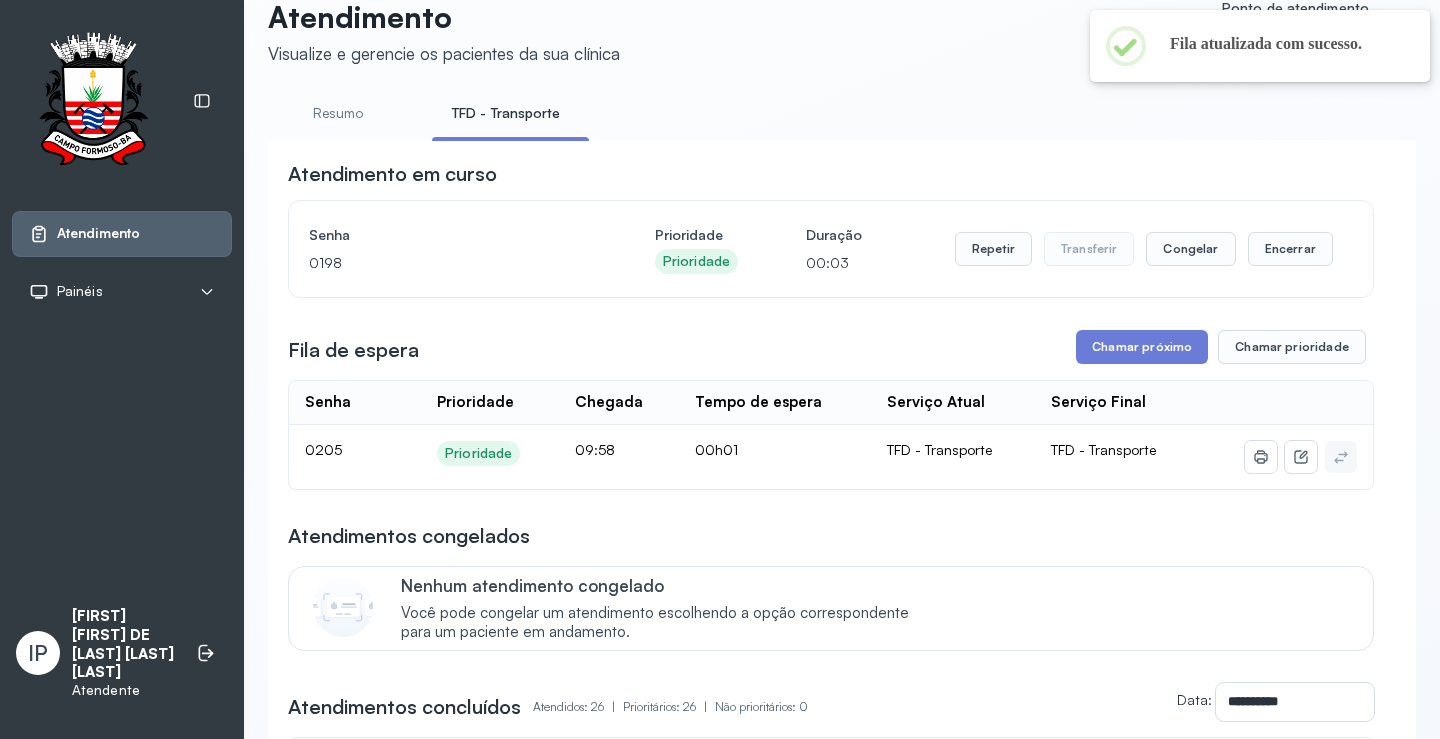 scroll, scrollTop: 0, scrollLeft: 0, axis: both 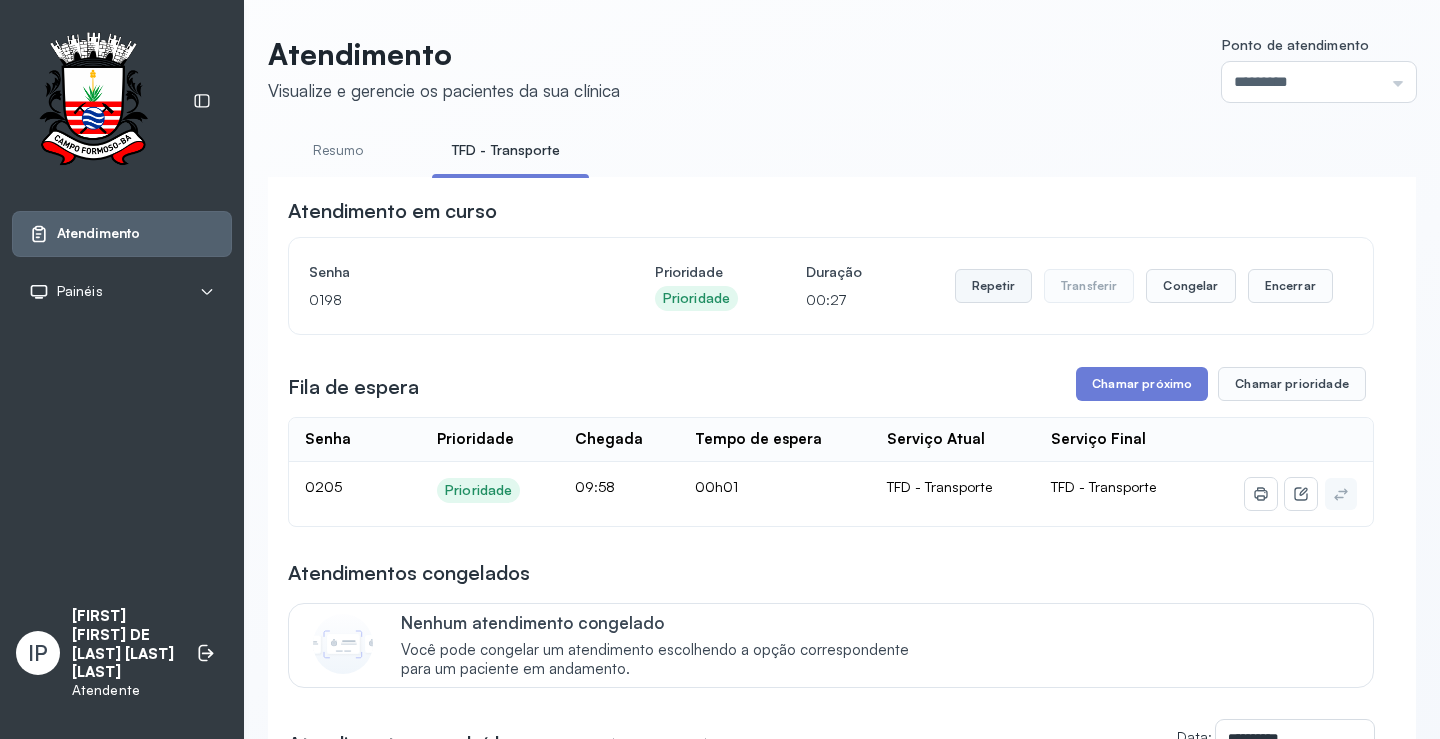 click on "Repetir" at bounding box center [993, 286] 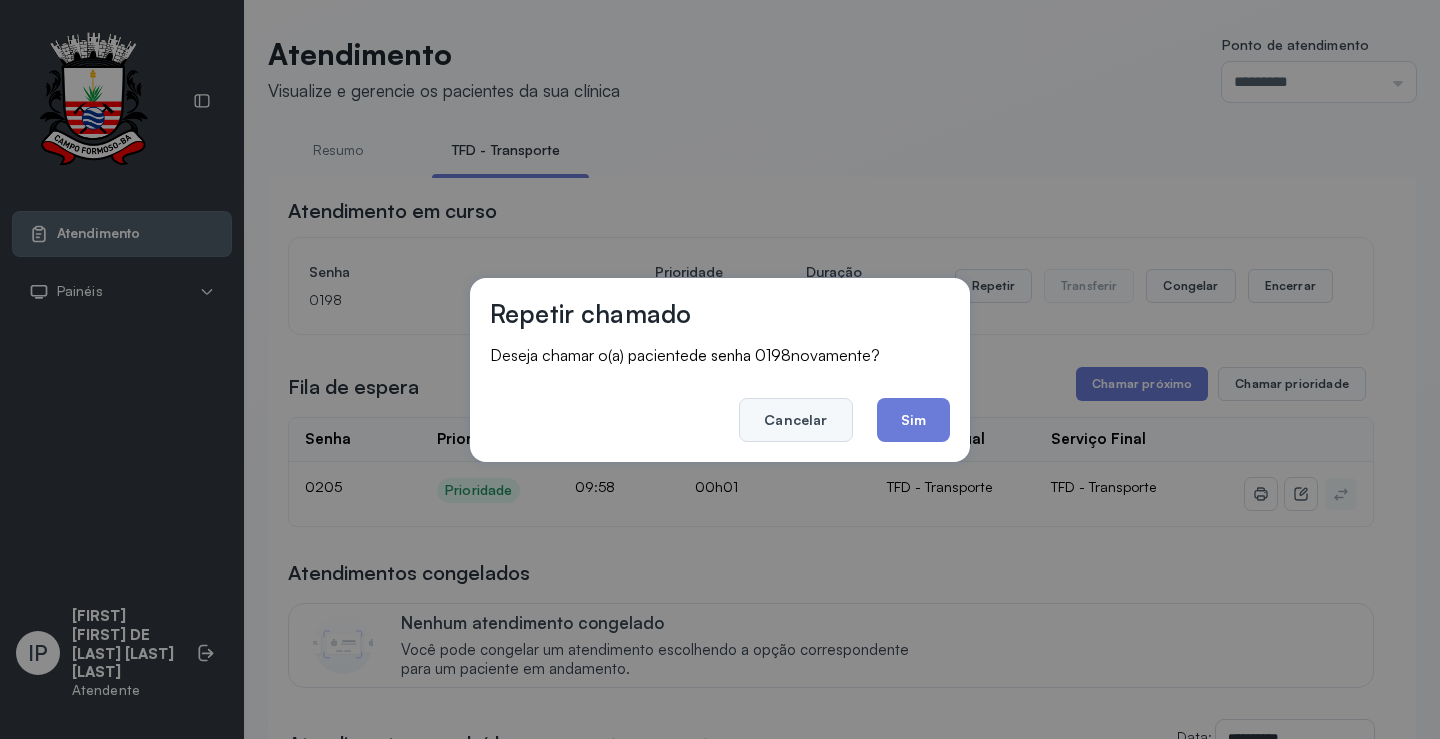 click on "Cancelar" 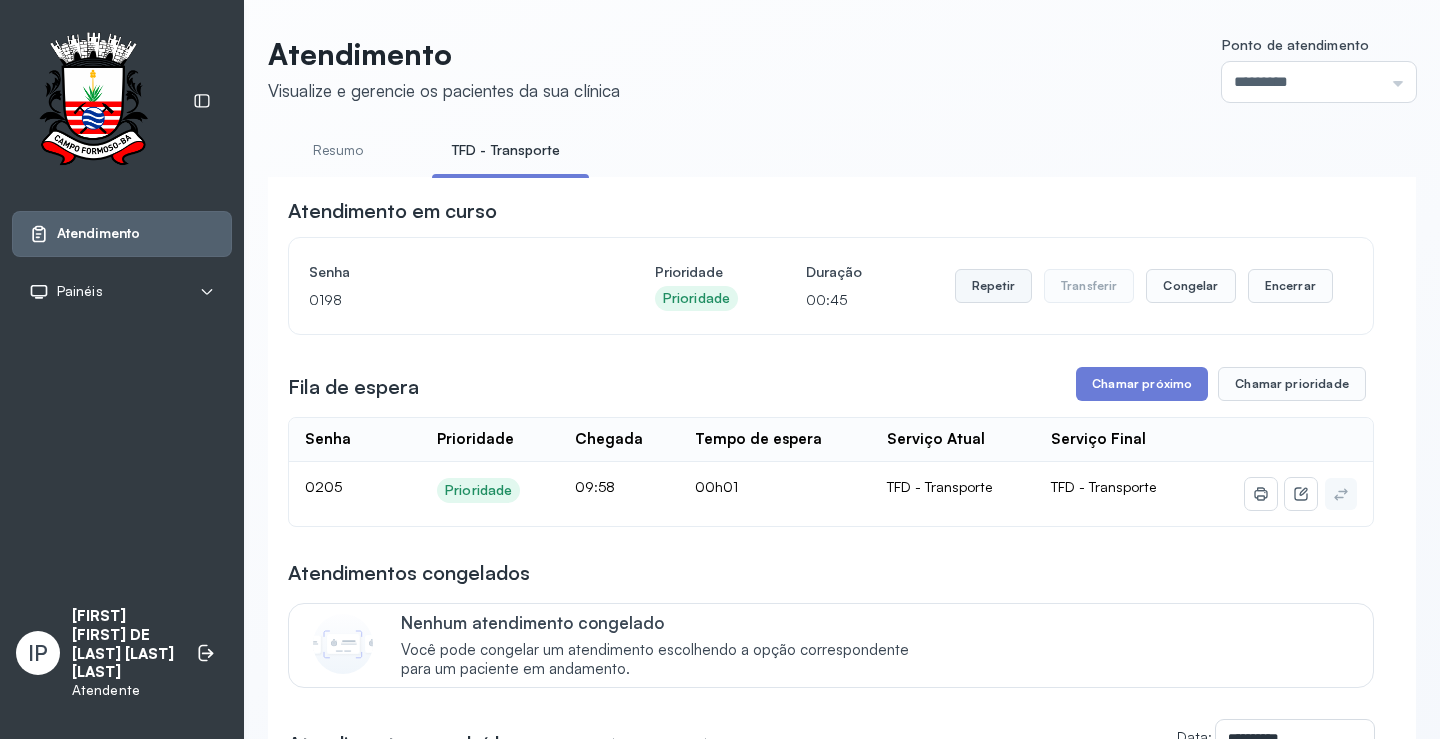 click on "Repetir" at bounding box center [993, 286] 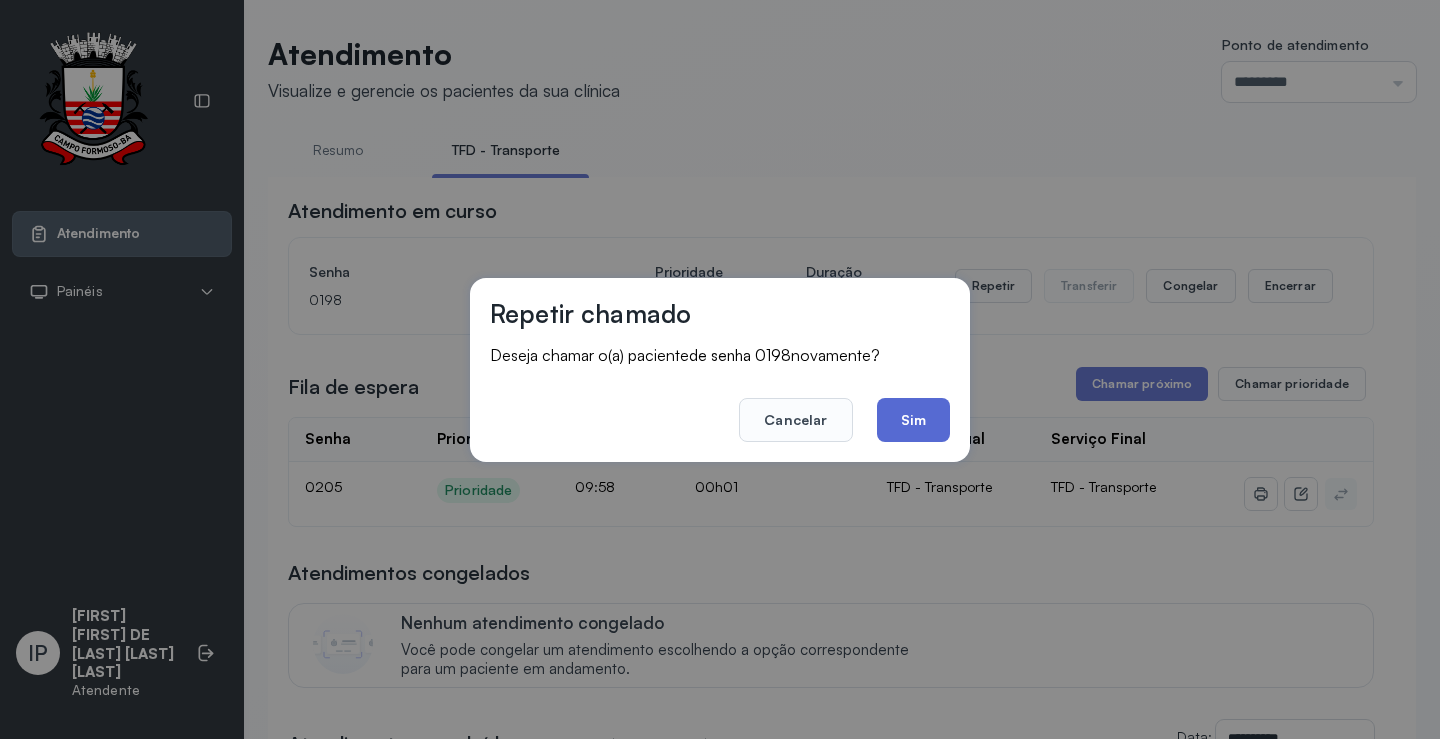 click on "Sim" 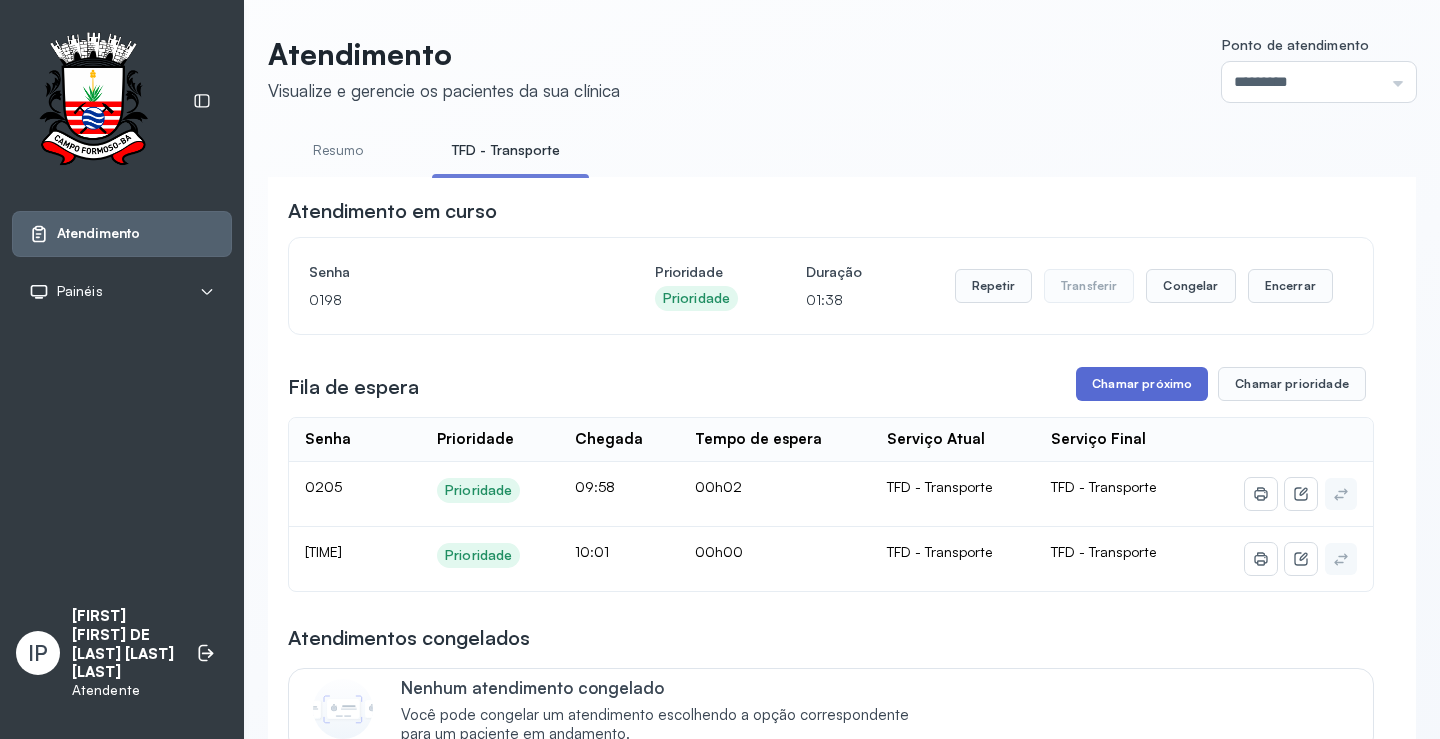 click on "Chamar próximo" at bounding box center [1142, 384] 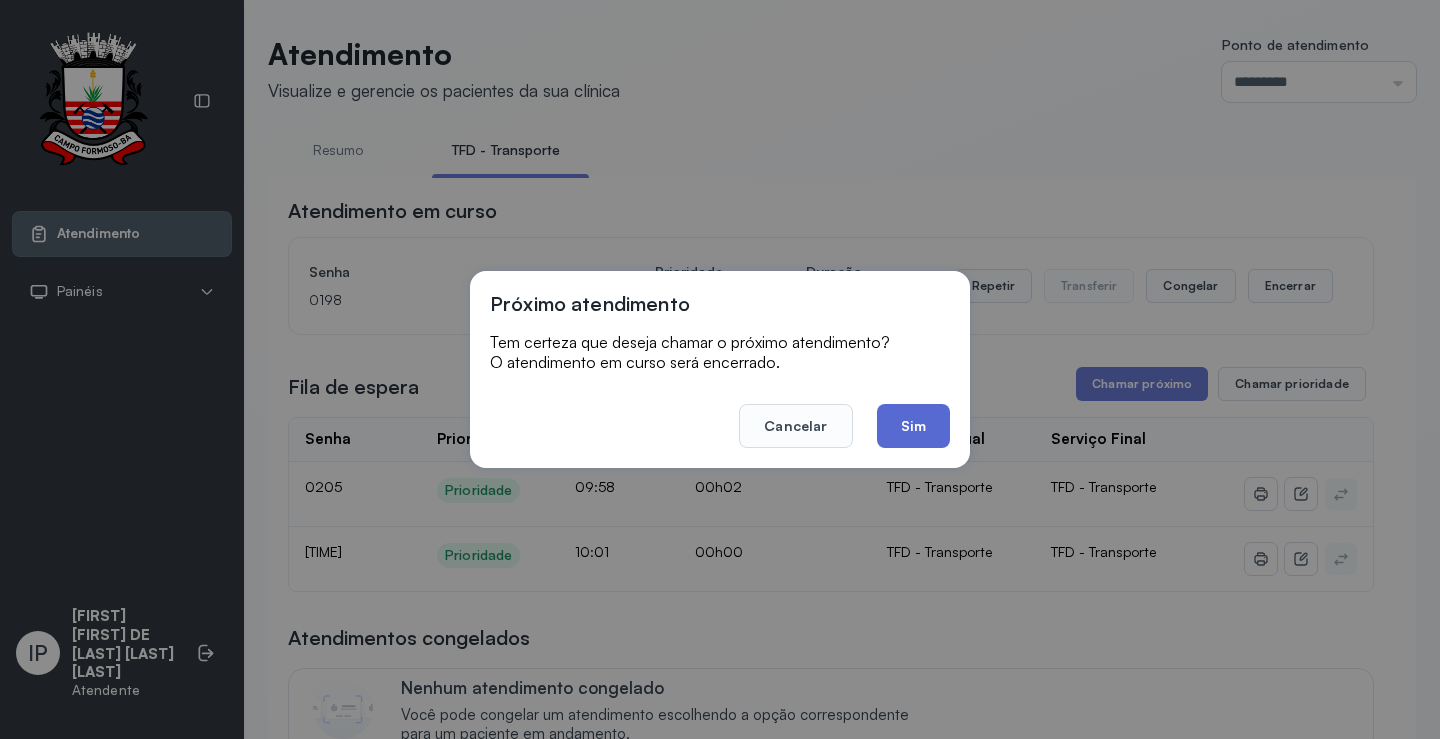 click on "Sim" 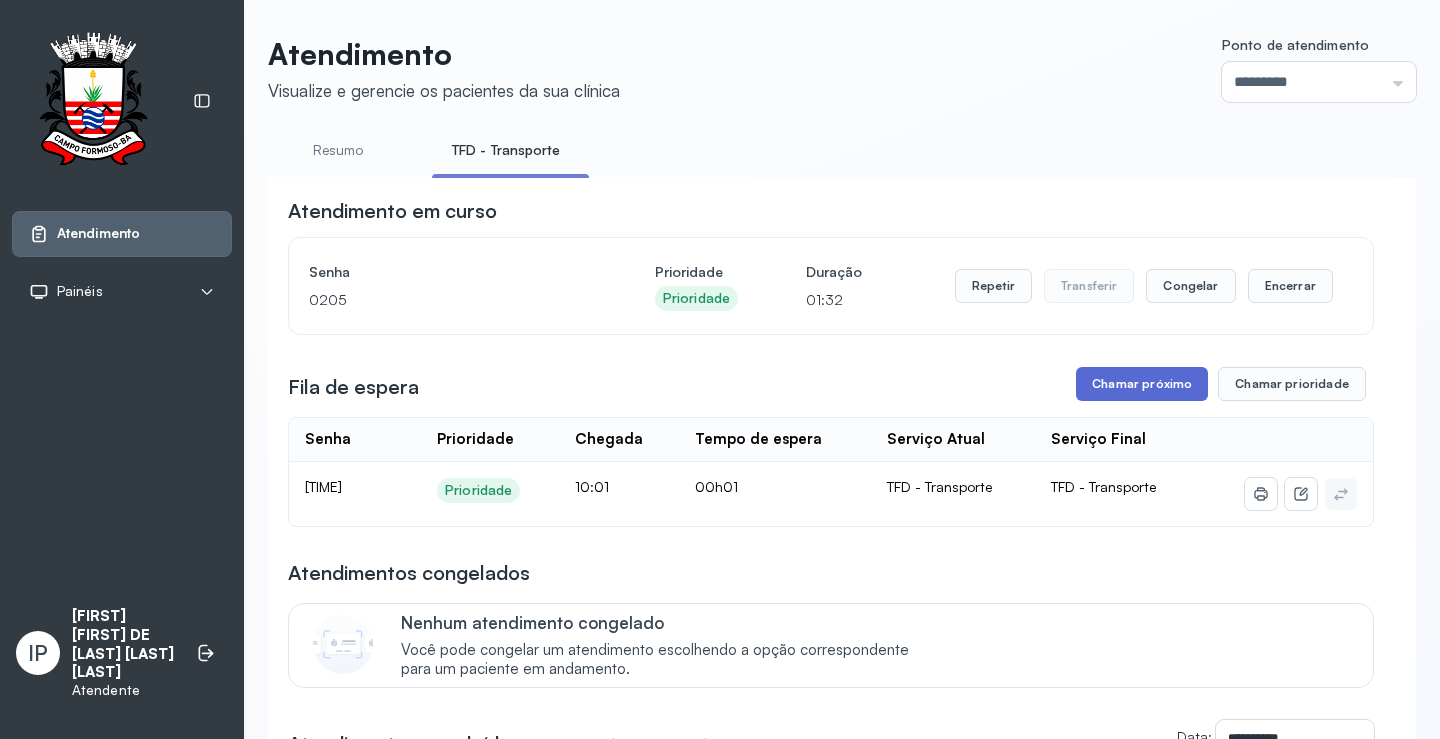 click on "Chamar próximo" at bounding box center [1142, 384] 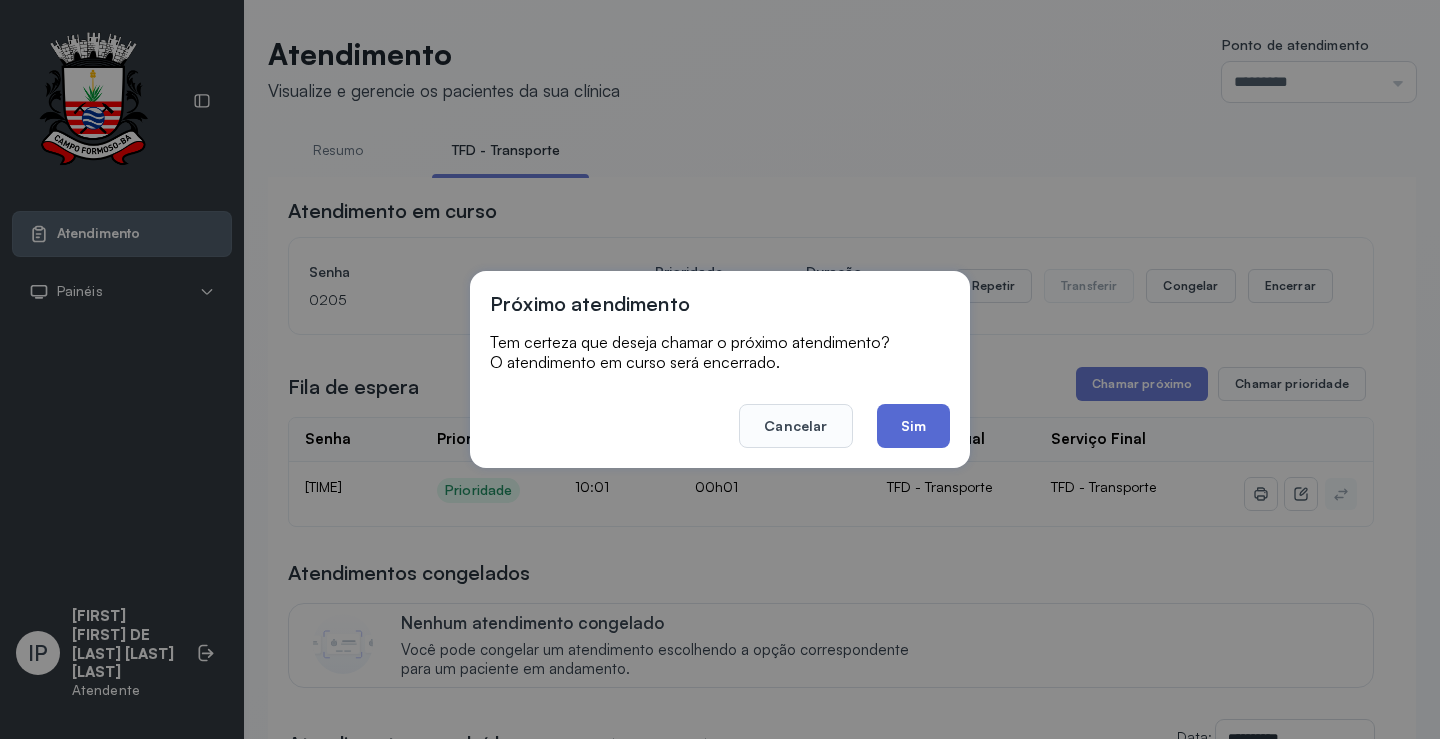 click on "Sim" 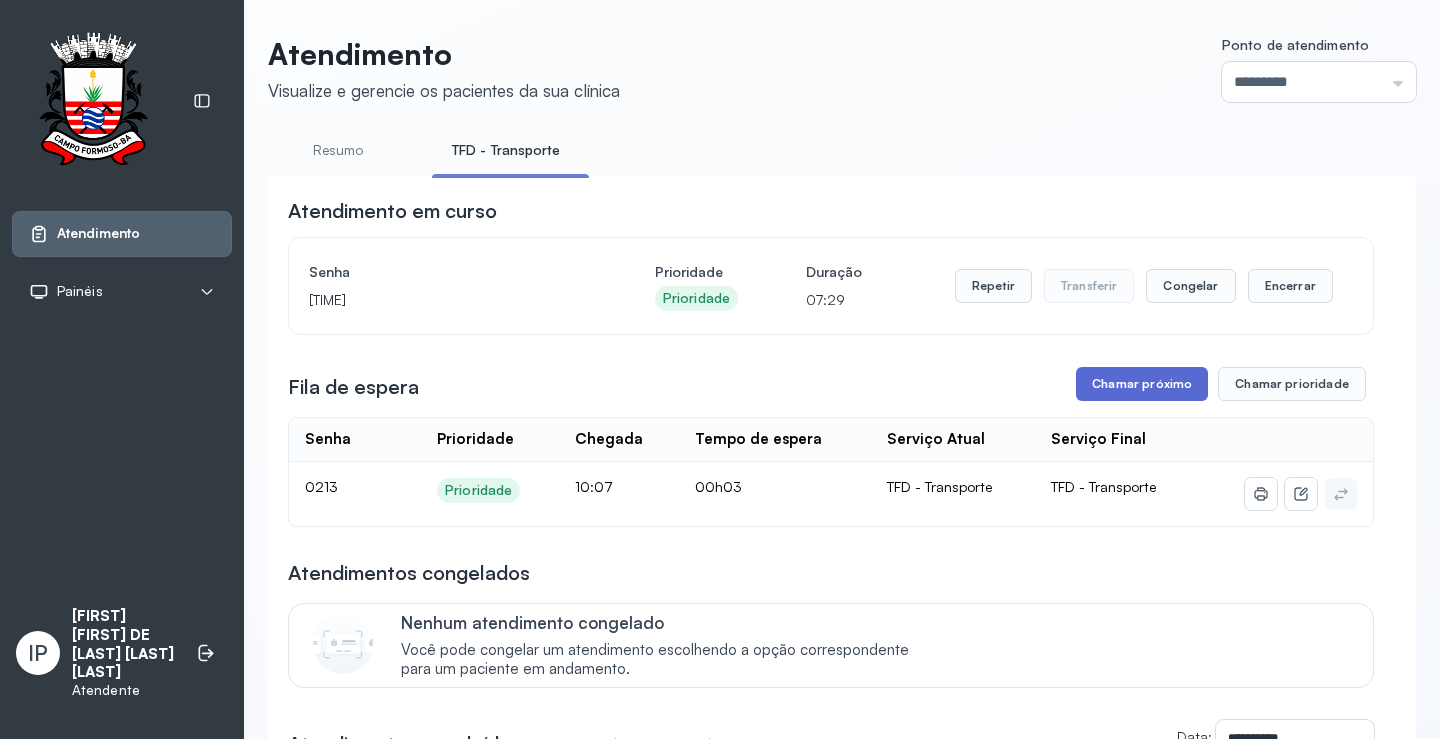 click on "Chamar próximo" at bounding box center [1142, 384] 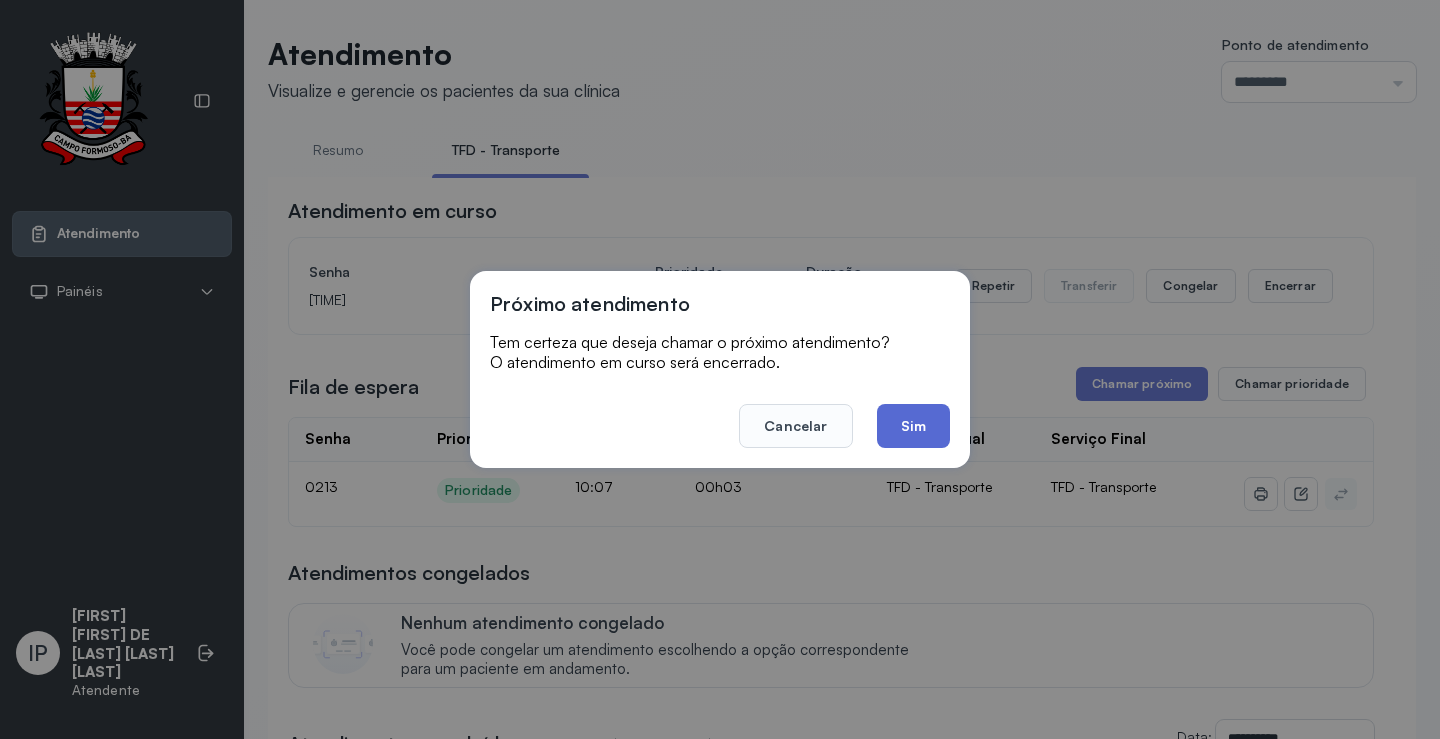 click on "Sim" 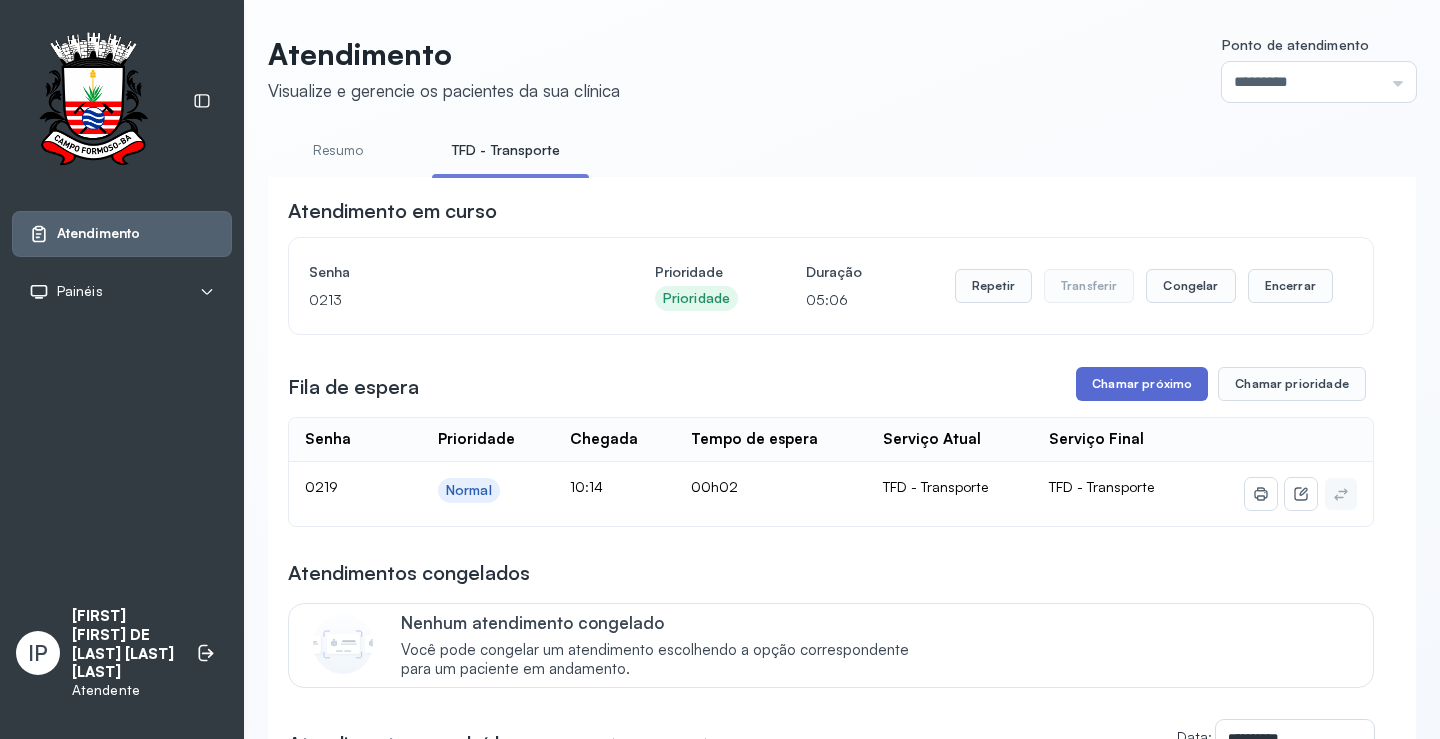 click on "Chamar próximo" at bounding box center (1142, 384) 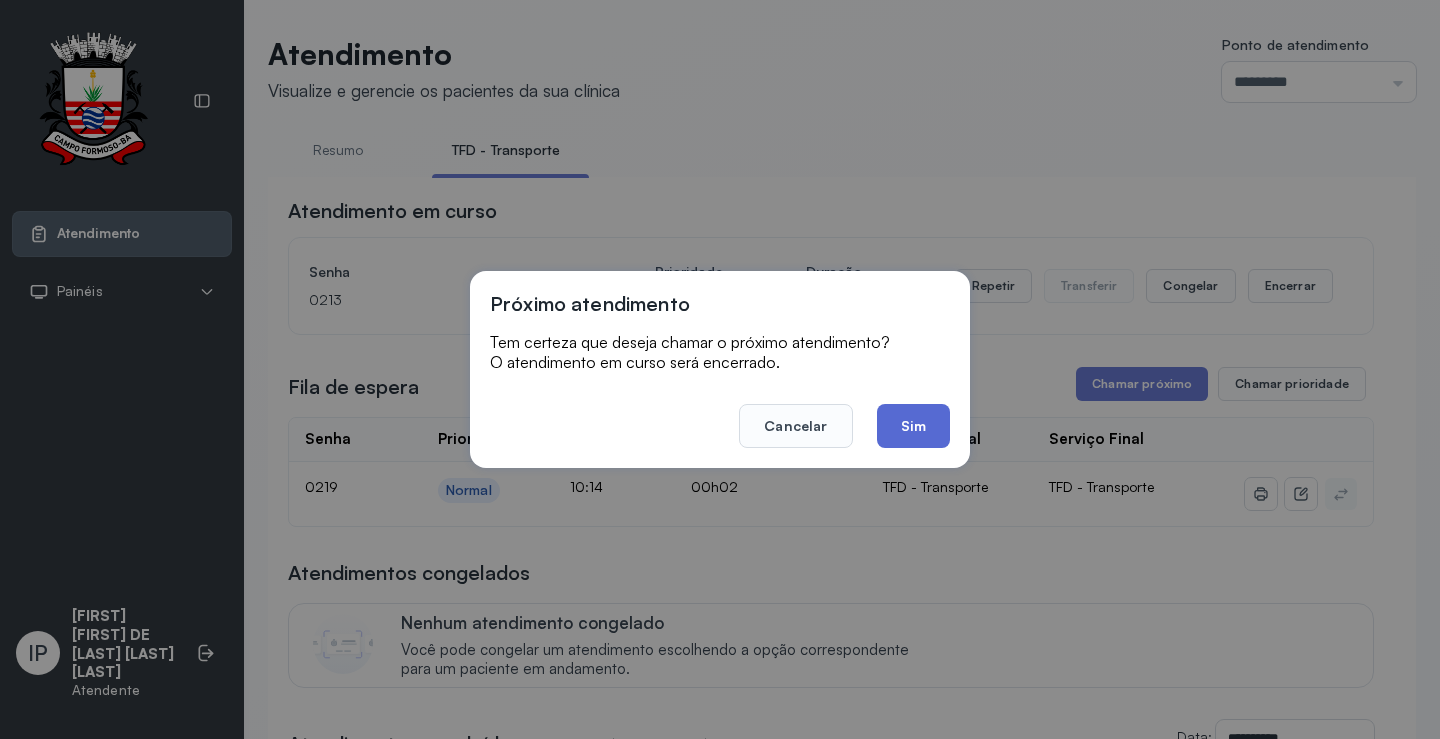 click on "Sim" 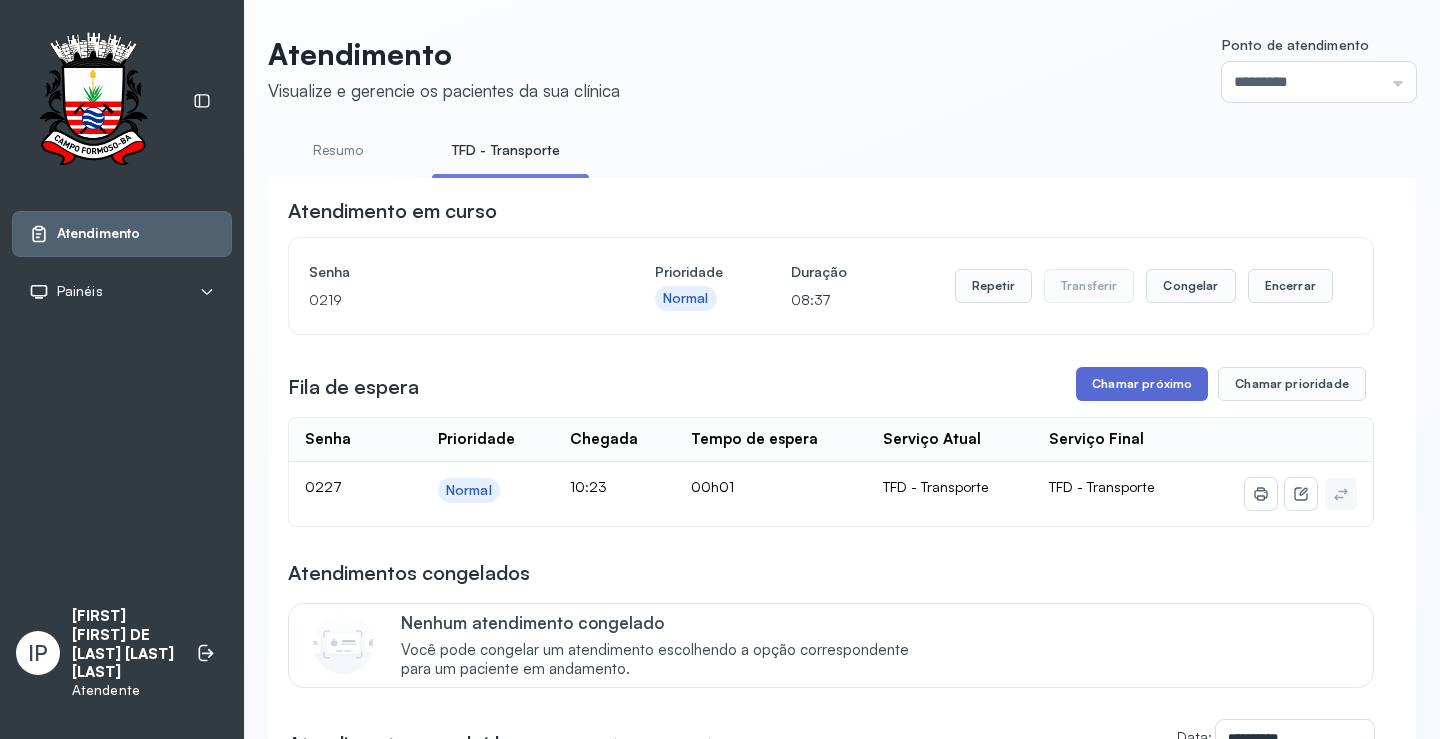 click on "Chamar próximo" at bounding box center [1142, 384] 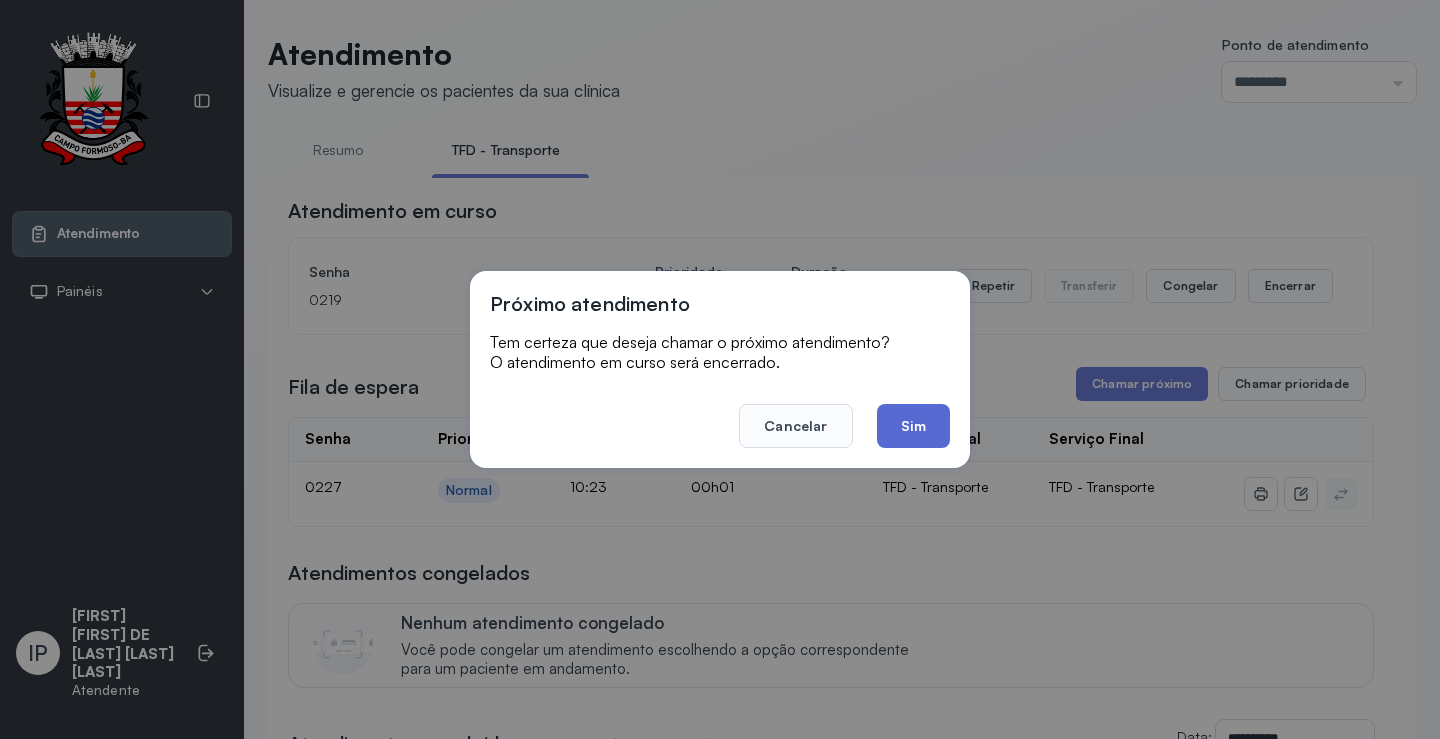 click on "Sim" 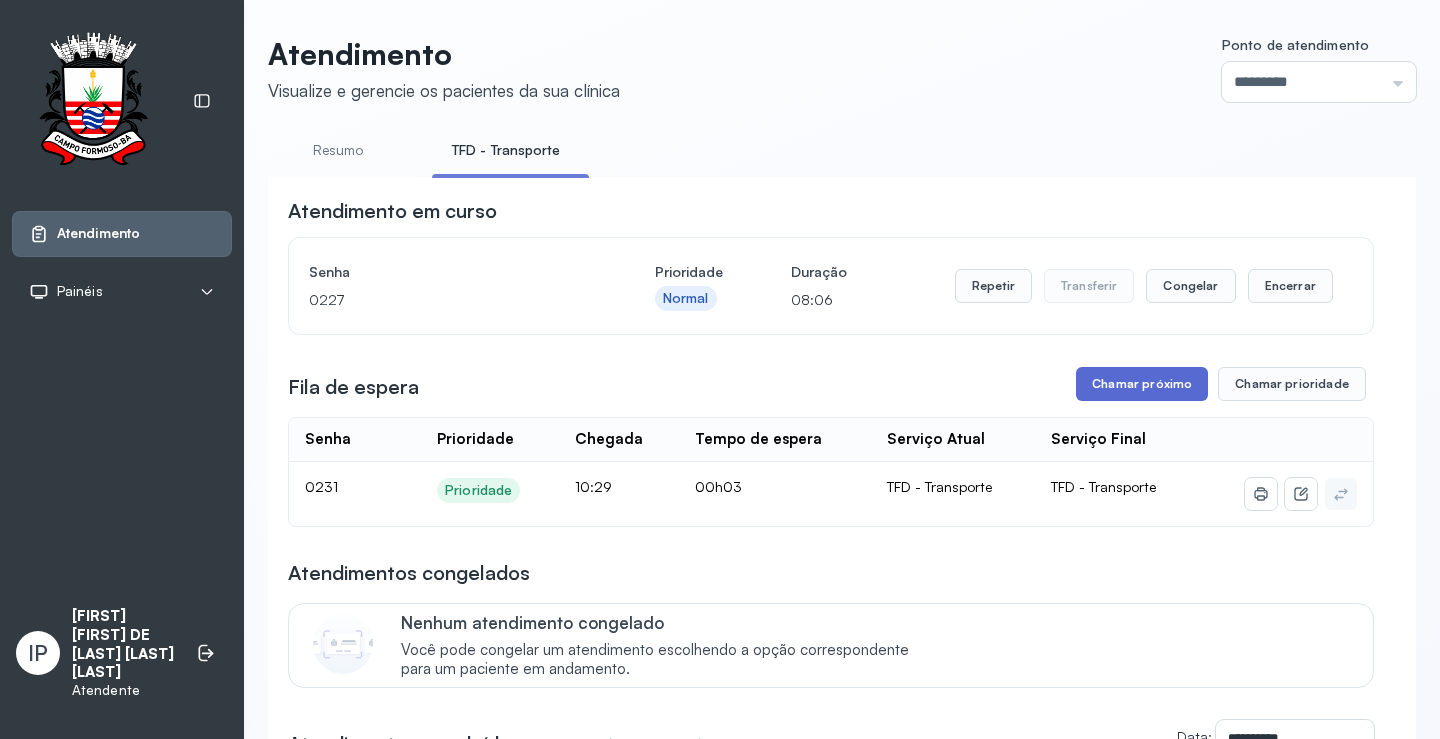 click on "Chamar próximo" at bounding box center [1142, 384] 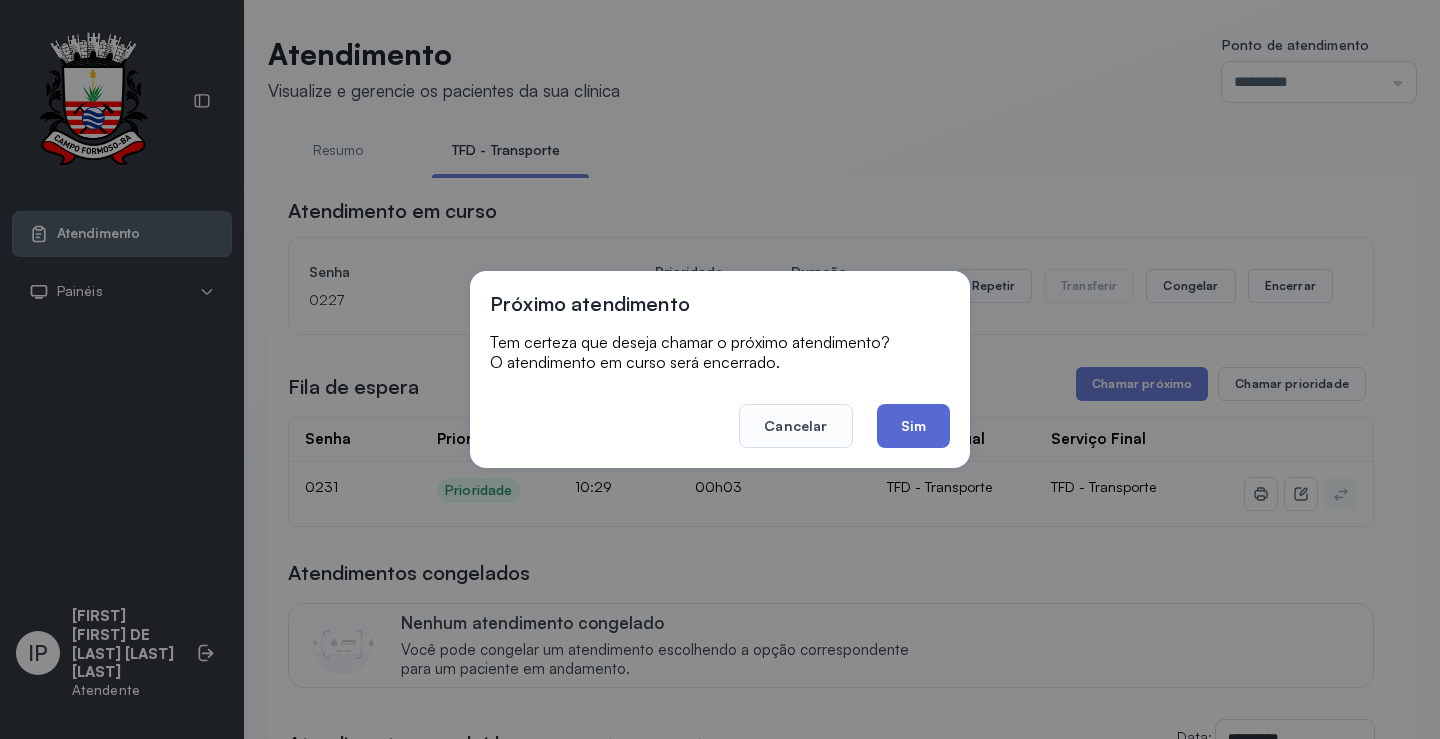 click on "Sim" 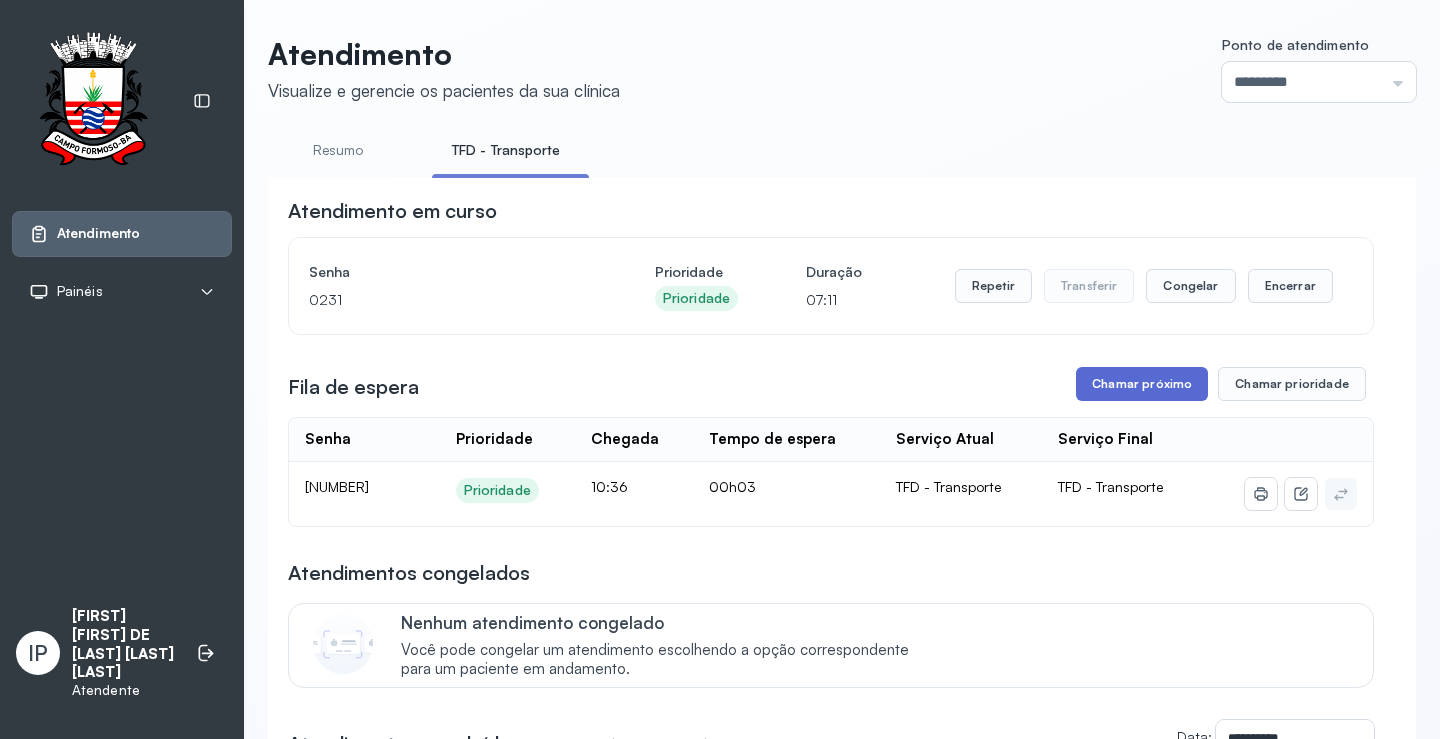 click on "Chamar próximo" at bounding box center [1142, 384] 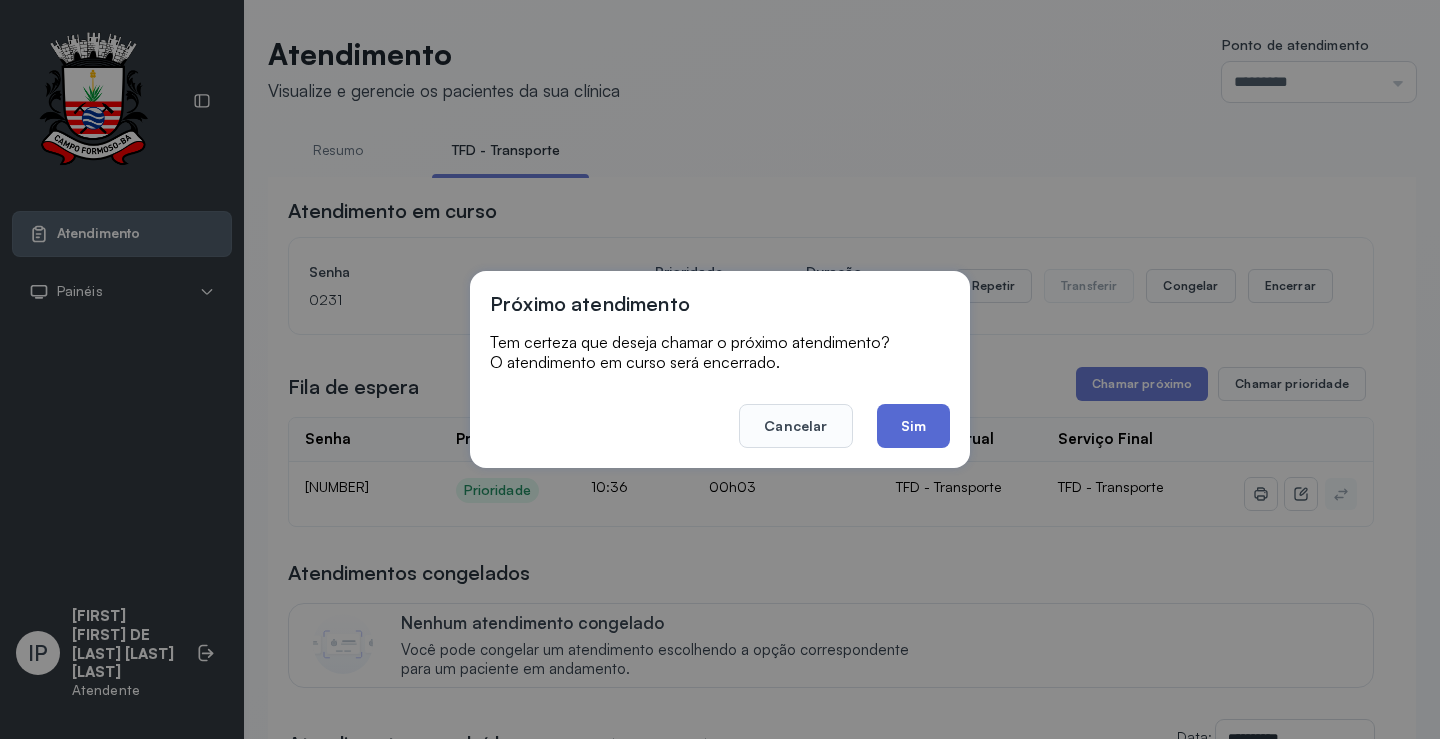 click on "Sim" 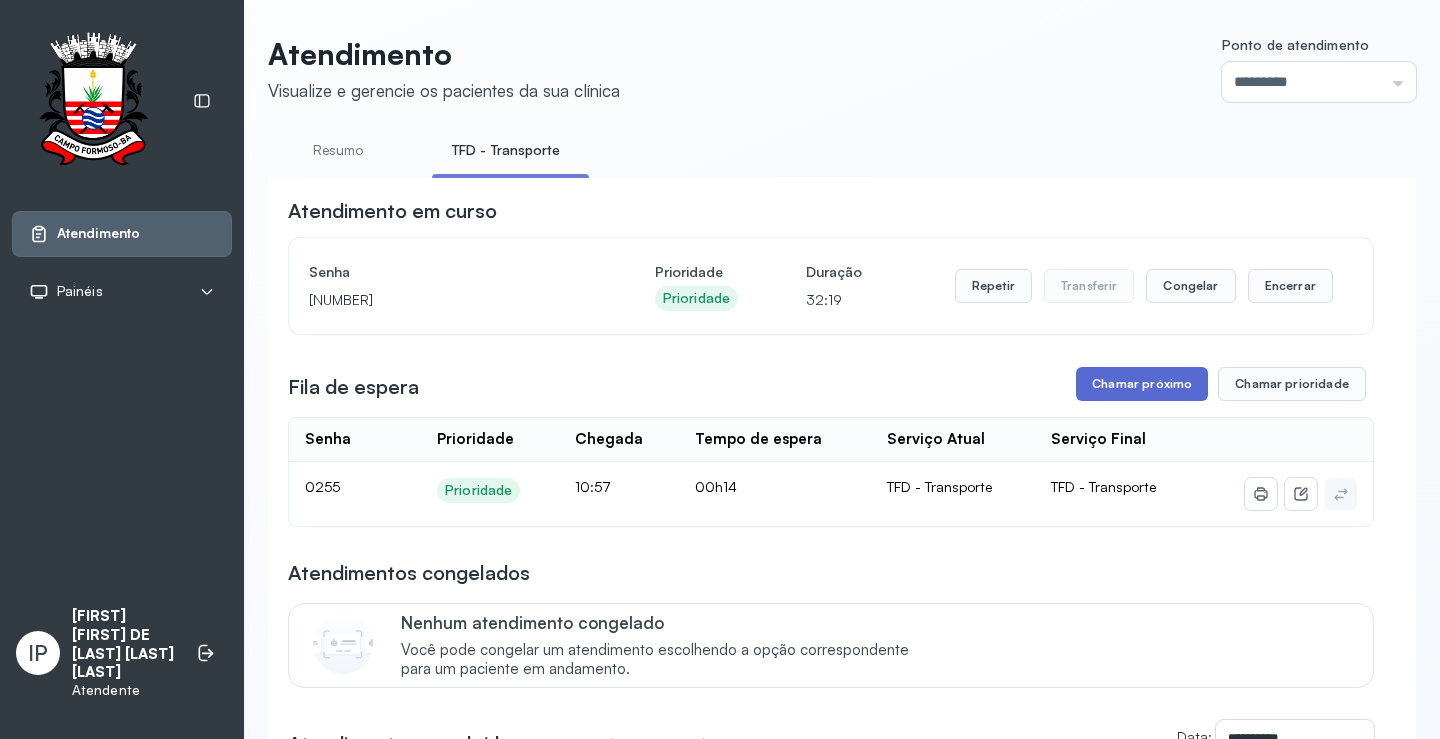 click on "Chamar próximo" at bounding box center [1142, 384] 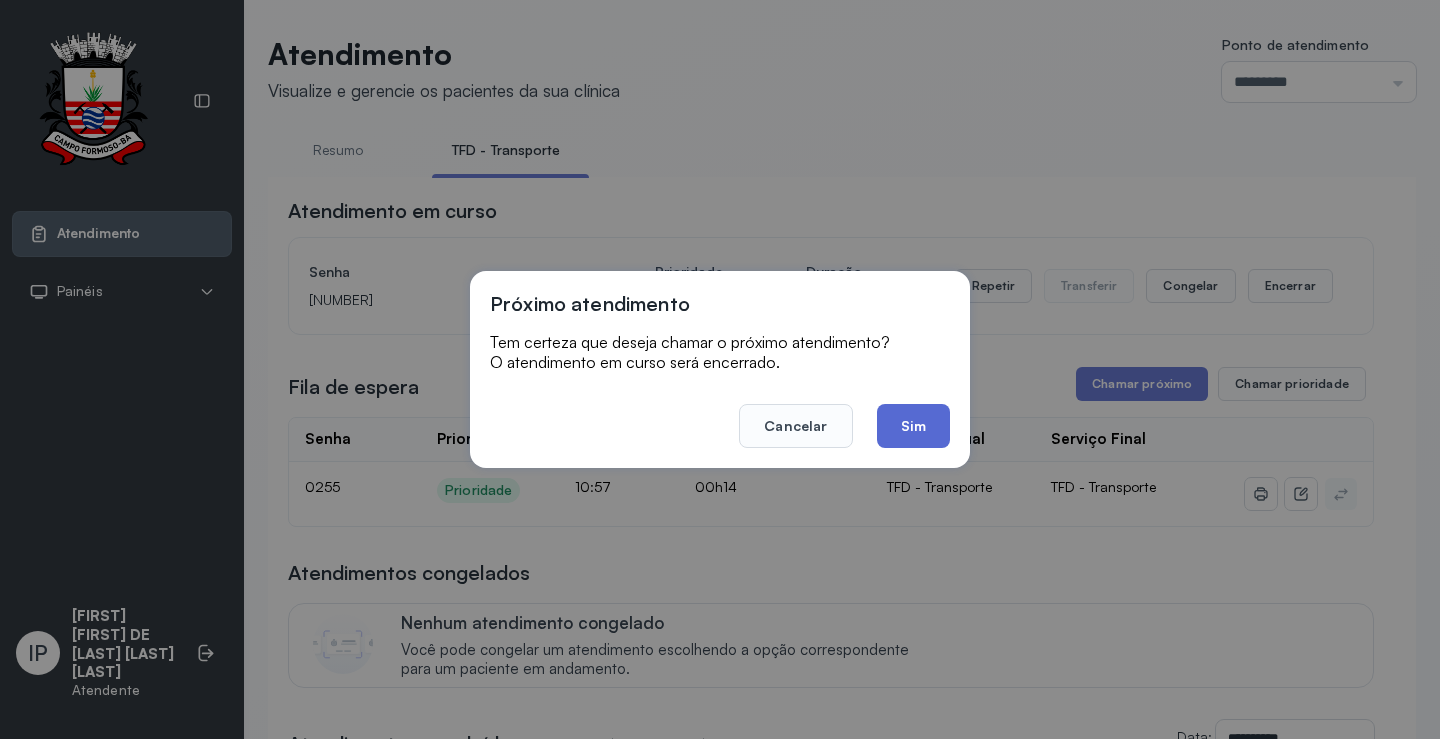 click on "Sim" 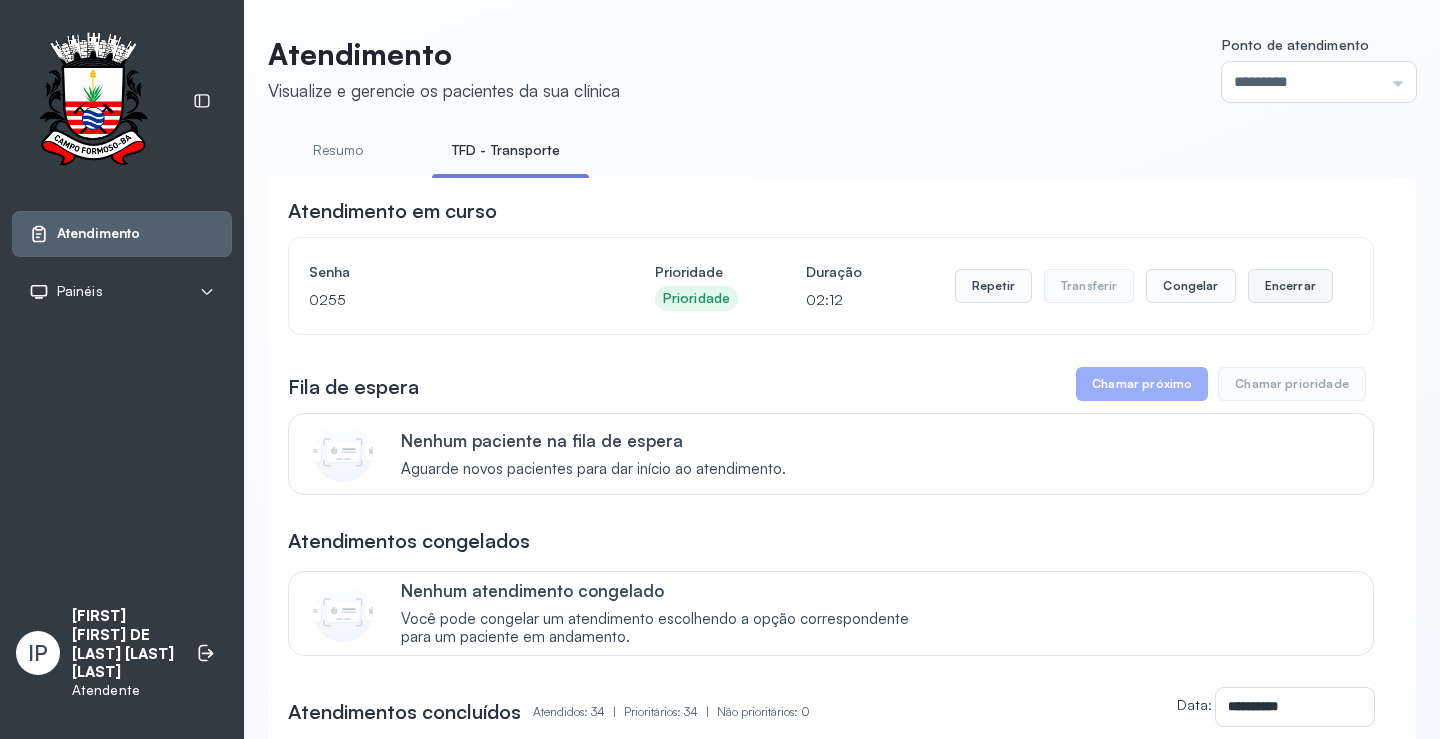 click on "Encerrar" at bounding box center [1290, 286] 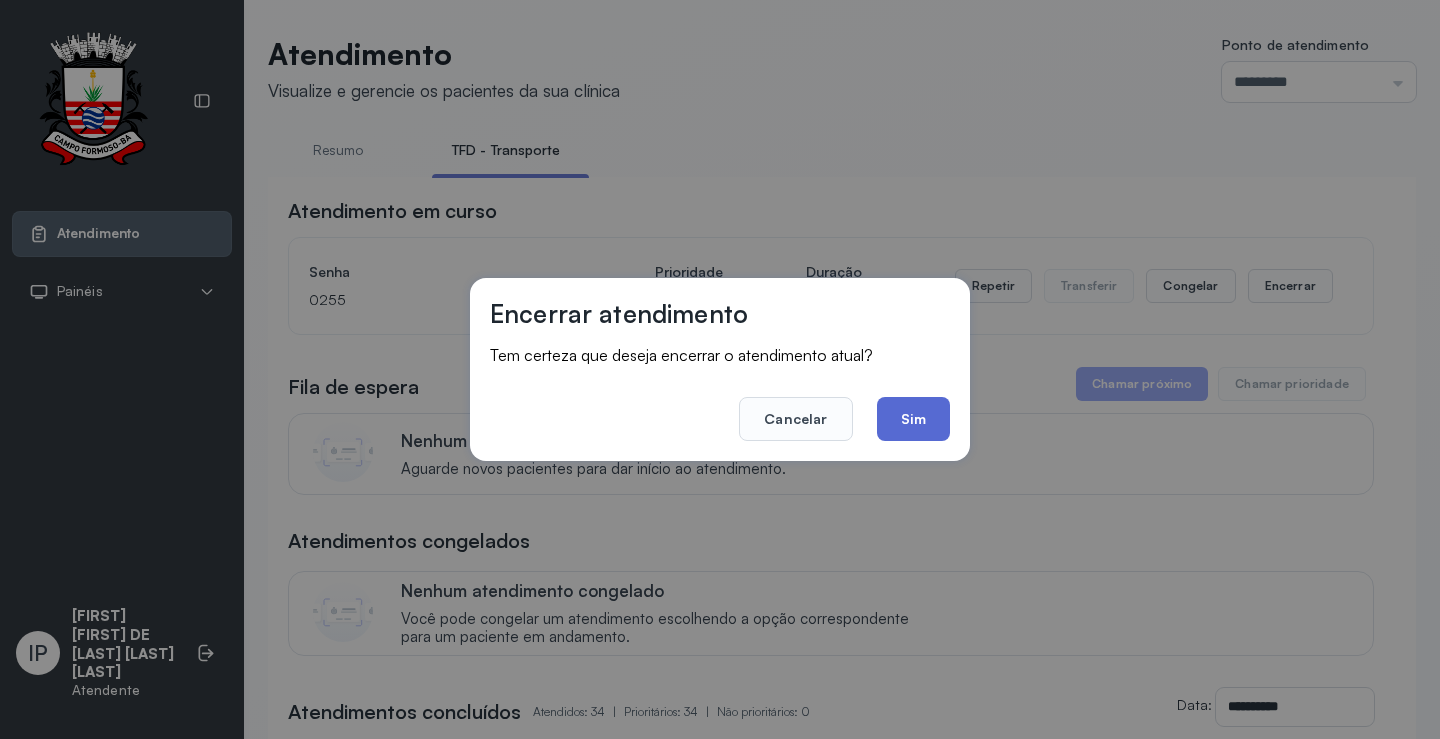 click on "Sim" 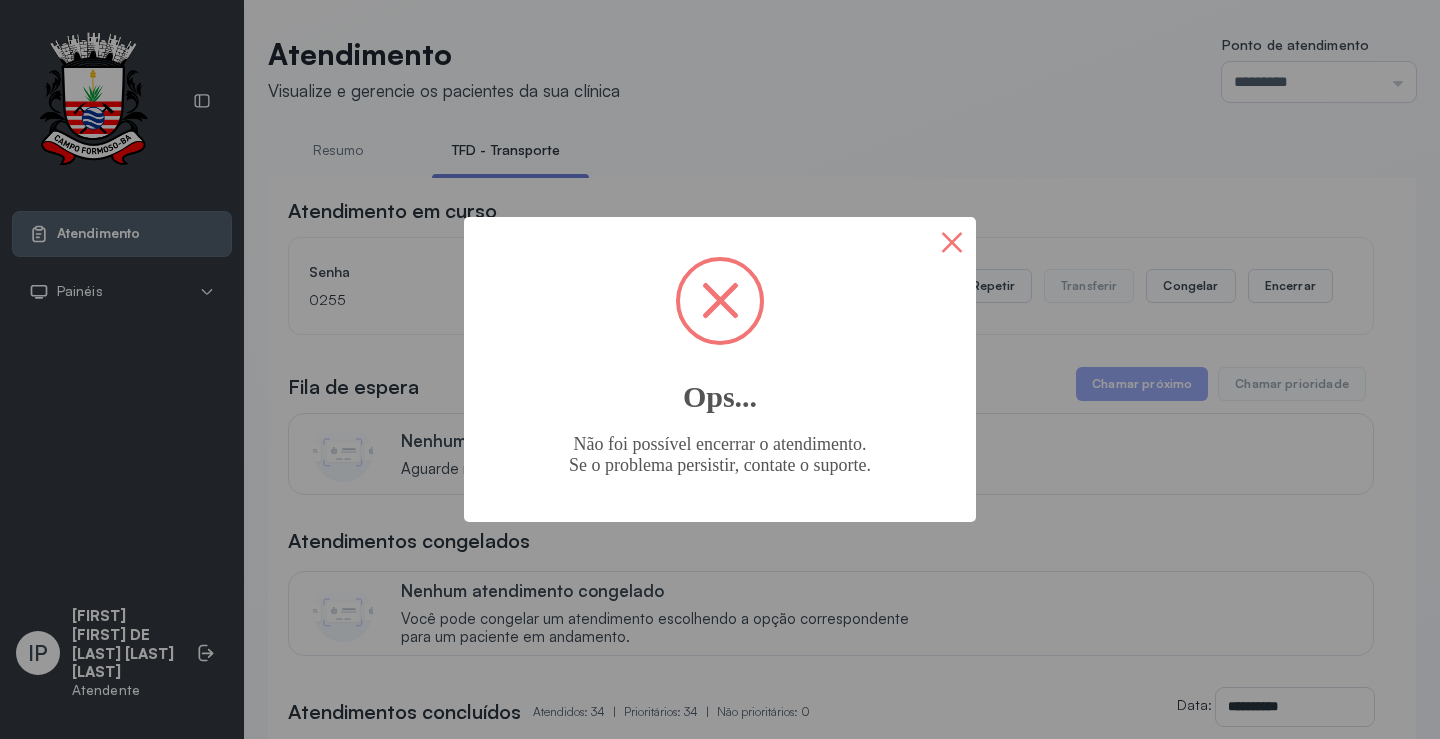 click on "×" at bounding box center [952, 241] 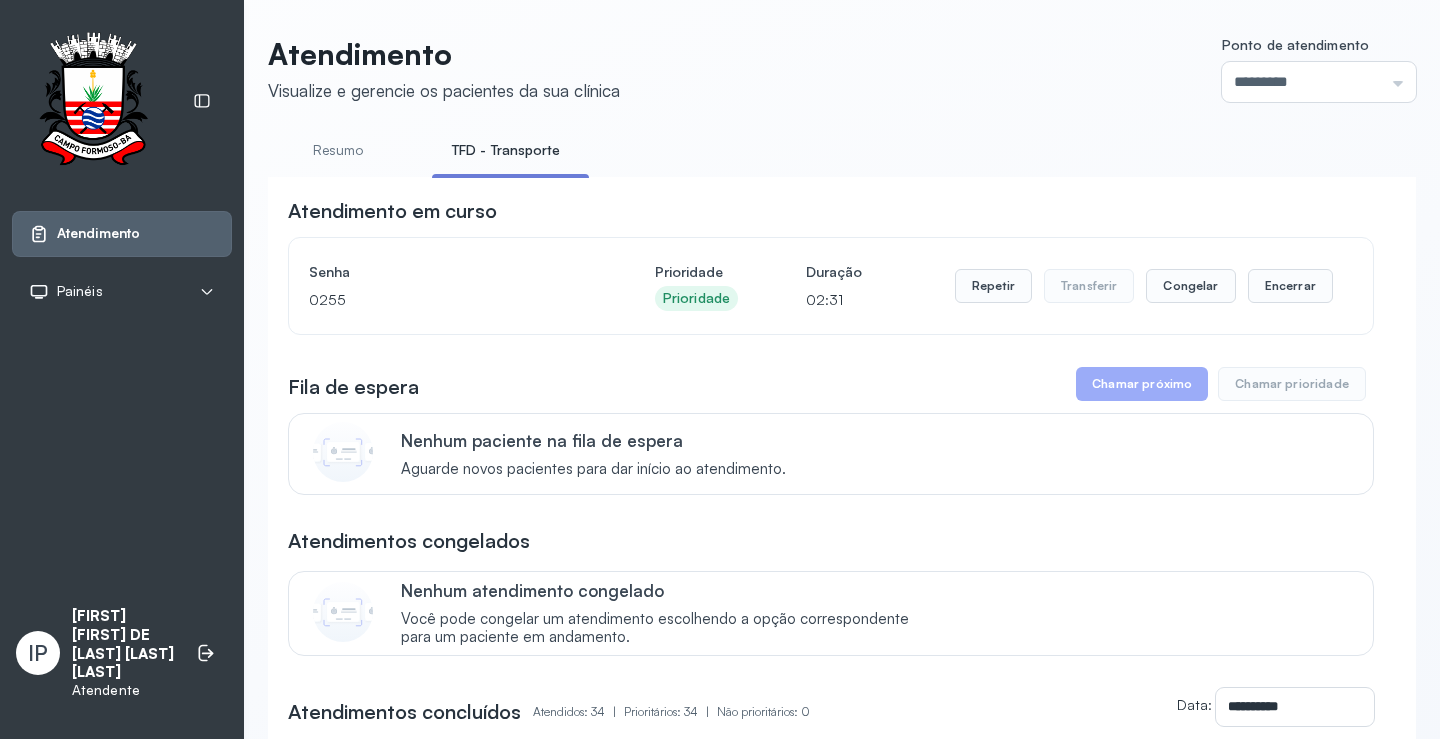 click on "Resumo" at bounding box center [338, 150] 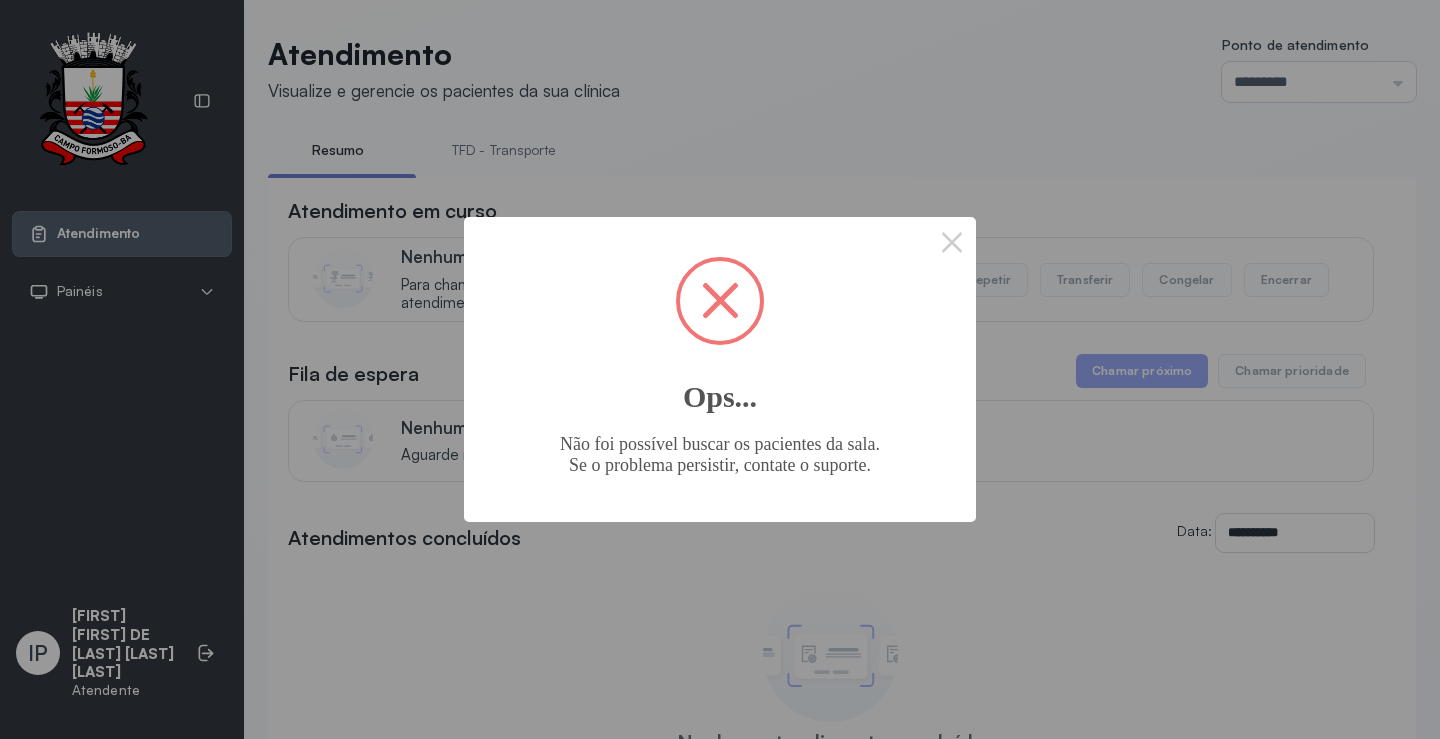 click on "×
Ops... Não foi possível buscar os pacientes da sala.
Se o problema persistir, contate o suporte.
OK No Cancel" at bounding box center (720, 369) 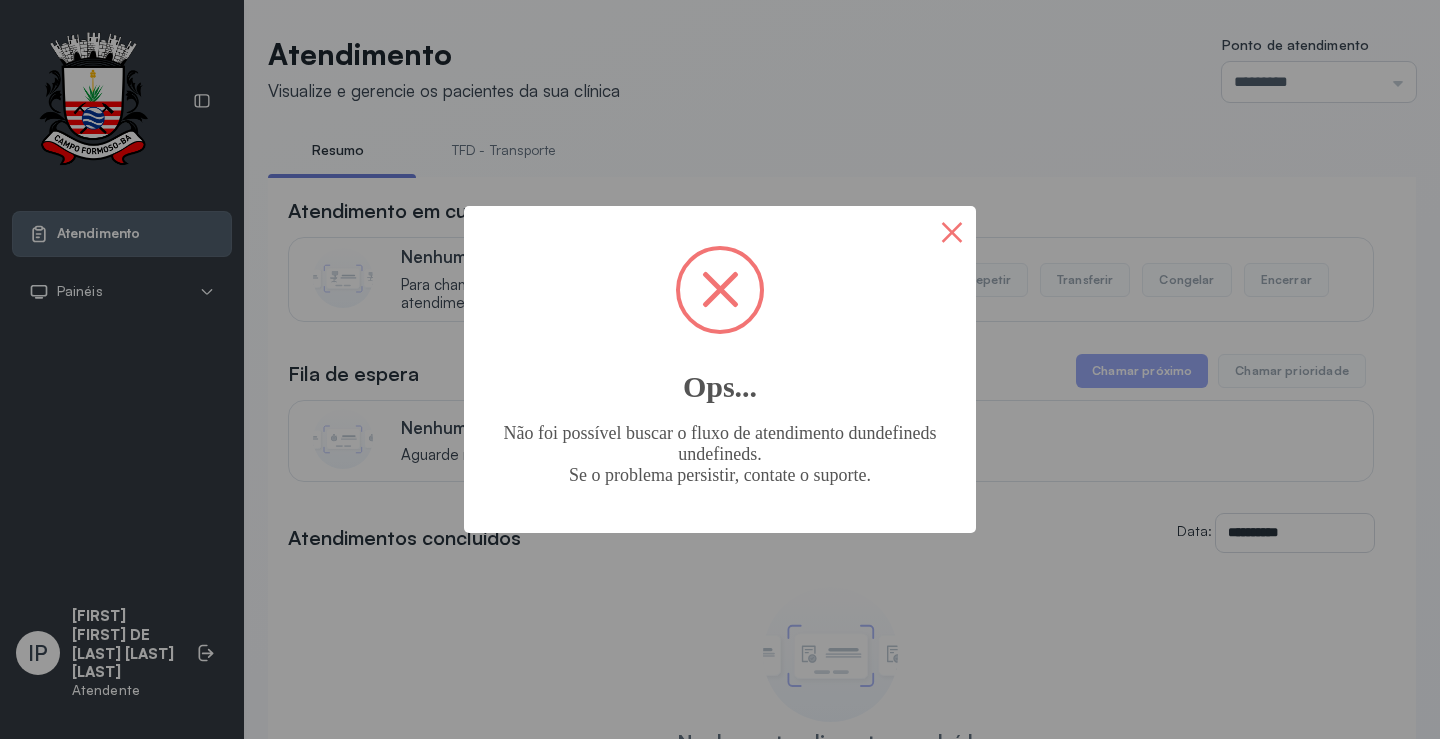 click on "×" at bounding box center (952, 230) 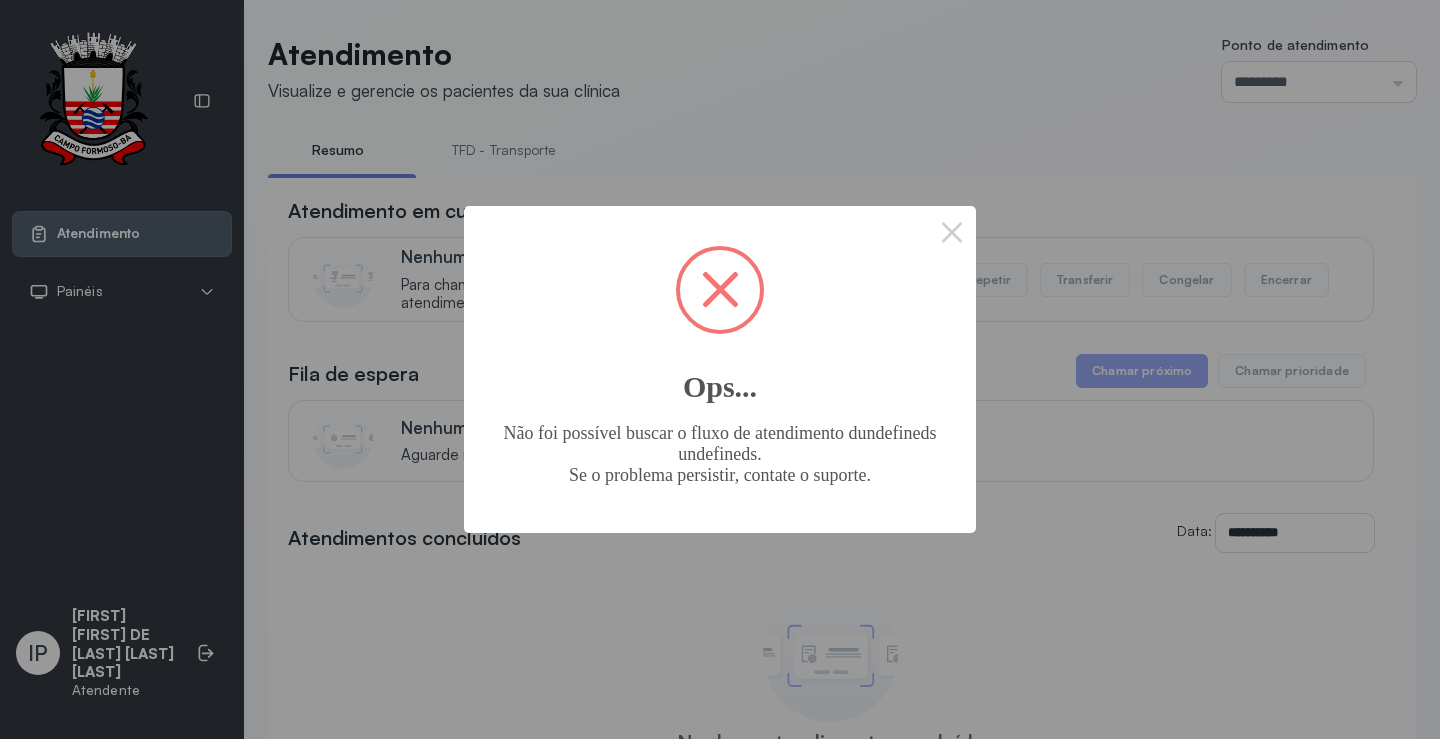 click on "×" at bounding box center [952, 230] 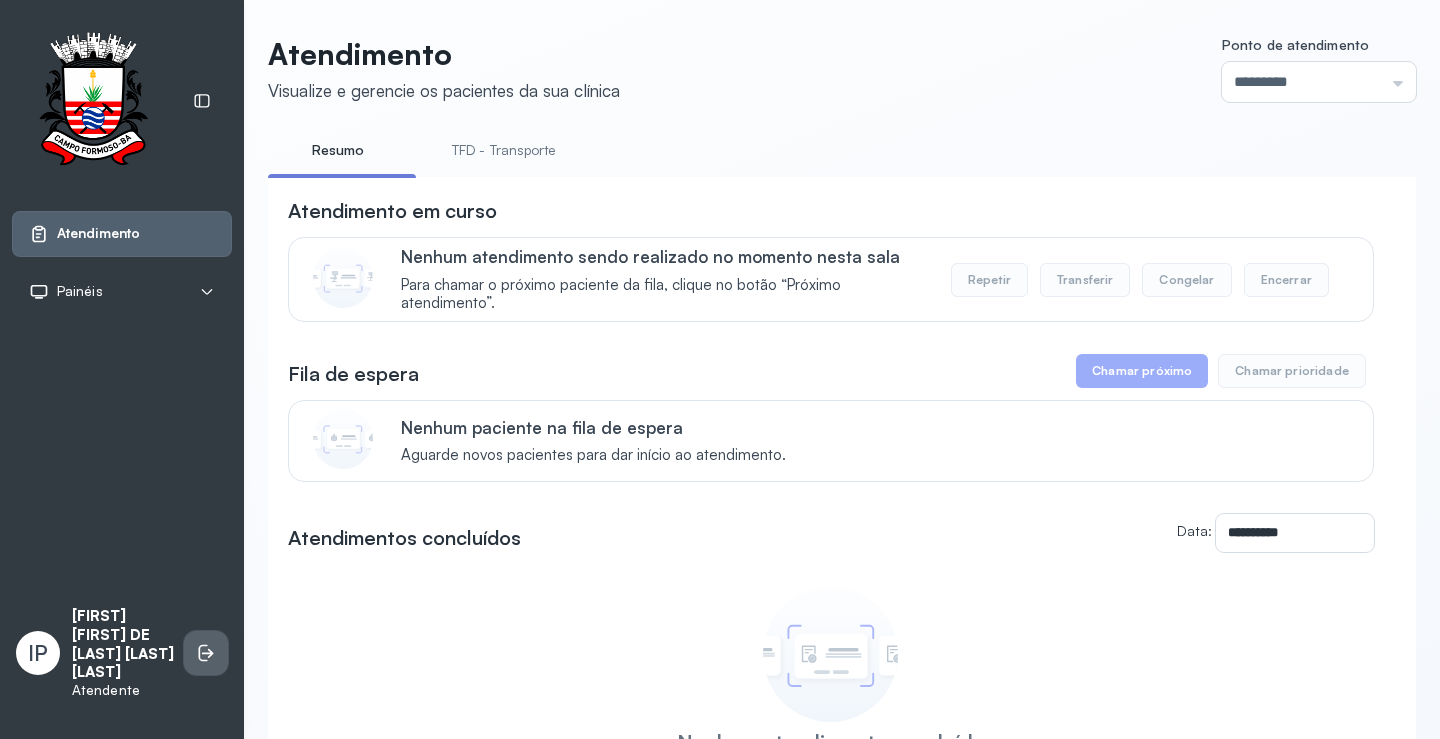 click 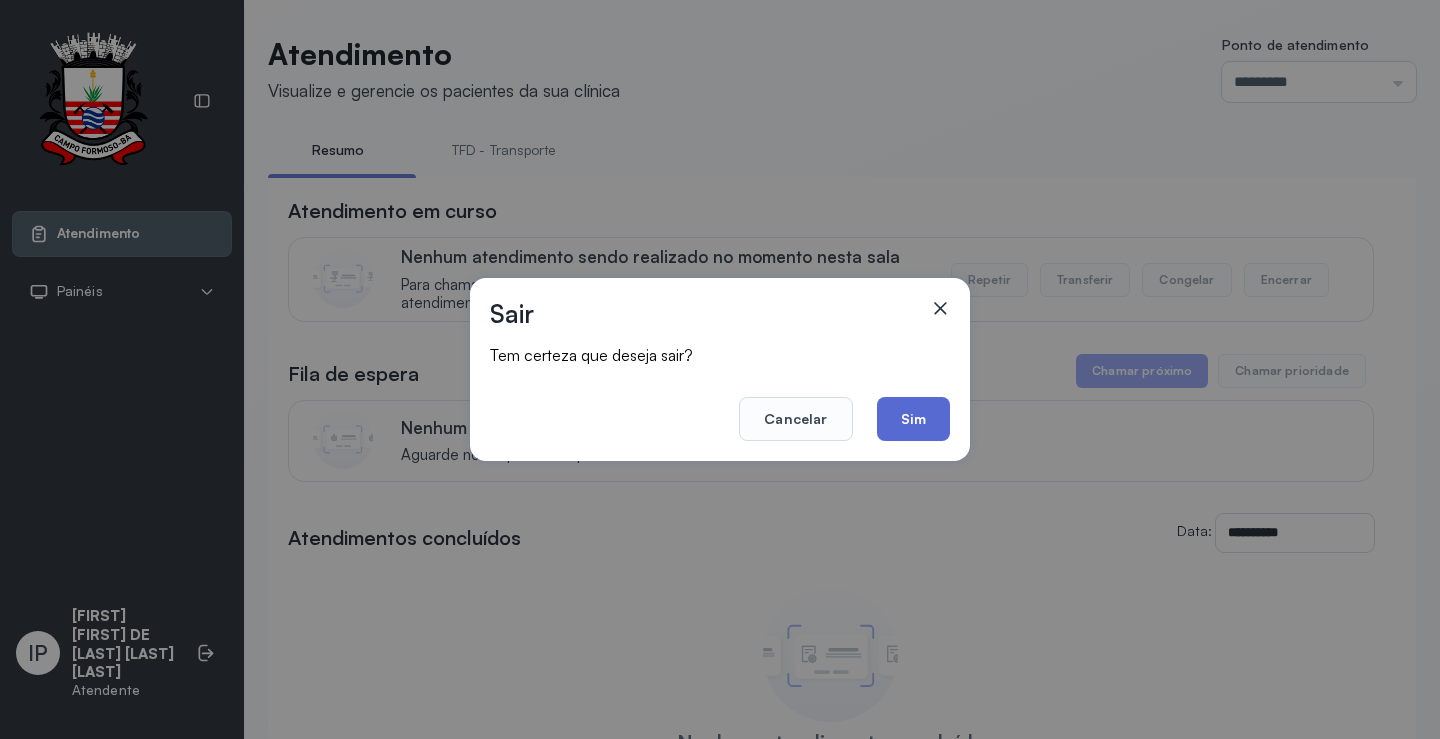 click on "Sim" 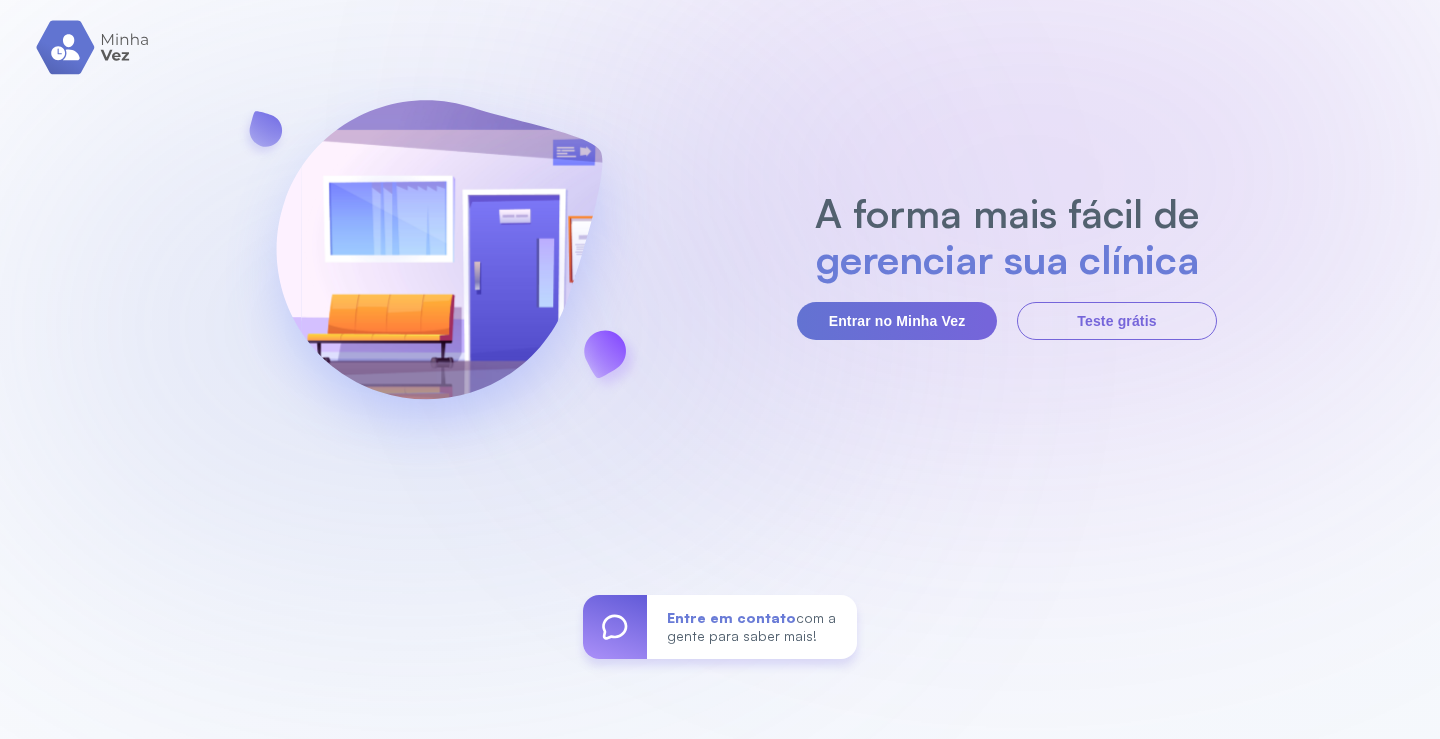 scroll, scrollTop: 0, scrollLeft: 0, axis: both 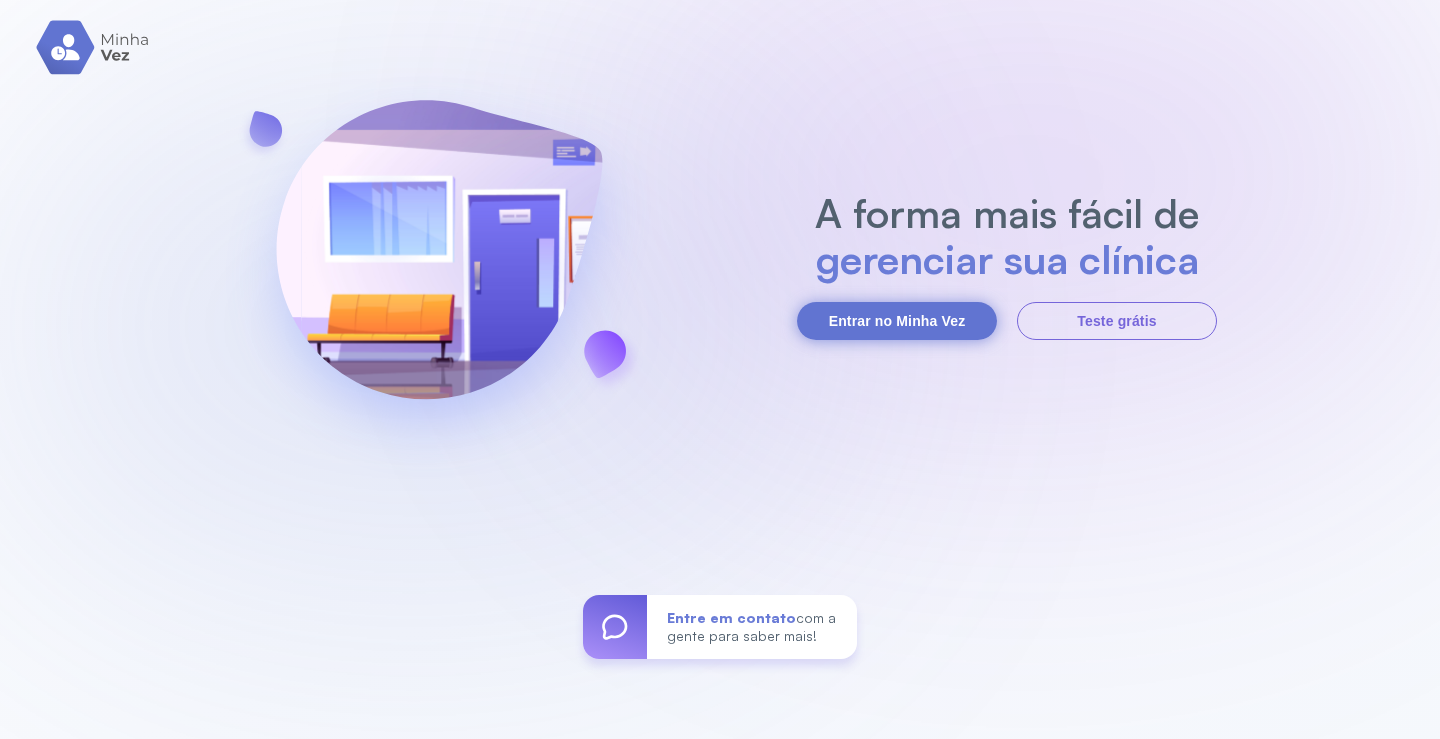 click on "Entrar no Minha Vez" at bounding box center [897, 321] 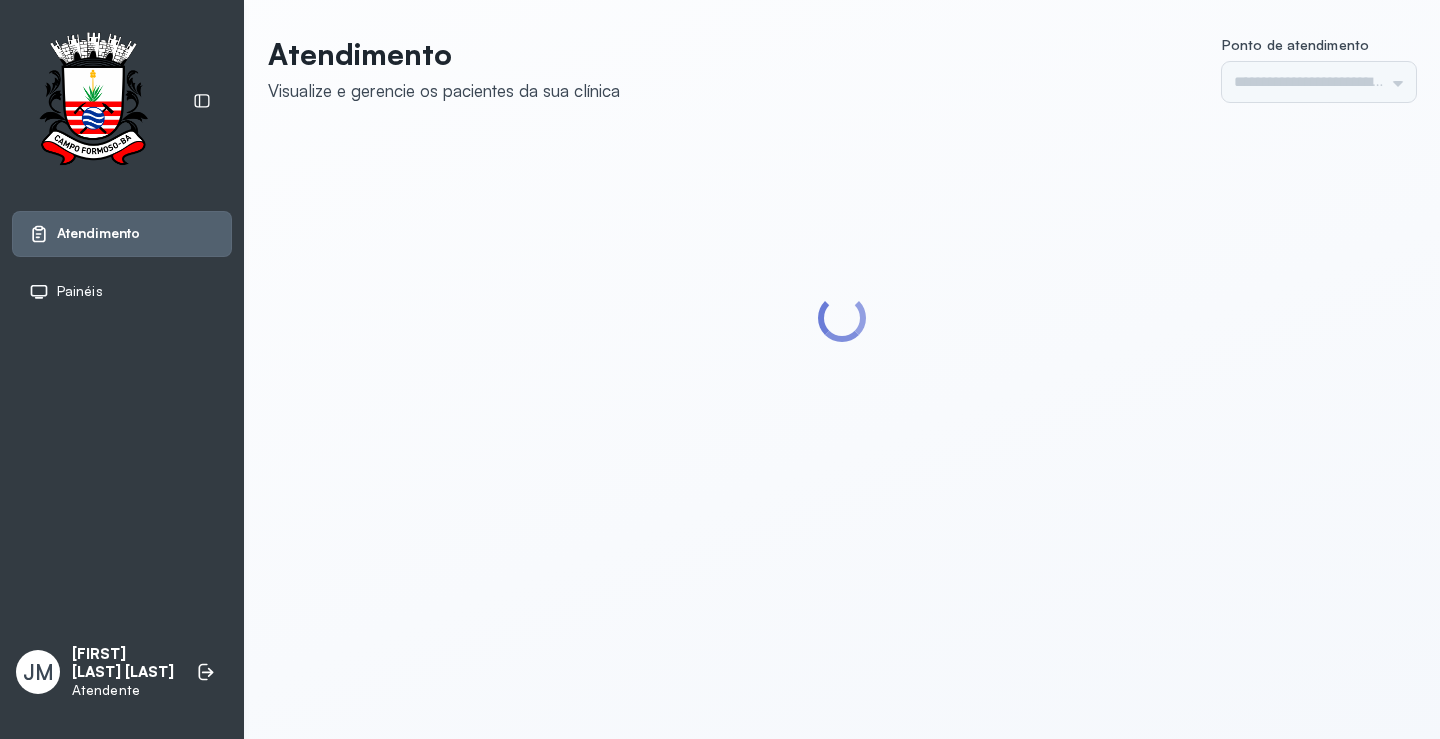scroll, scrollTop: 0, scrollLeft: 0, axis: both 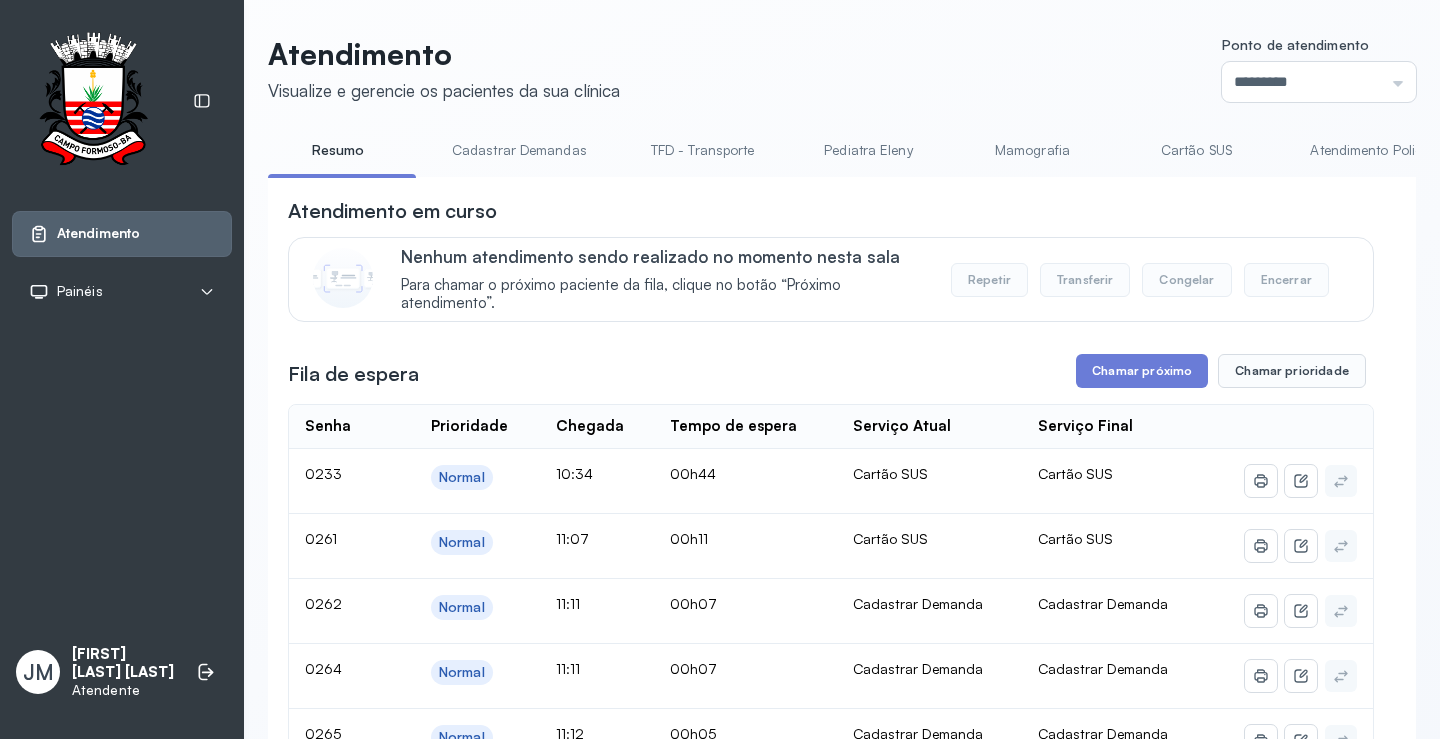 click on "TFD - Transporte" at bounding box center [703, 150] 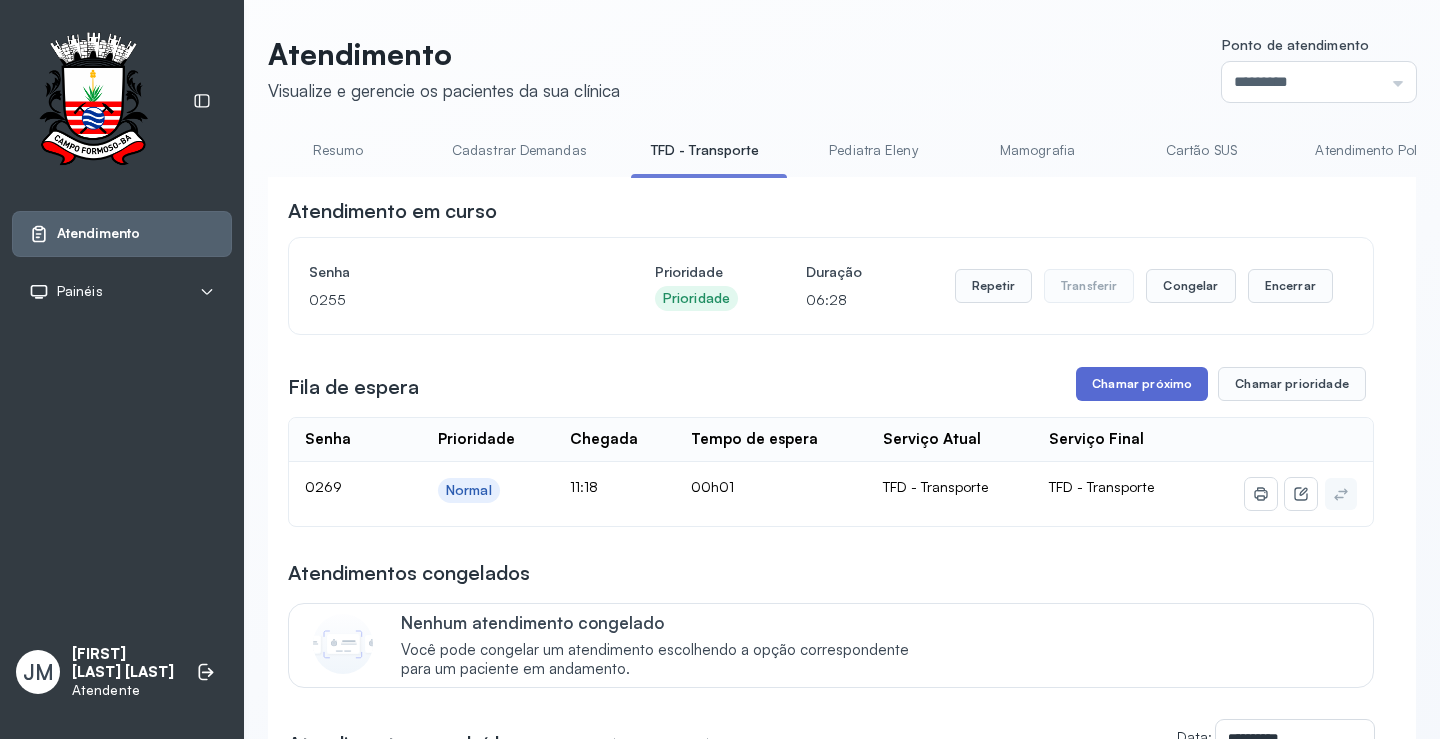 click on "Chamar próximo" at bounding box center (1142, 384) 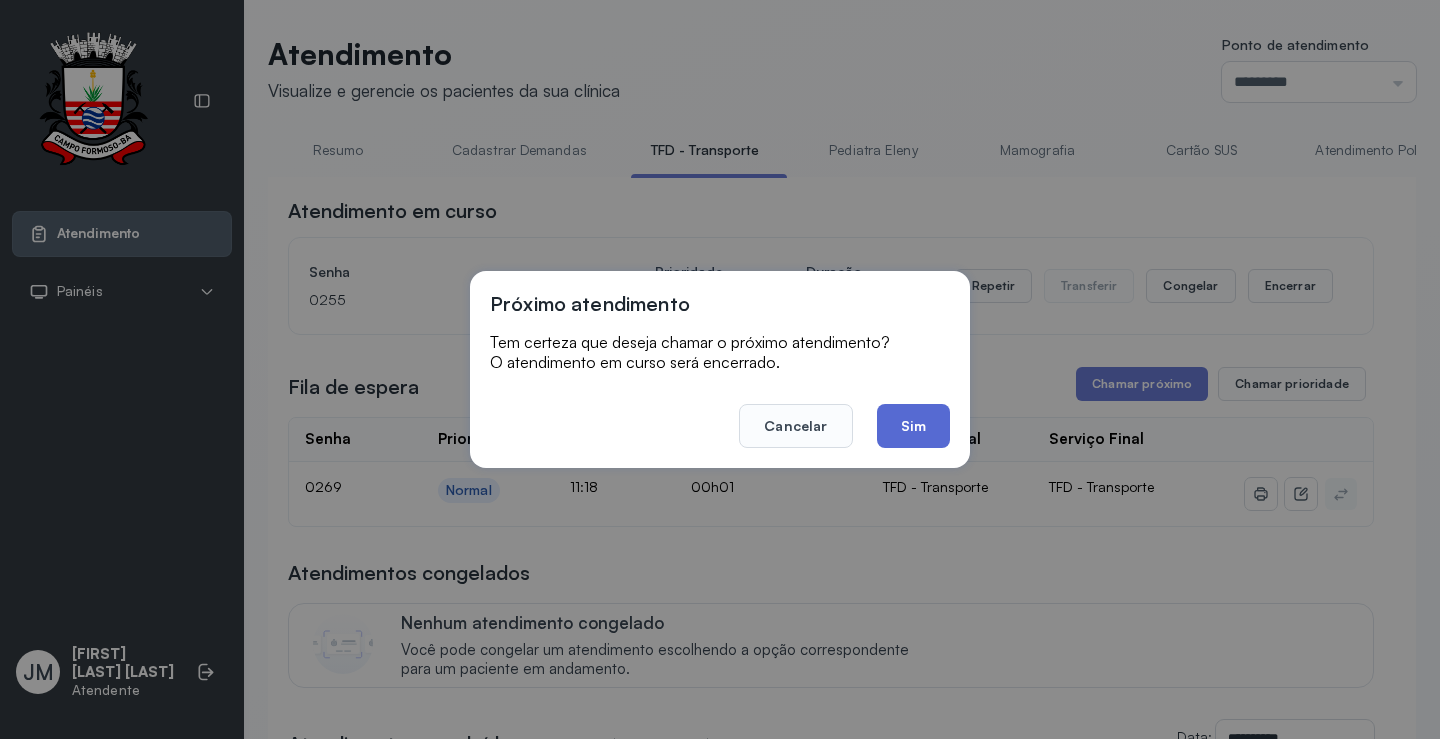 click on "Sim" 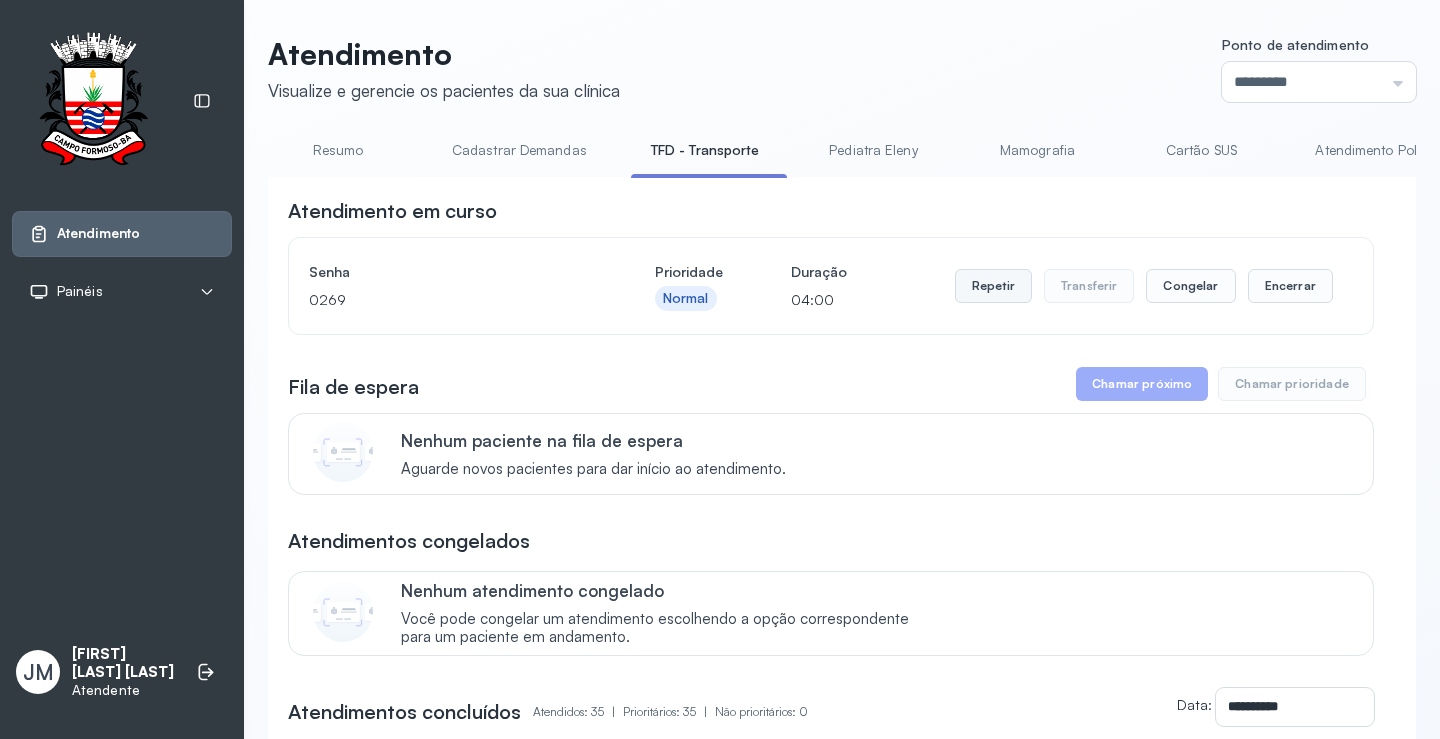 click on "Repetir" at bounding box center (993, 286) 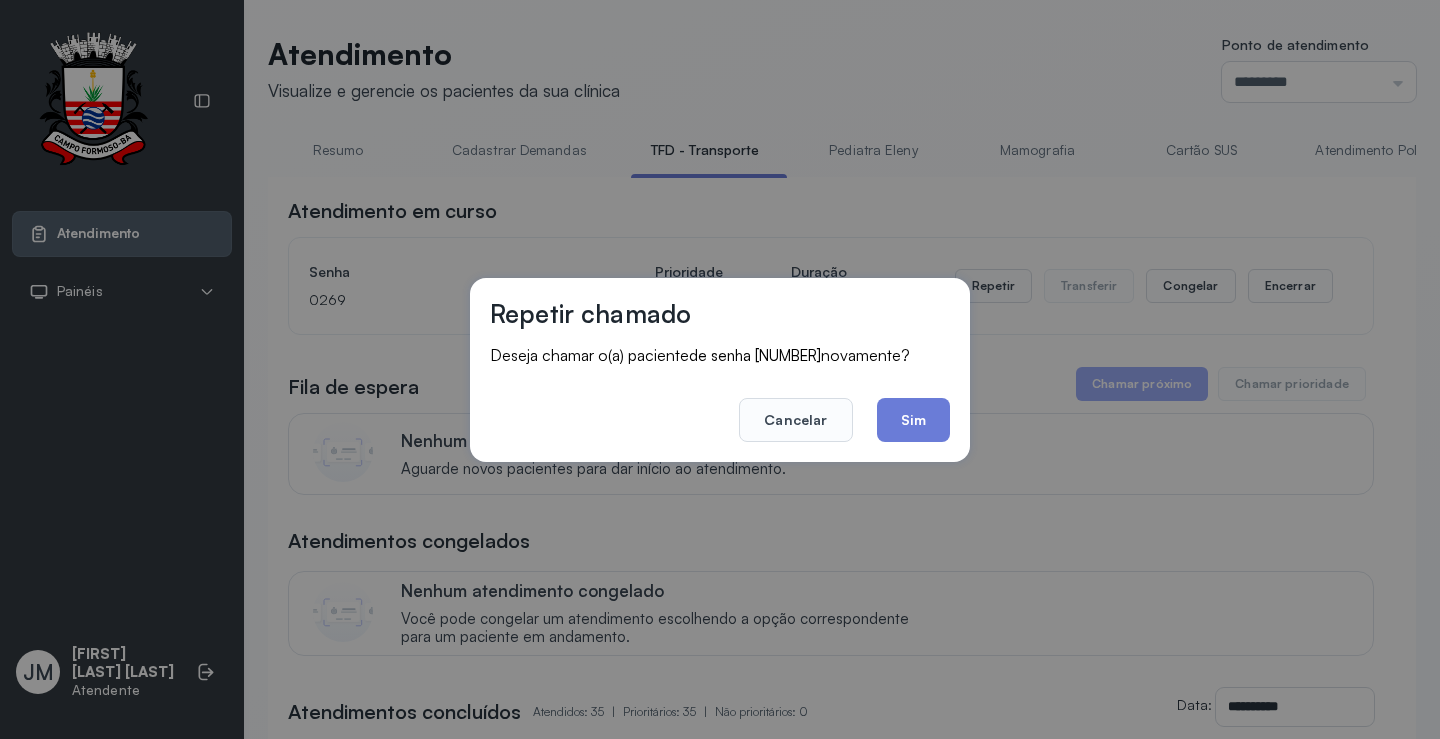 drag, startPoint x: 922, startPoint y: 418, endPoint x: 938, endPoint y: 393, distance: 29.681644 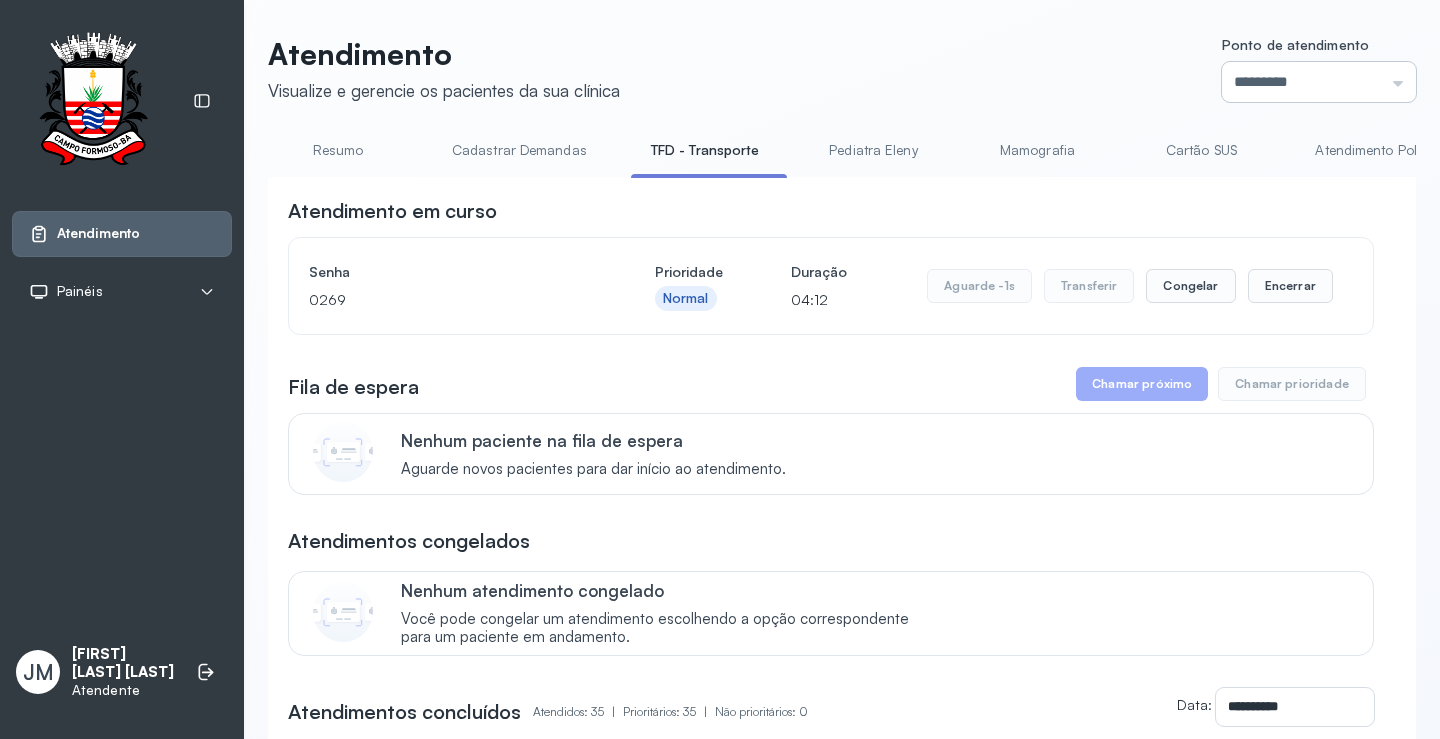 click on "*********" at bounding box center (1319, 82) 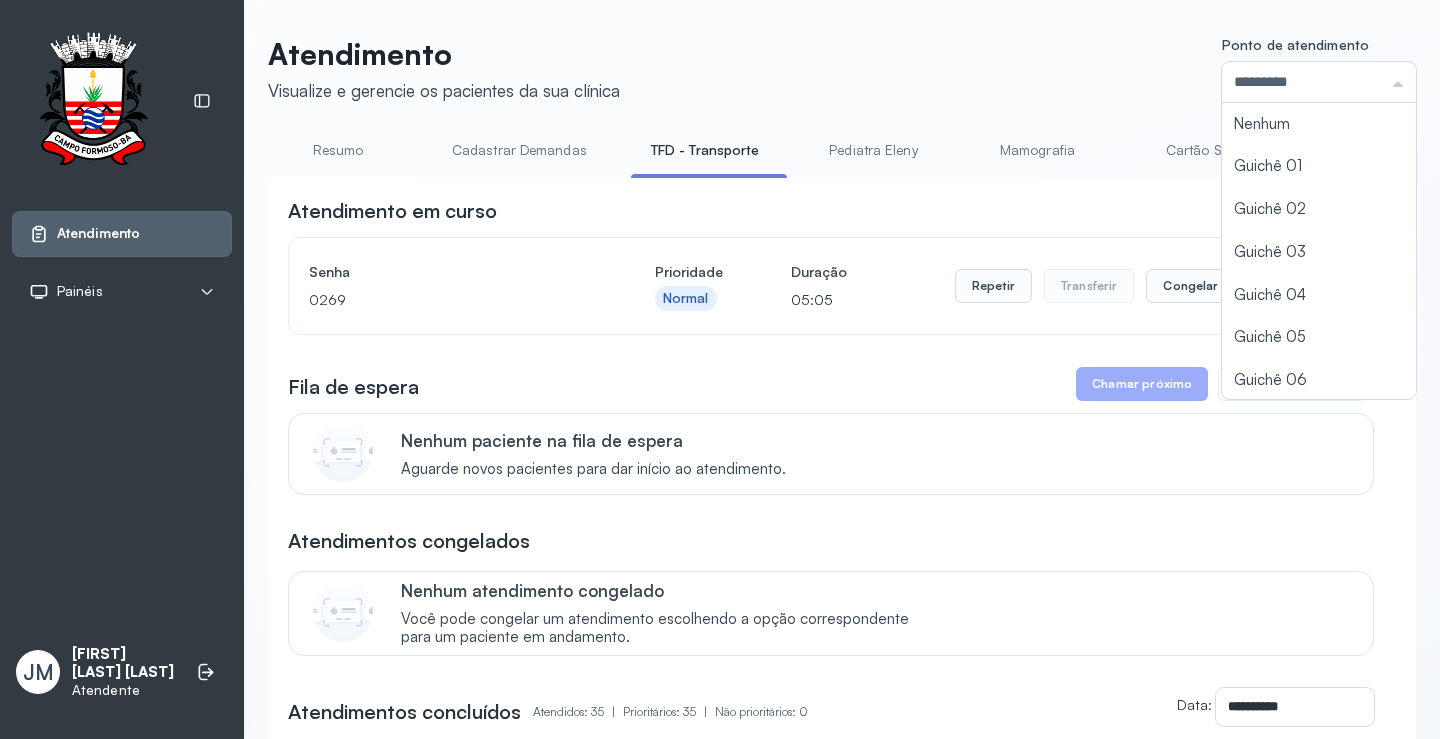 click on "Atendimento em curso Senha 0269 Prioridade Normal Duração 05:05 Repetir Transferir Congelar Encerrar" at bounding box center (831, 266) 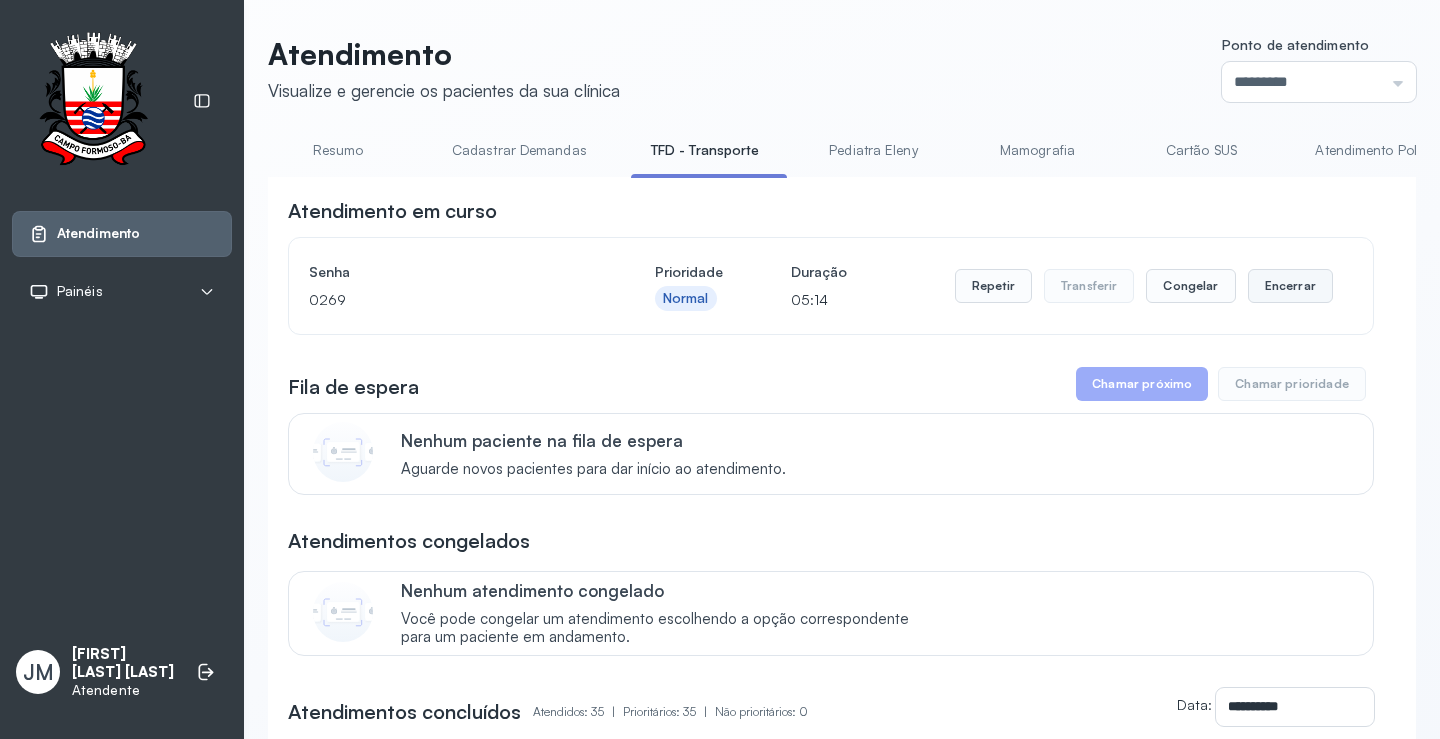 click on "Encerrar" at bounding box center [1290, 286] 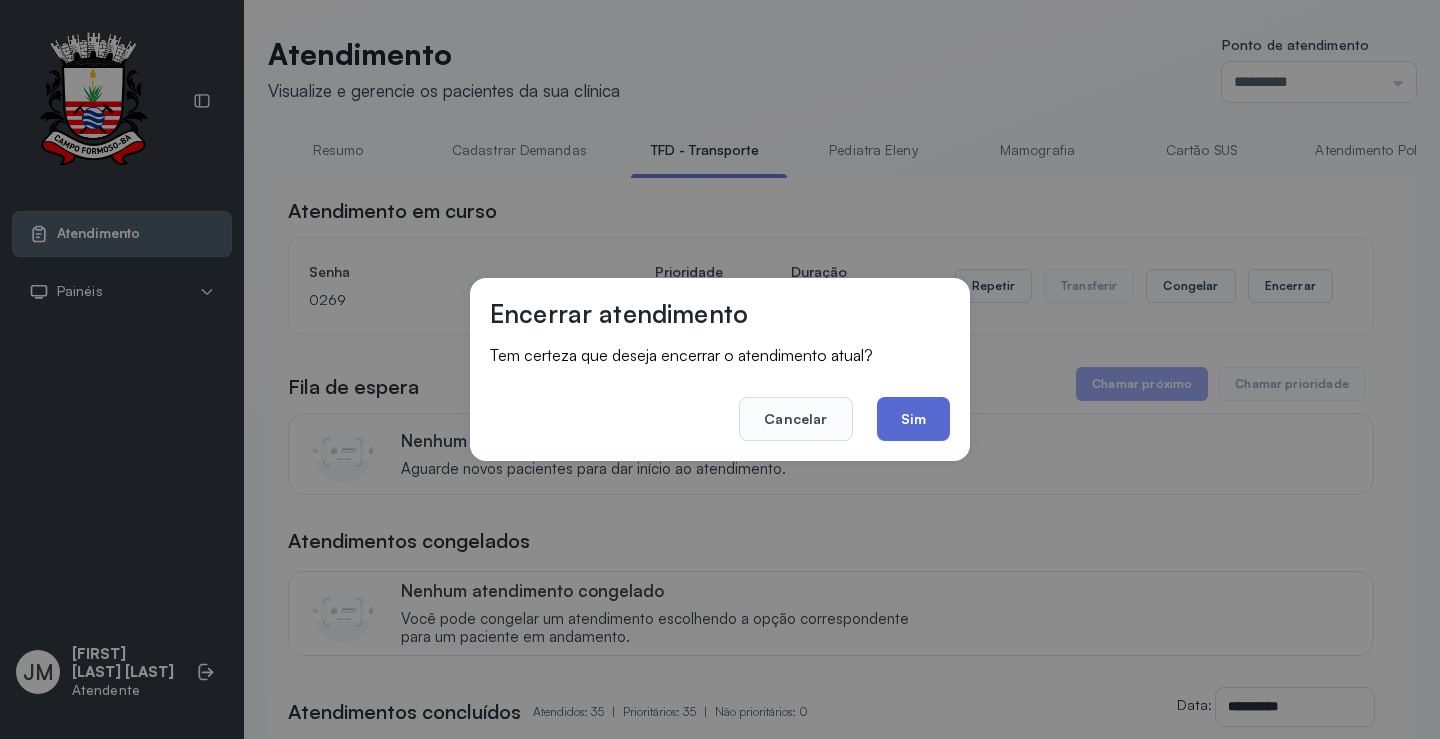 click on "Sim" 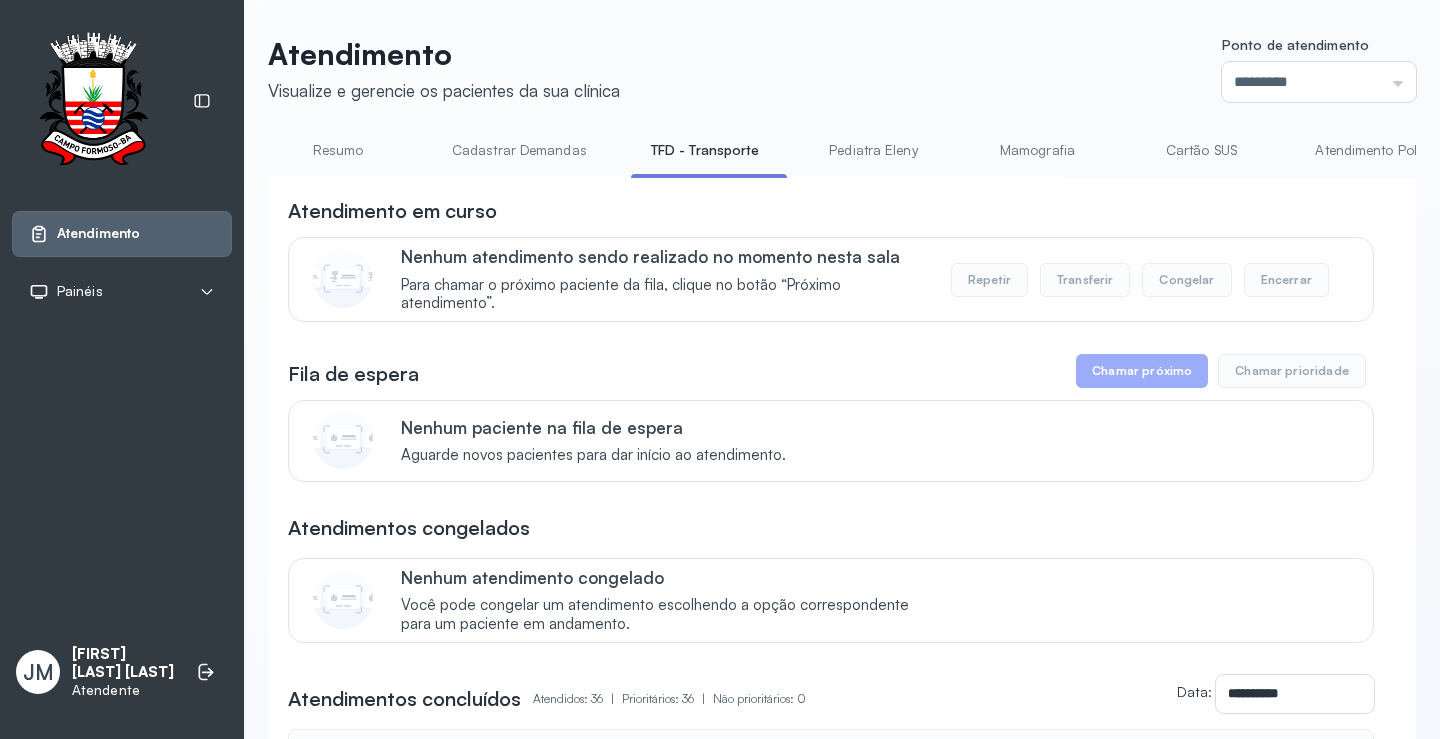click on "Resumo" at bounding box center [338, 150] 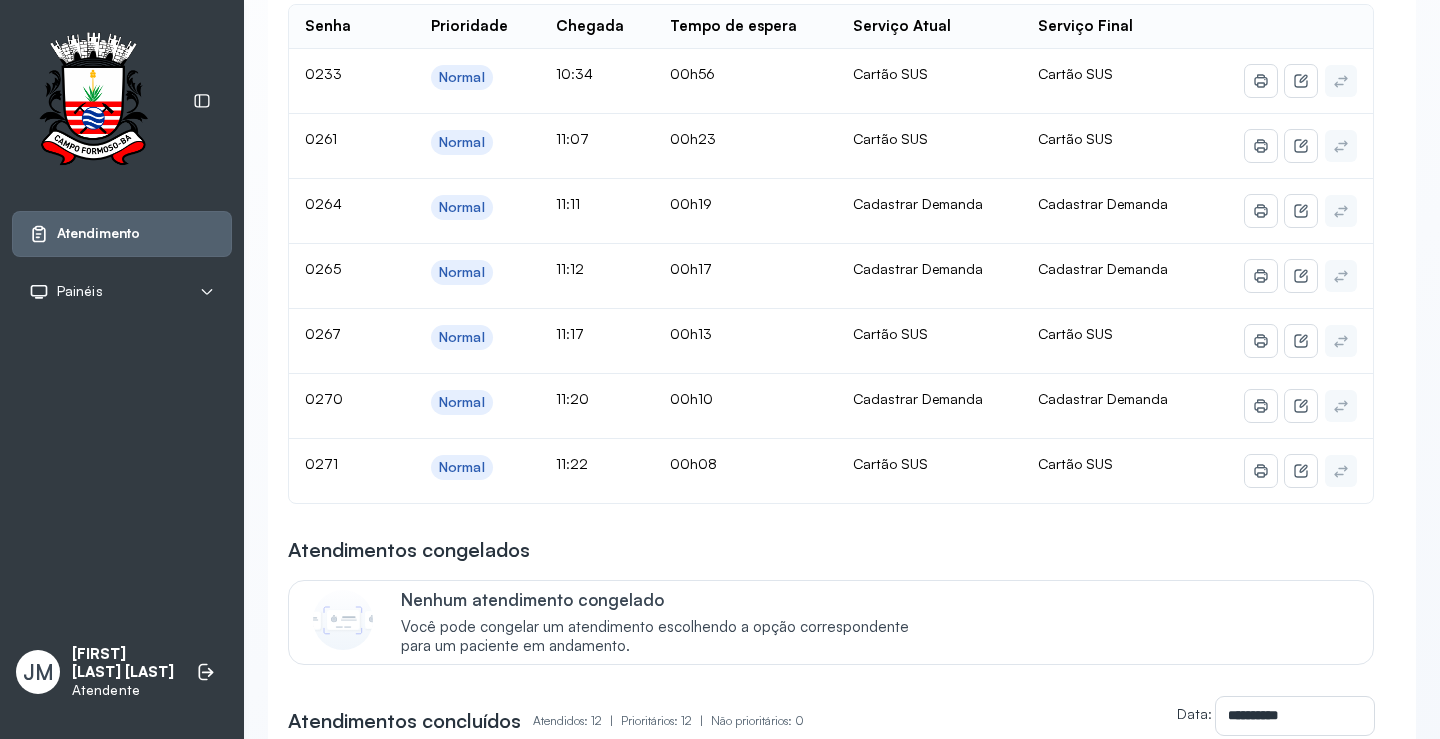 scroll, scrollTop: 0, scrollLeft: 0, axis: both 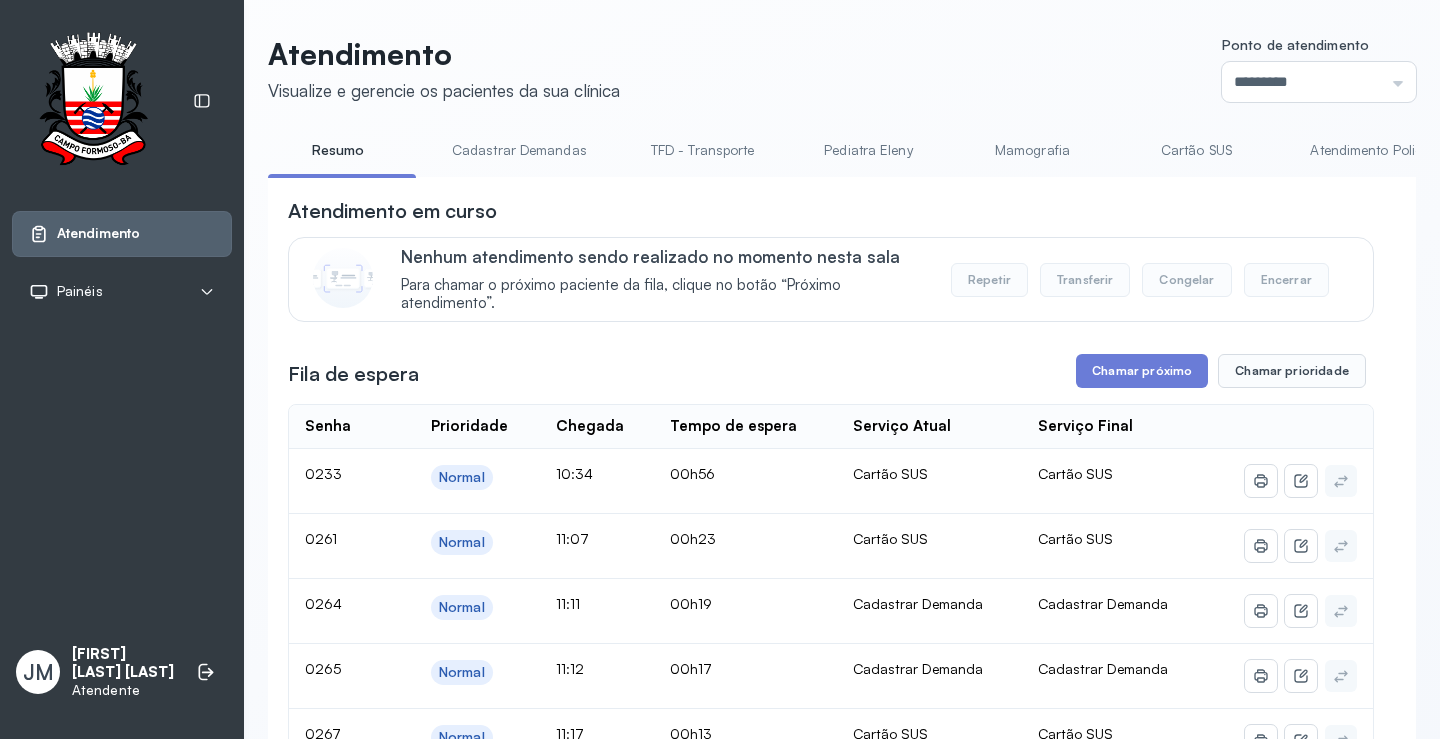click on "Cartão SUS" at bounding box center (1196, 150) 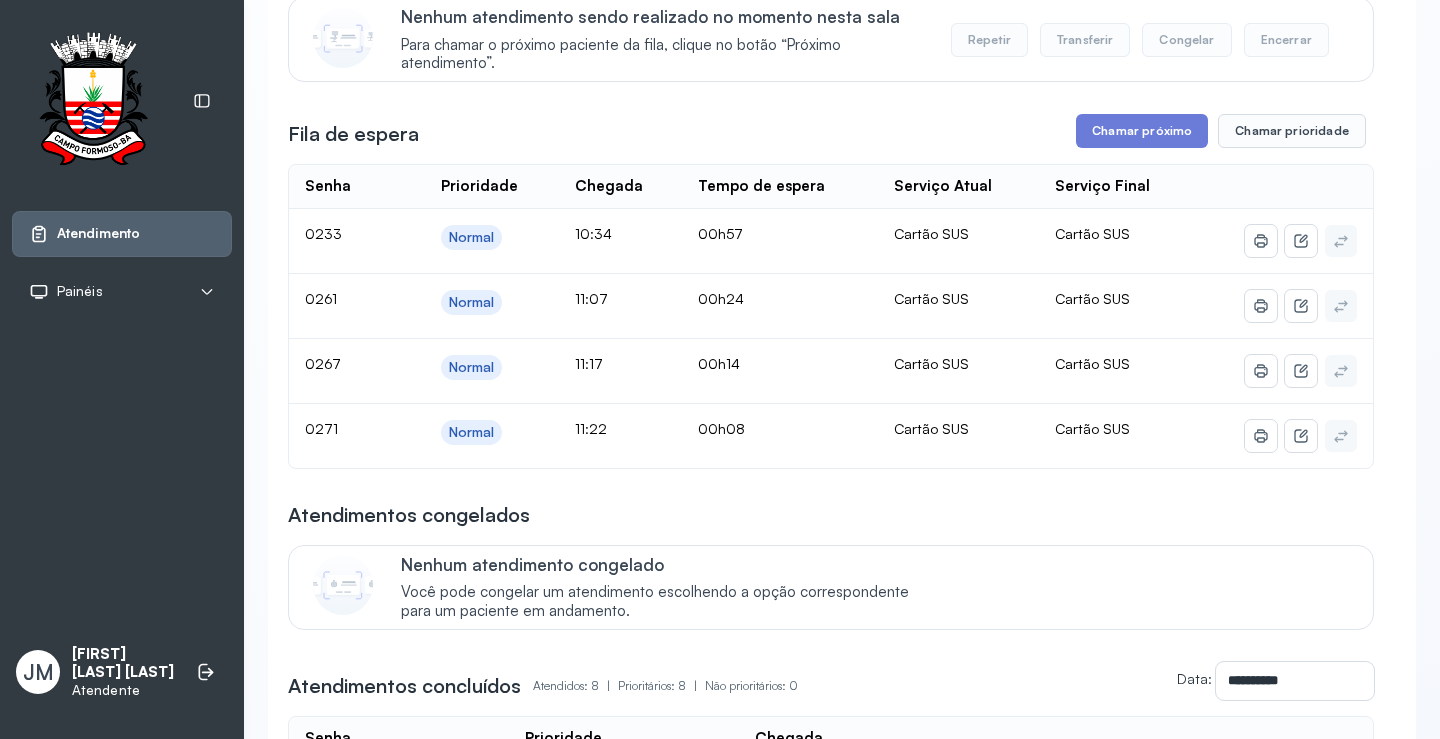 scroll, scrollTop: 300, scrollLeft: 0, axis: vertical 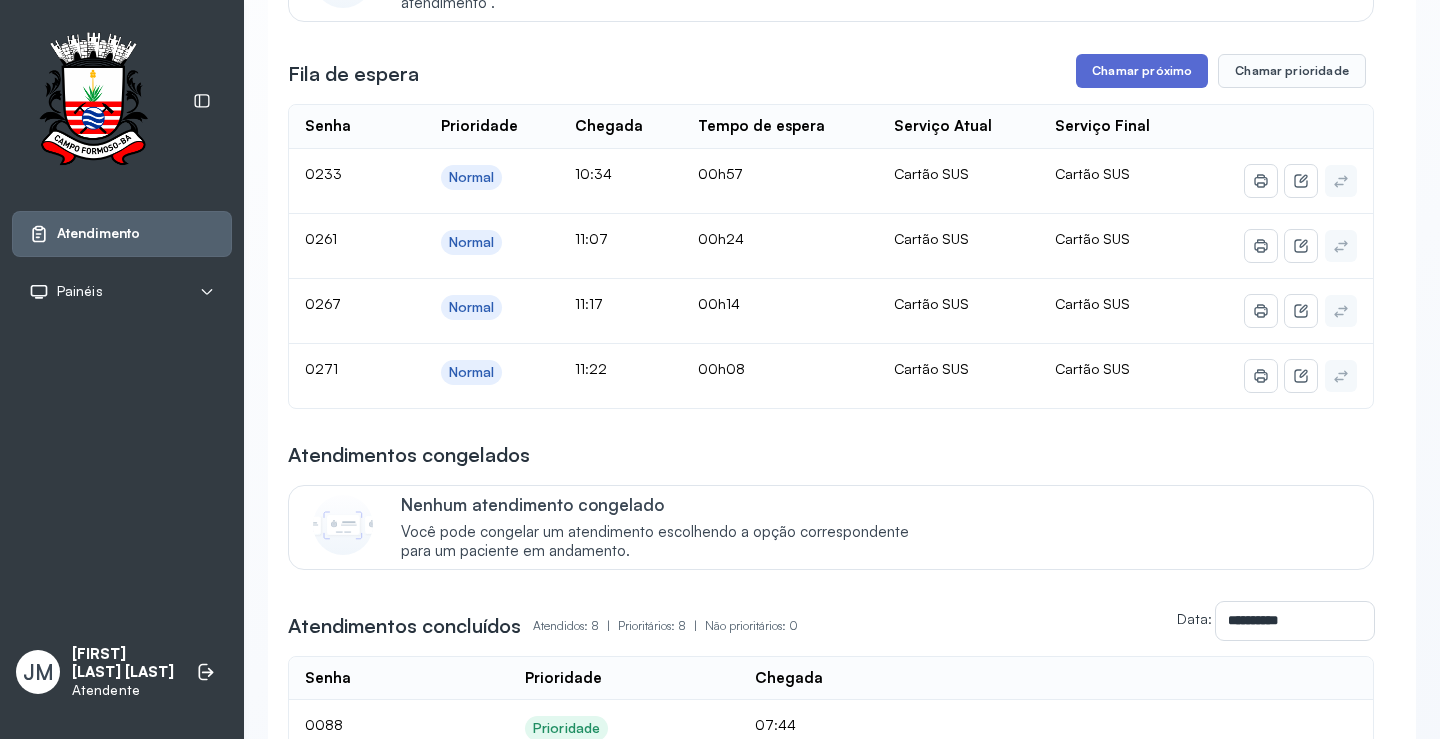 click on "Chamar próximo" at bounding box center (1142, 71) 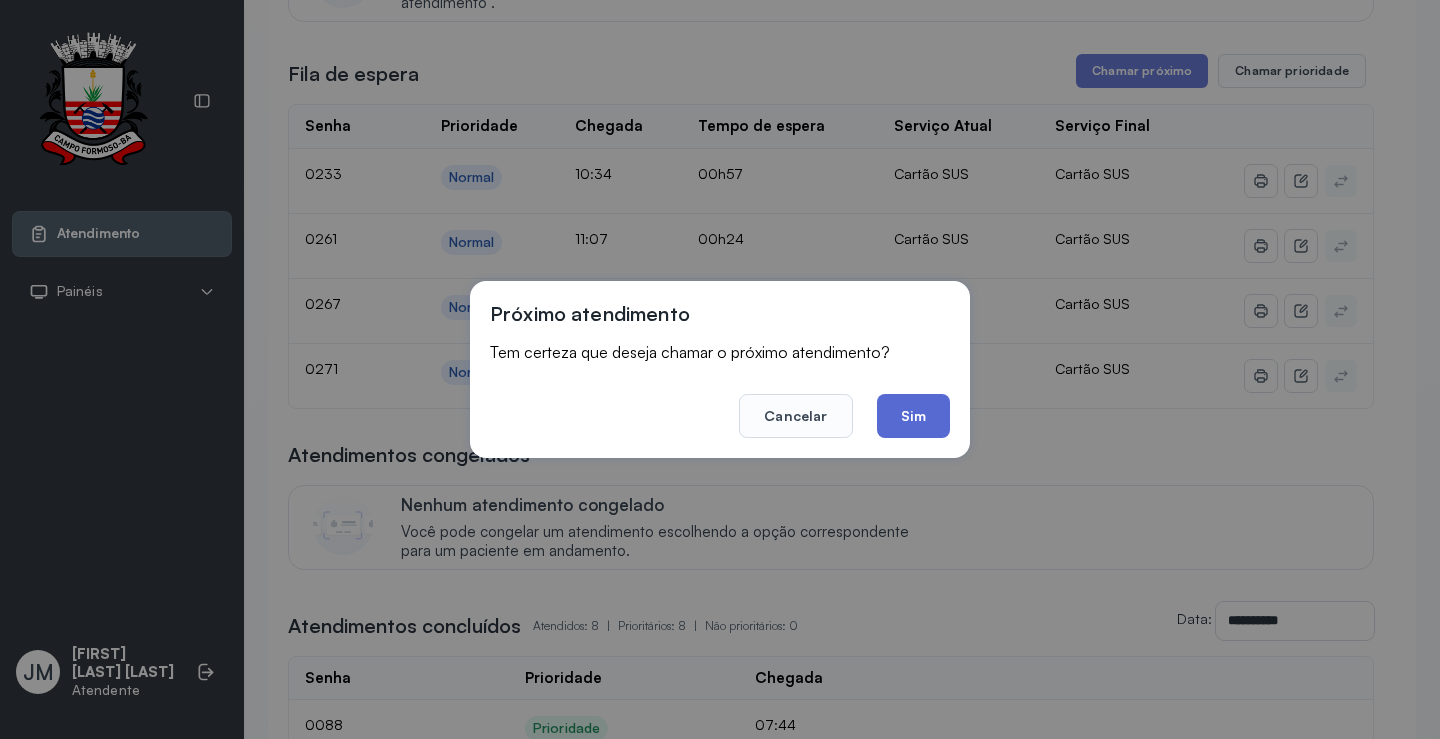 click on "Sim" 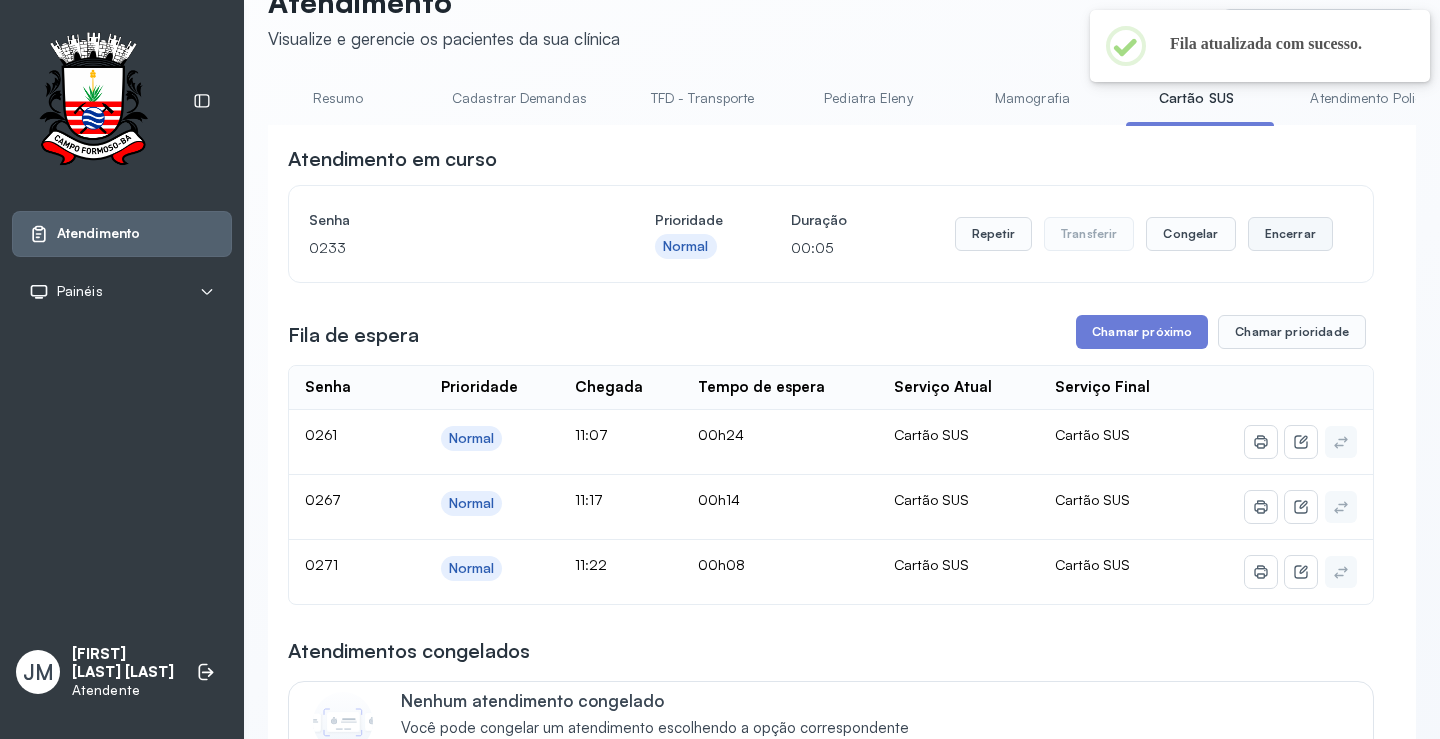 scroll, scrollTop: 0, scrollLeft: 0, axis: both 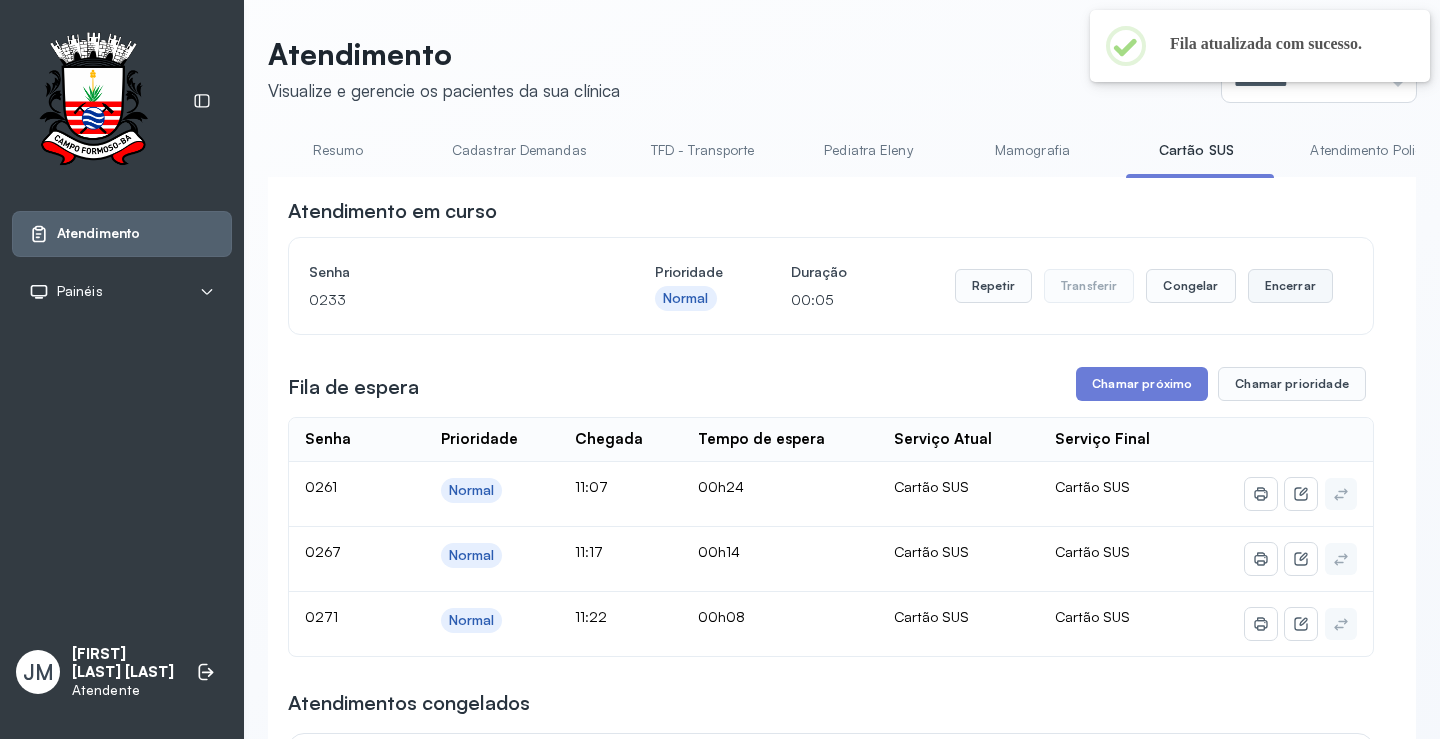 click on "Encerrar" at bounding box center (1290, 286) 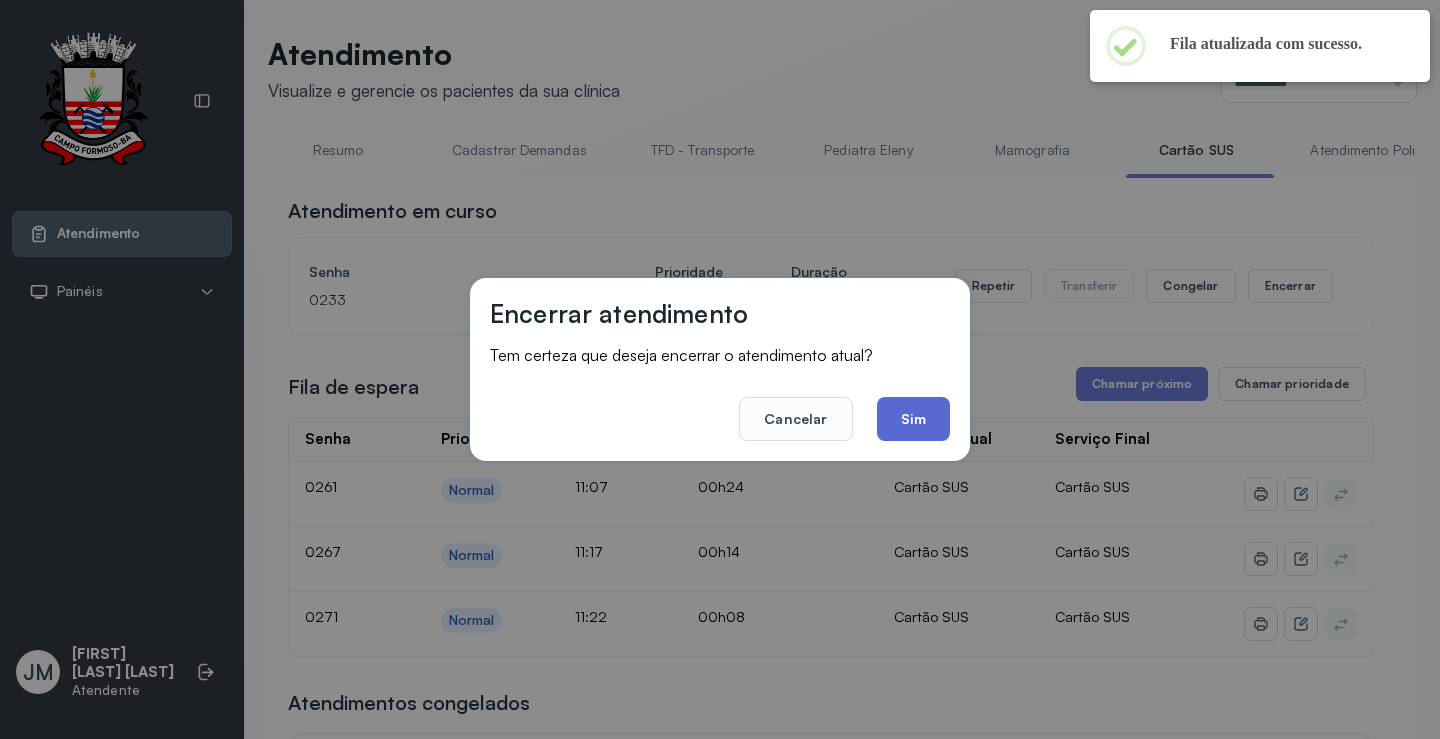click on "Sim" 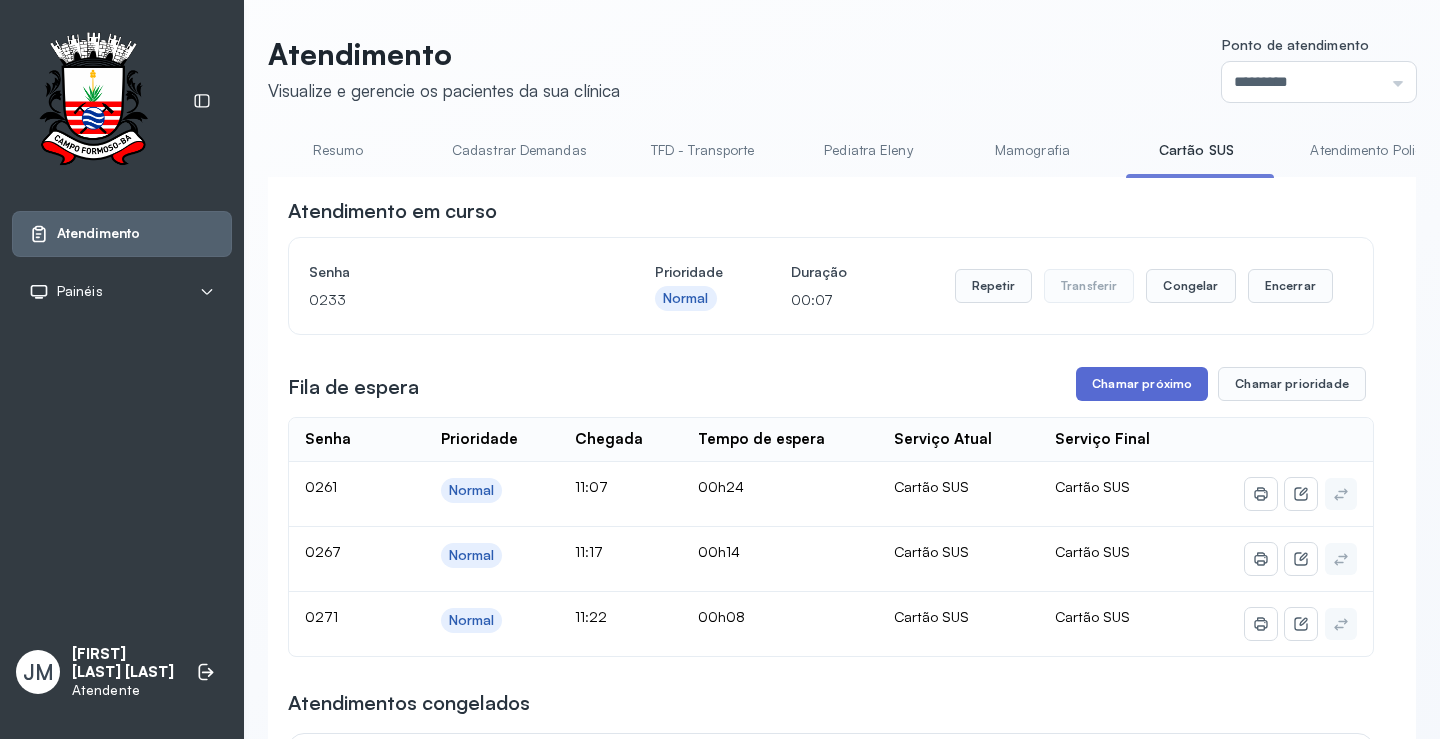 click on "Chamar próximo" at bounding box center (1142, 384) 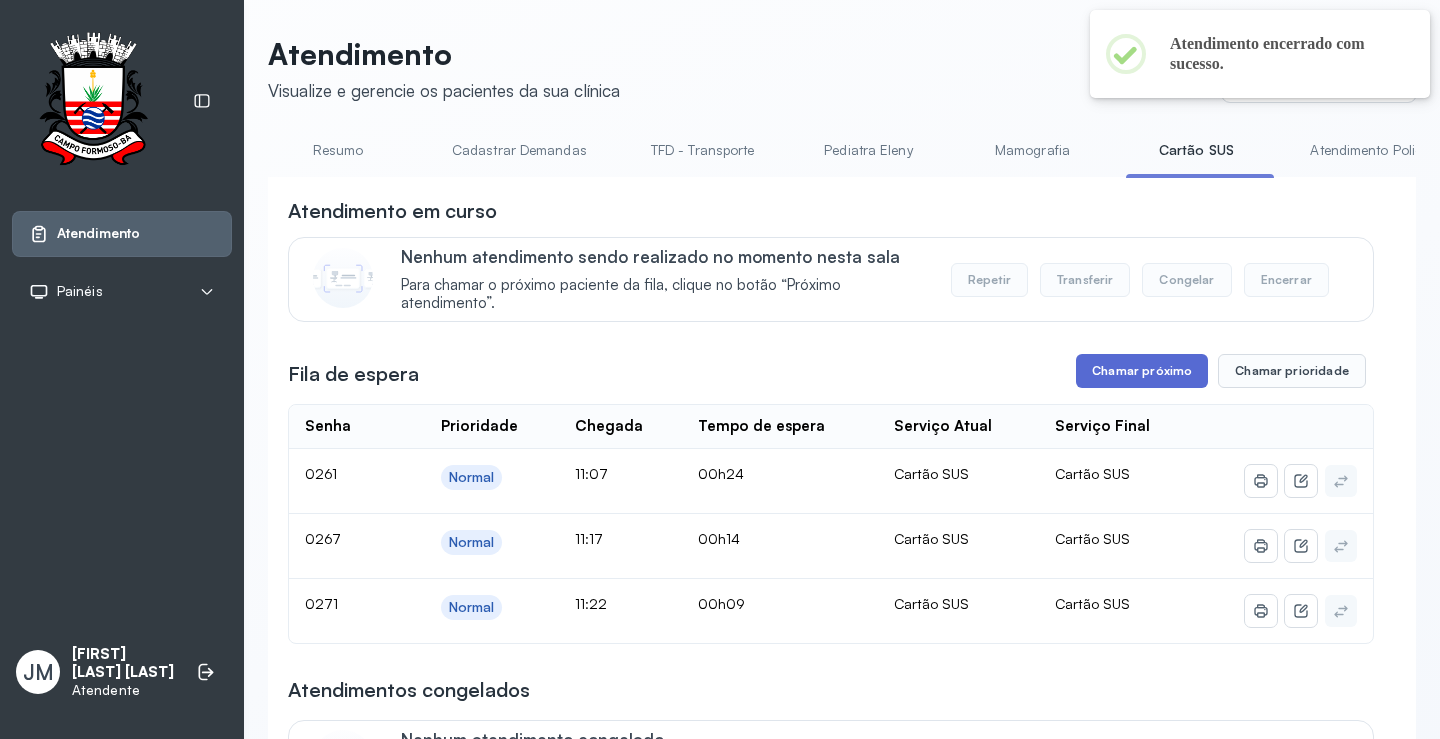 click on "Chamar próximo" at bounding box center (1142, 371) 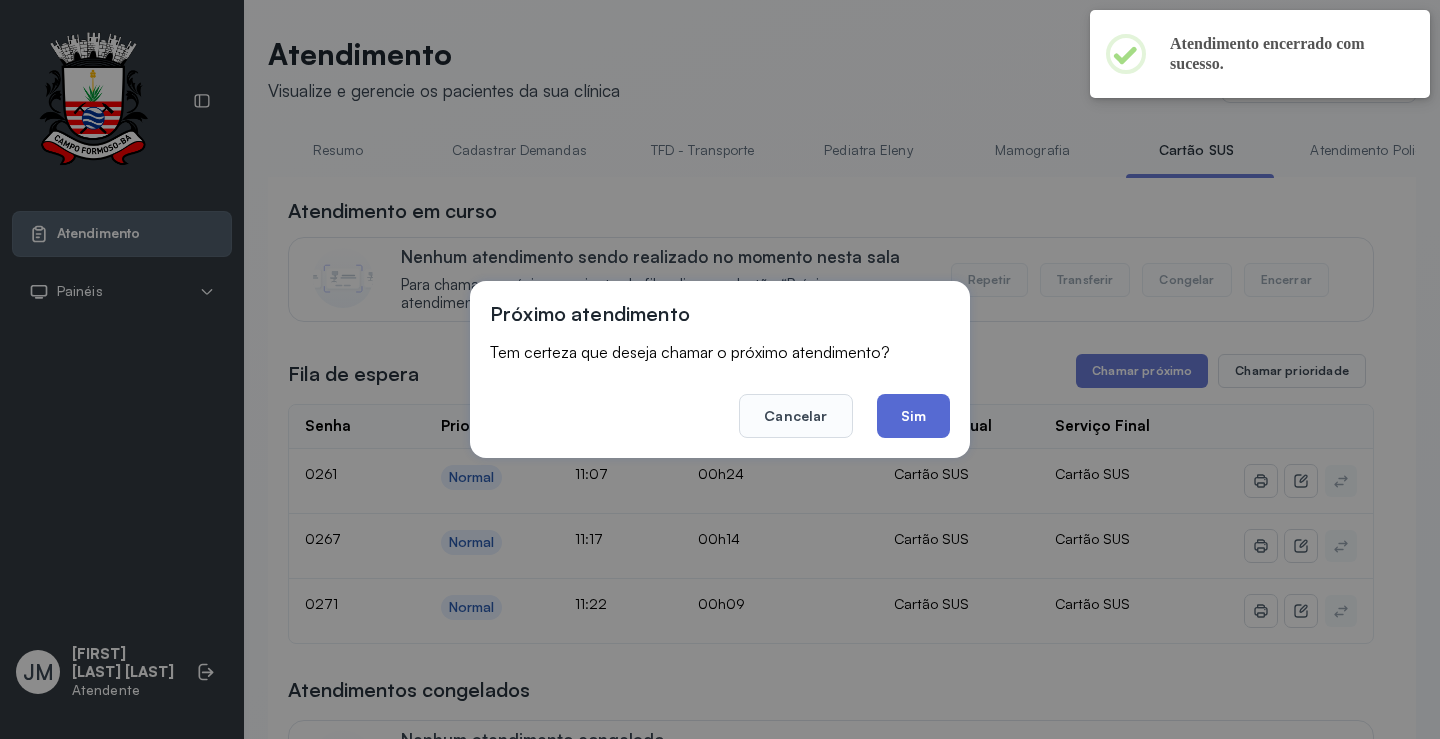 click on "Sim" 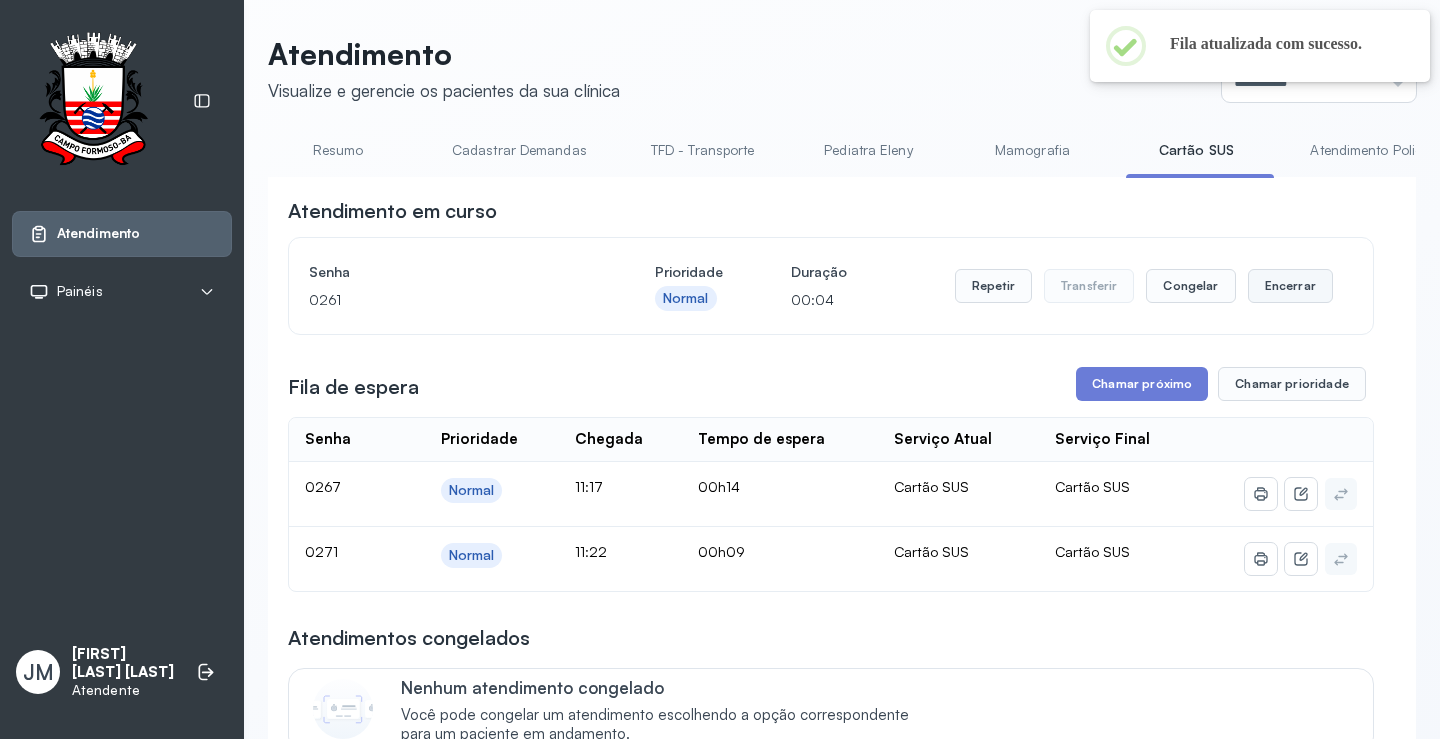click on "Encerrar" at bounding box center [1290, 286] 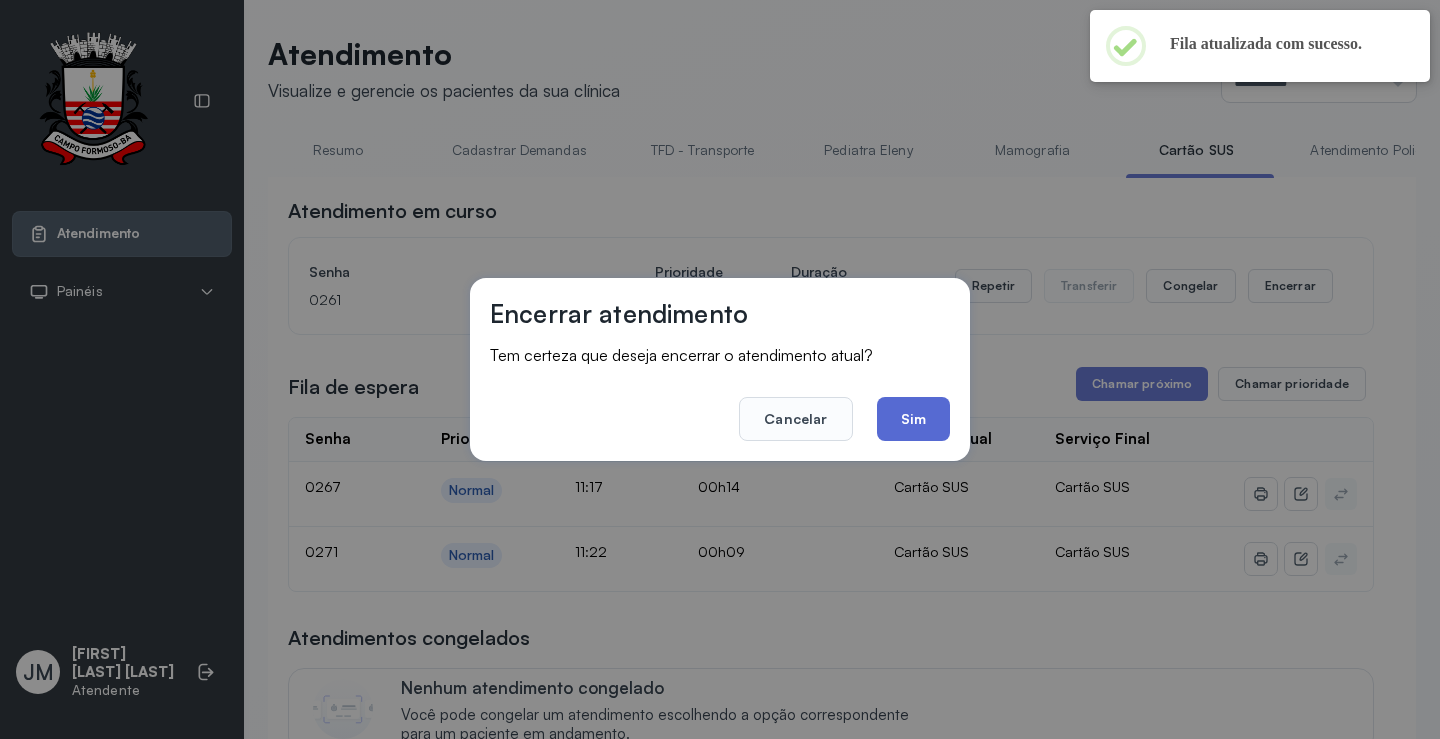 click on "Sim" 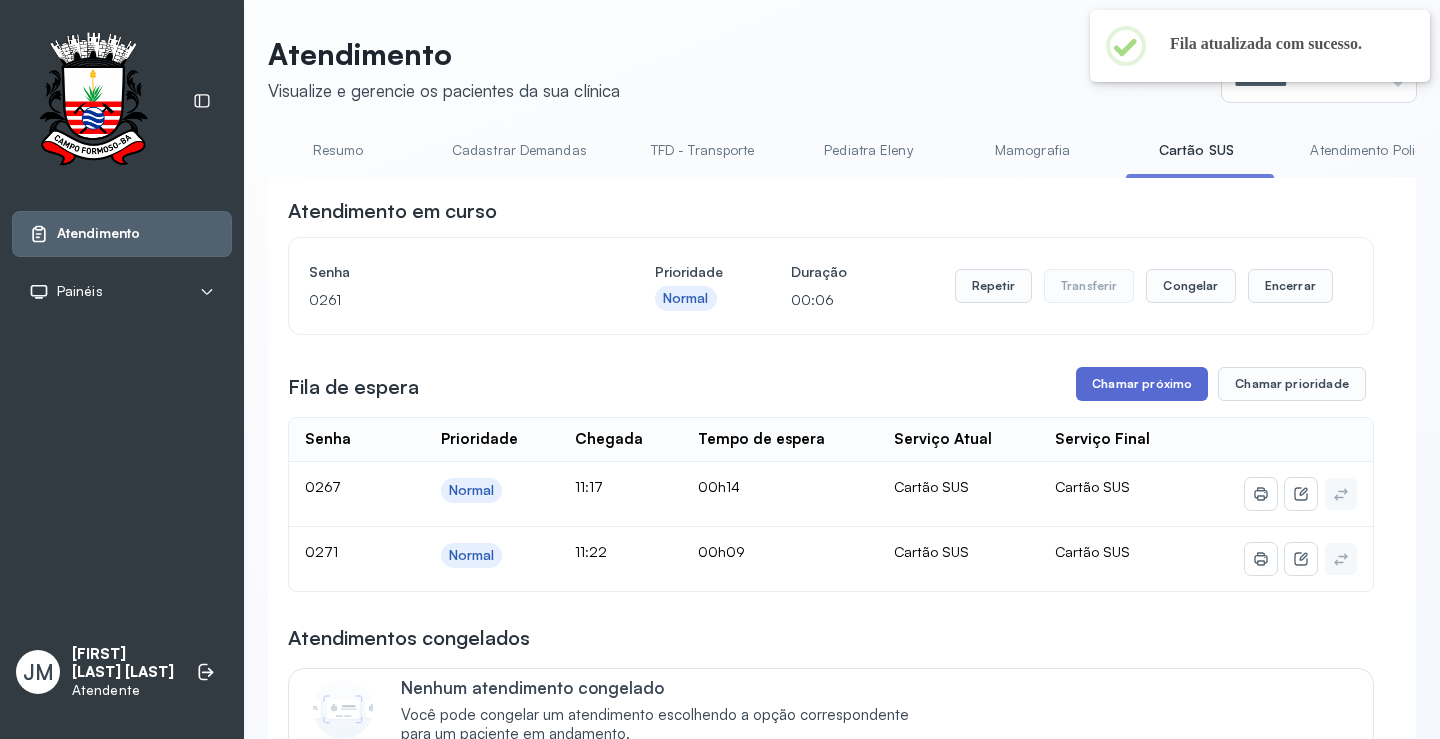 click on "**********" at bounding box center [831, 830] 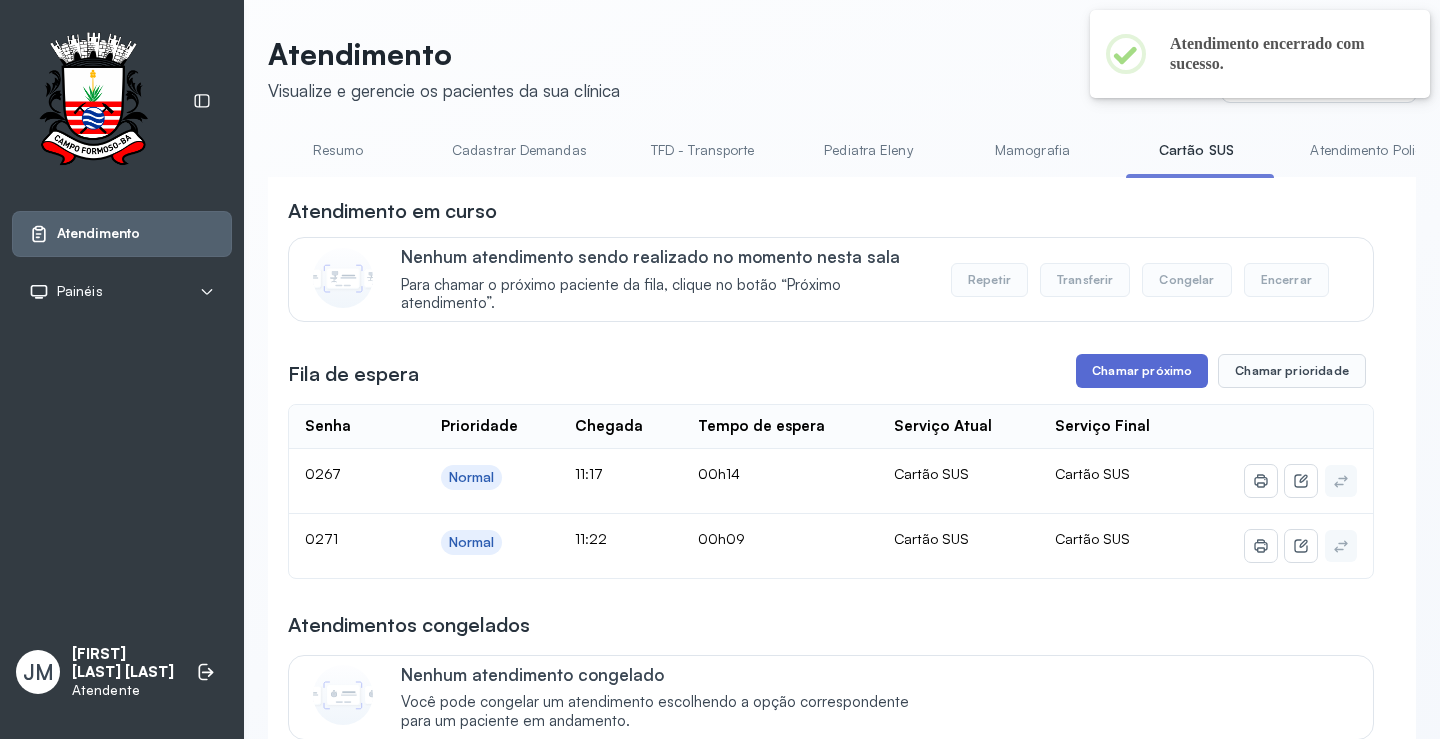 click on "Chamar próximo" at bounding box center [1142, 371] 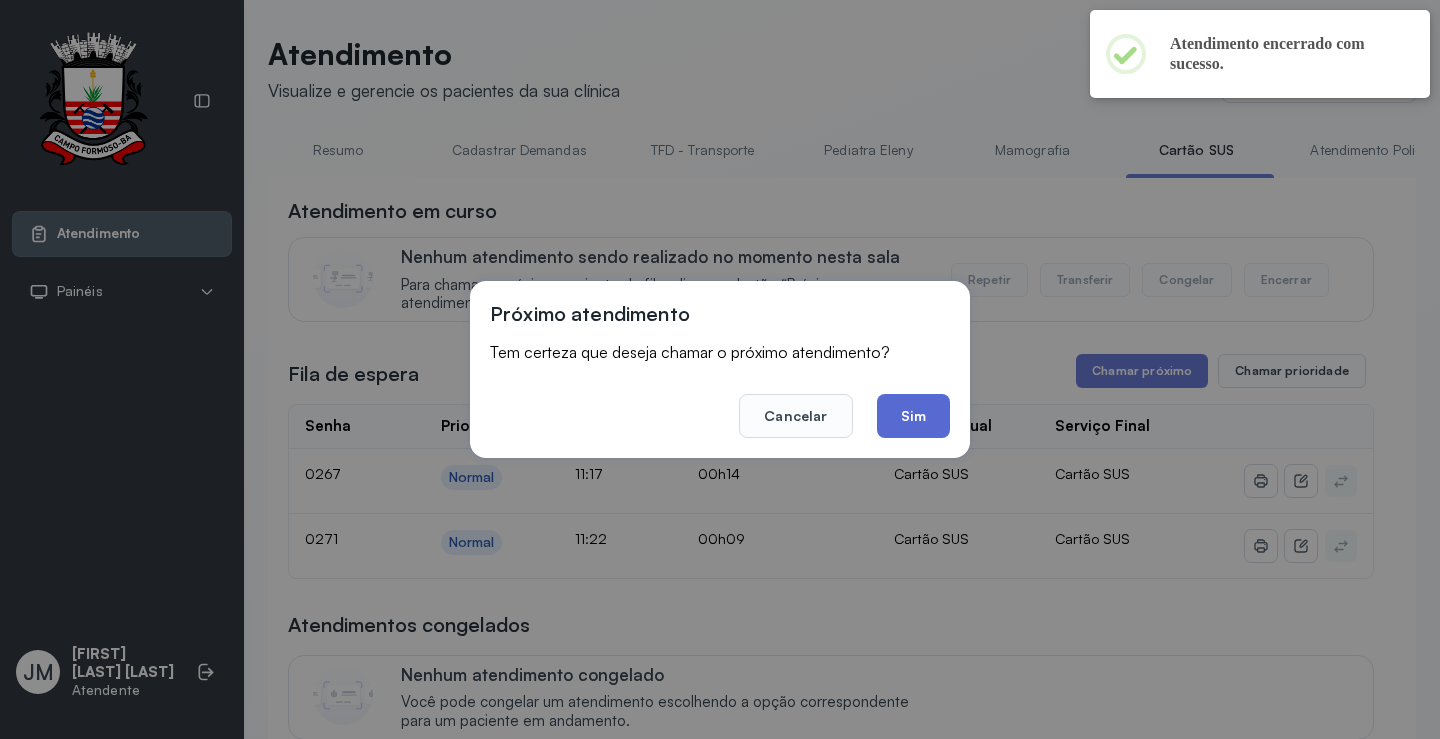 click on "Sim" 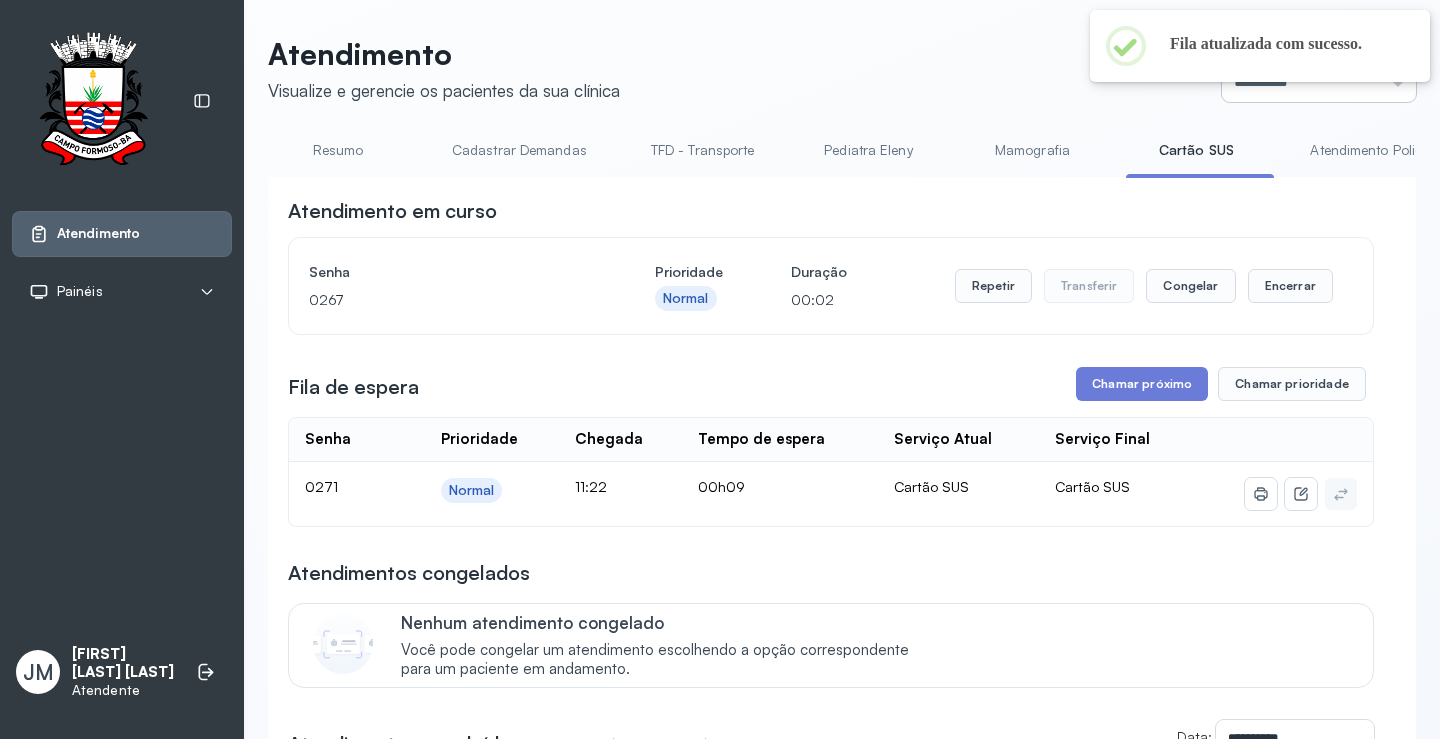 click on "*********" at bounding box center (1319, 82) 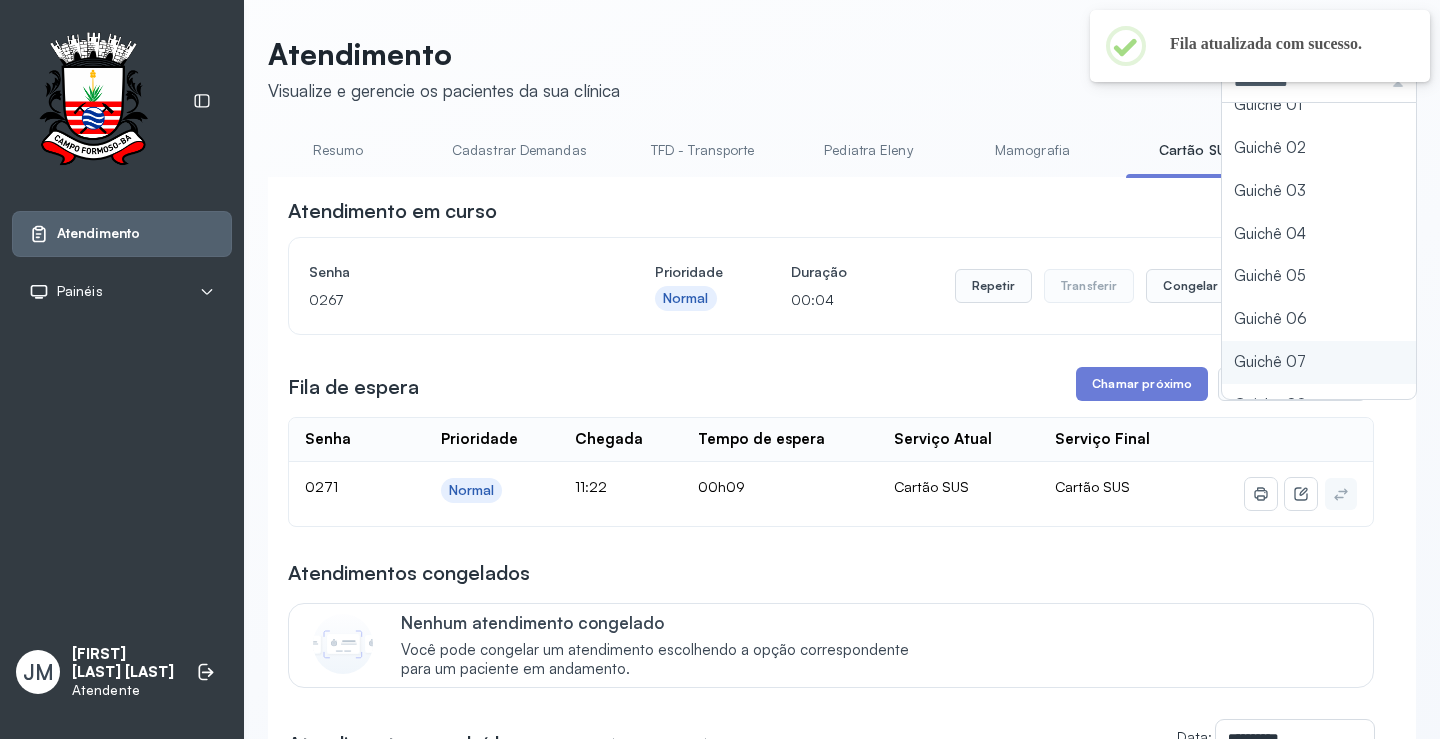 scroll, scrollTop: 88, scrollLeft: 0, axis: vertical 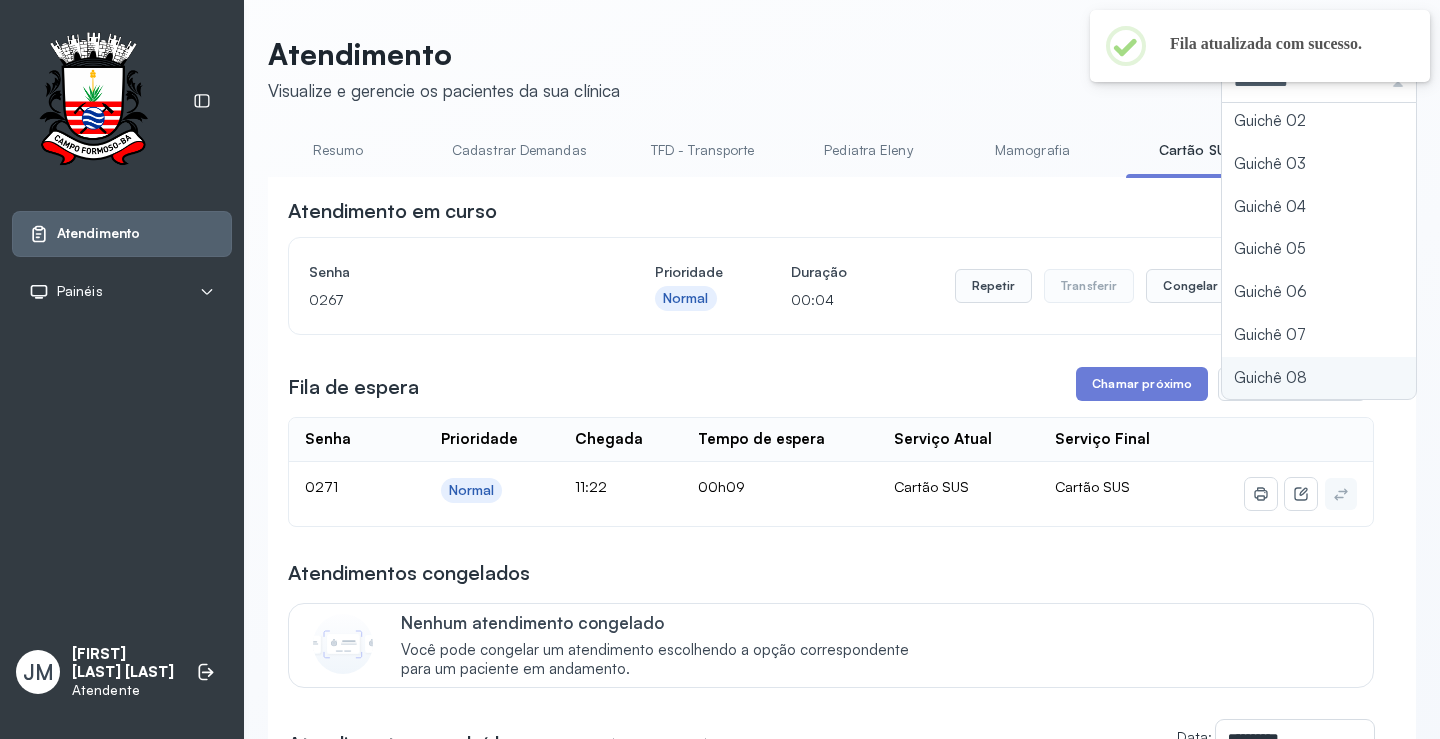 type on "*********" 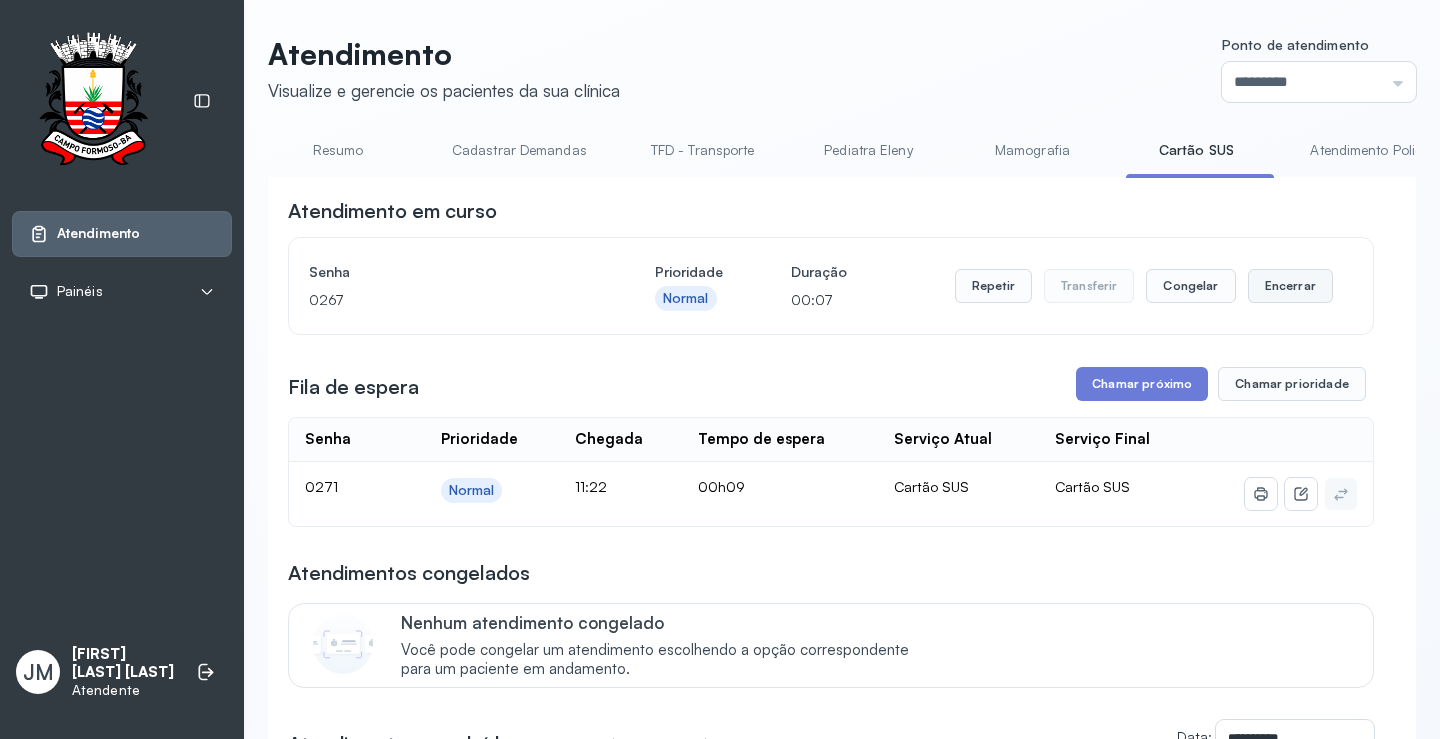 click on "Encerrar" at bounding box center [1290, 286] 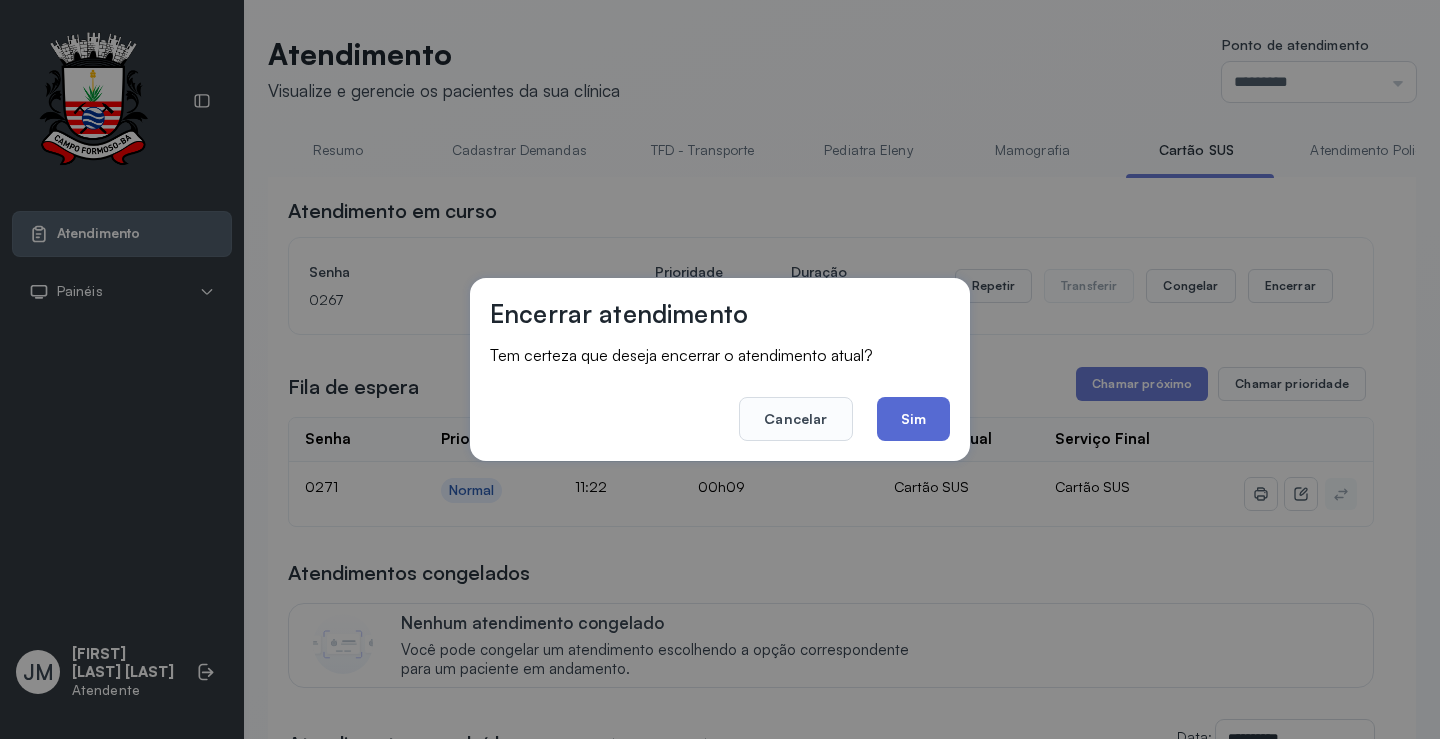 click on "Sim" 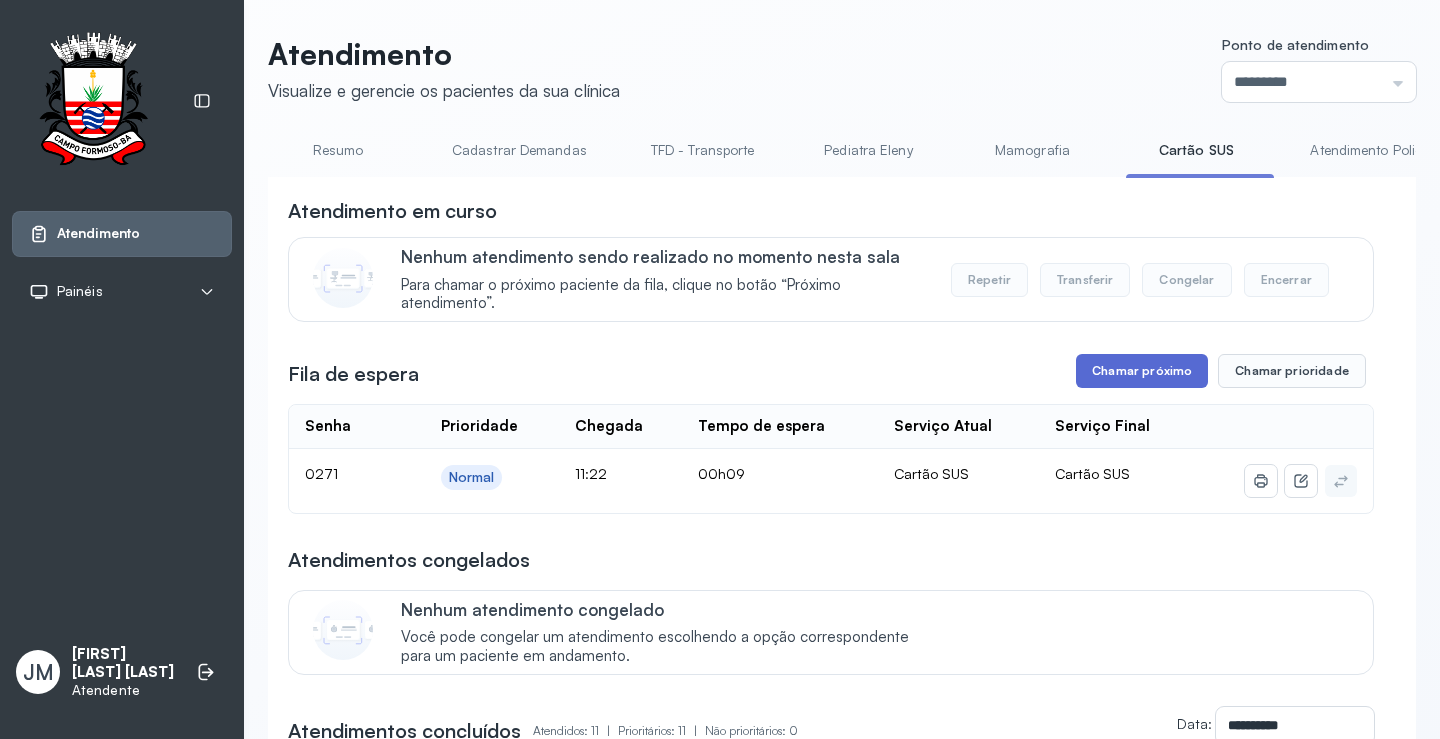 click on "Chamar próximo" at bounding box center [1142, 371] 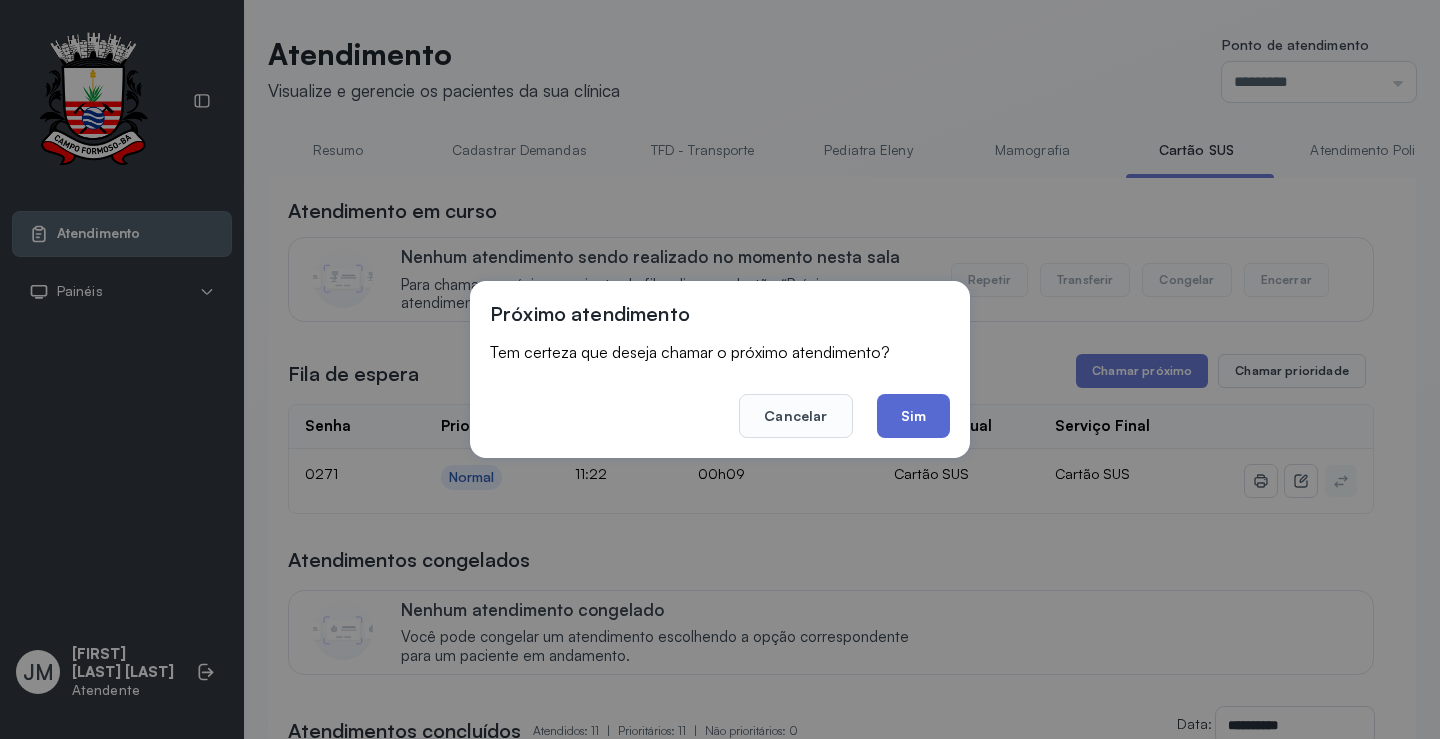click on "Sim" 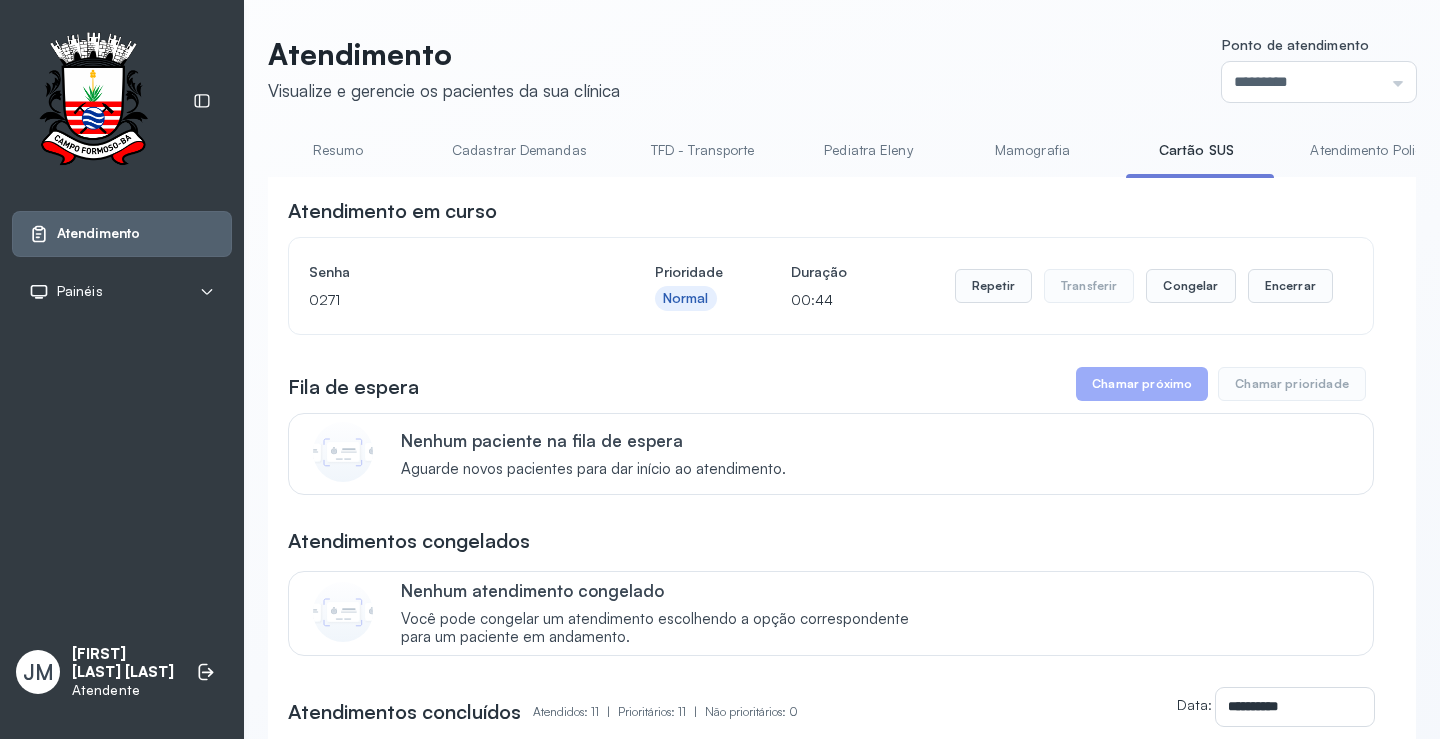 click on "Resumo" at bounding box center [338, 150] 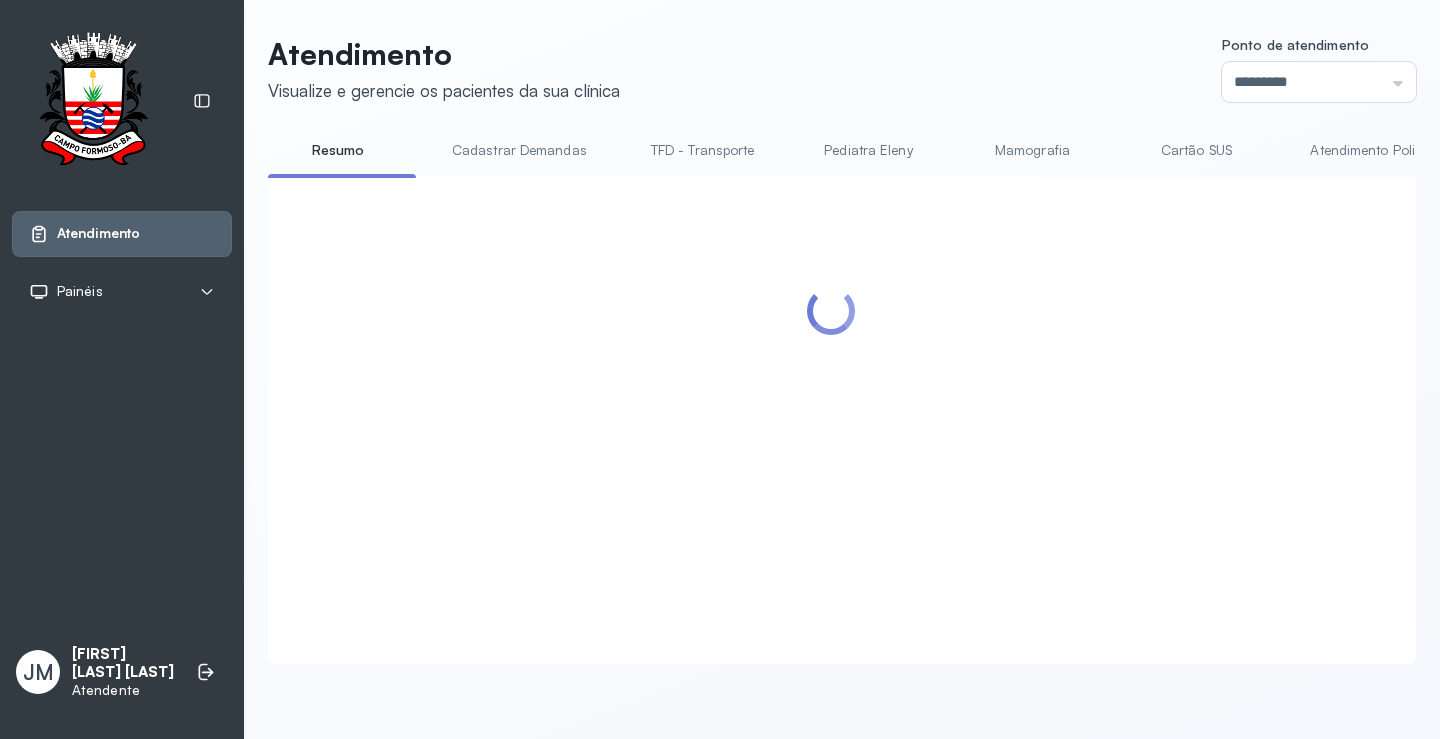 click on "Resumo" at bounding box center (338, 150) 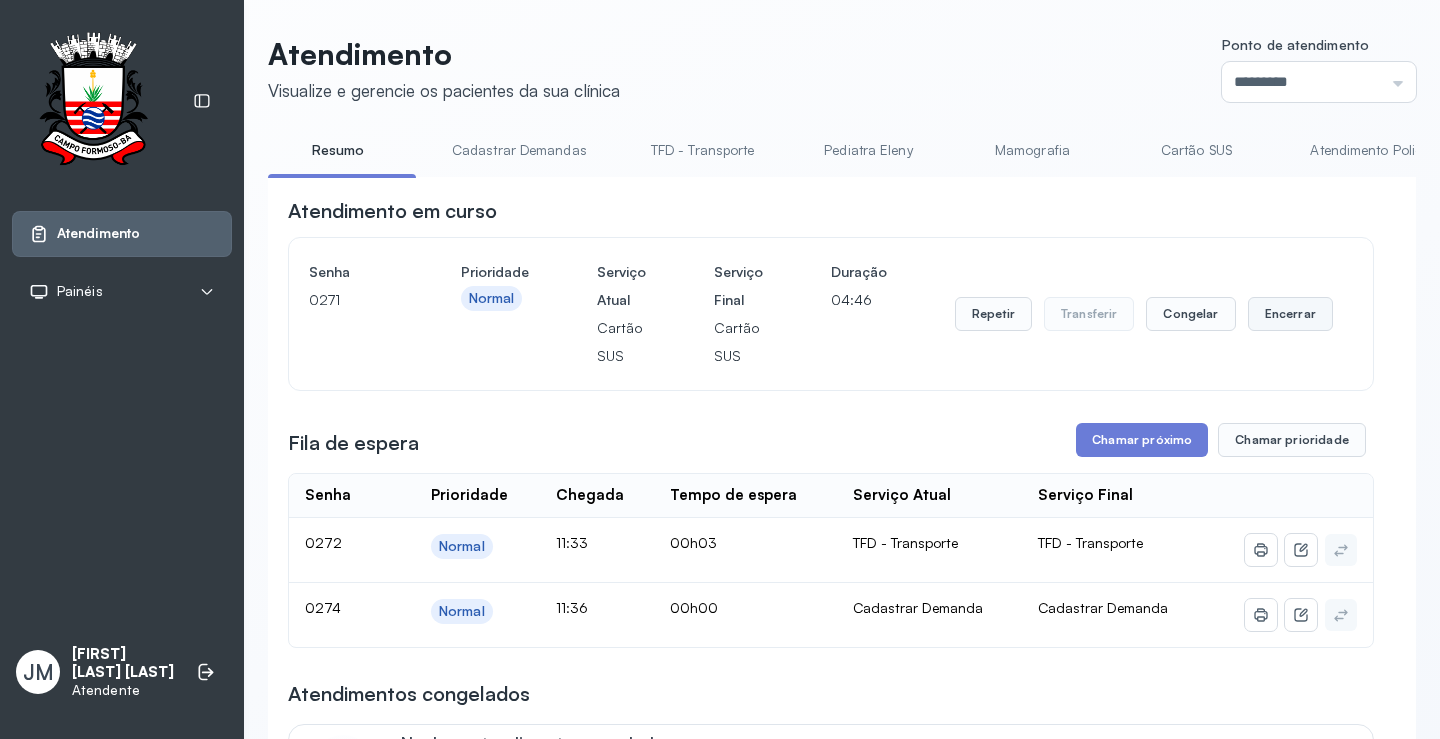 click on "Encerrar" at bounding box center (1290, 314) 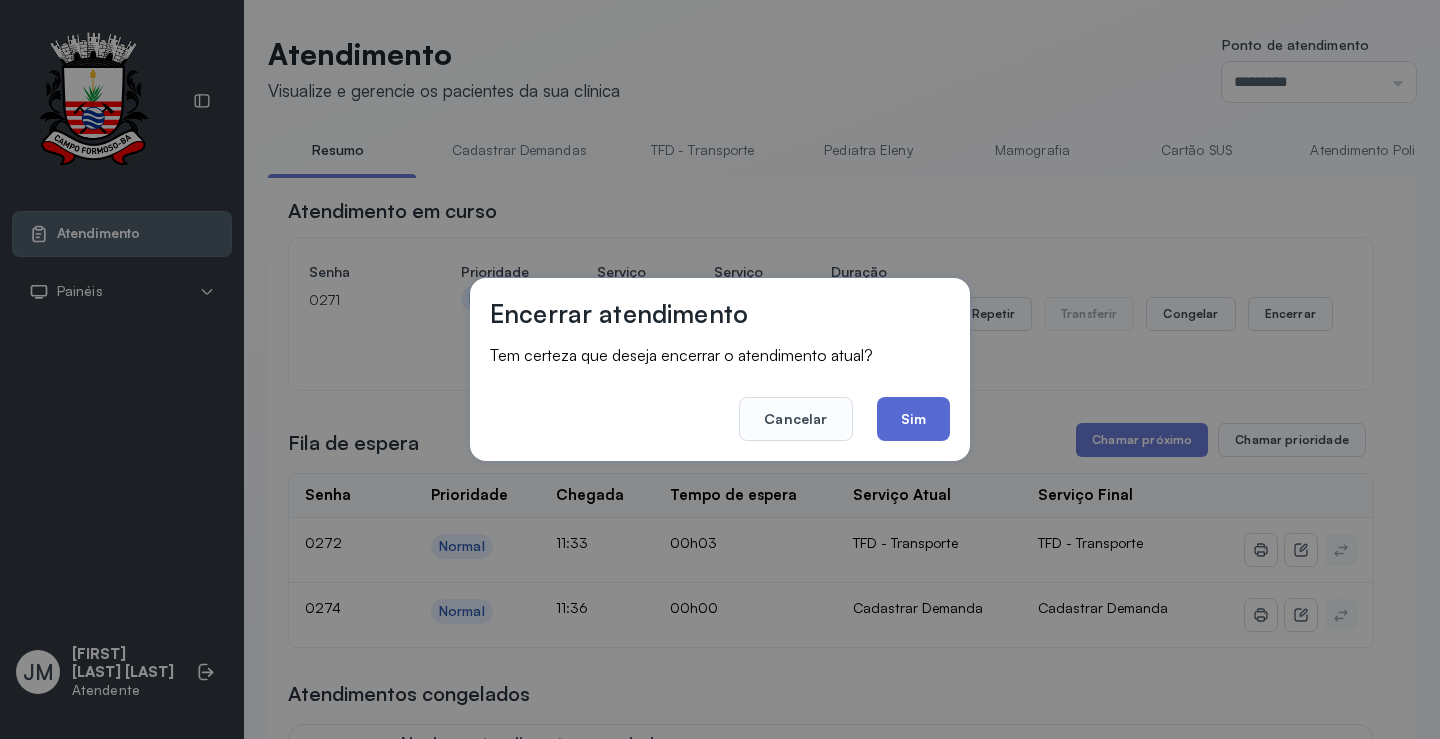 click on "Sim" 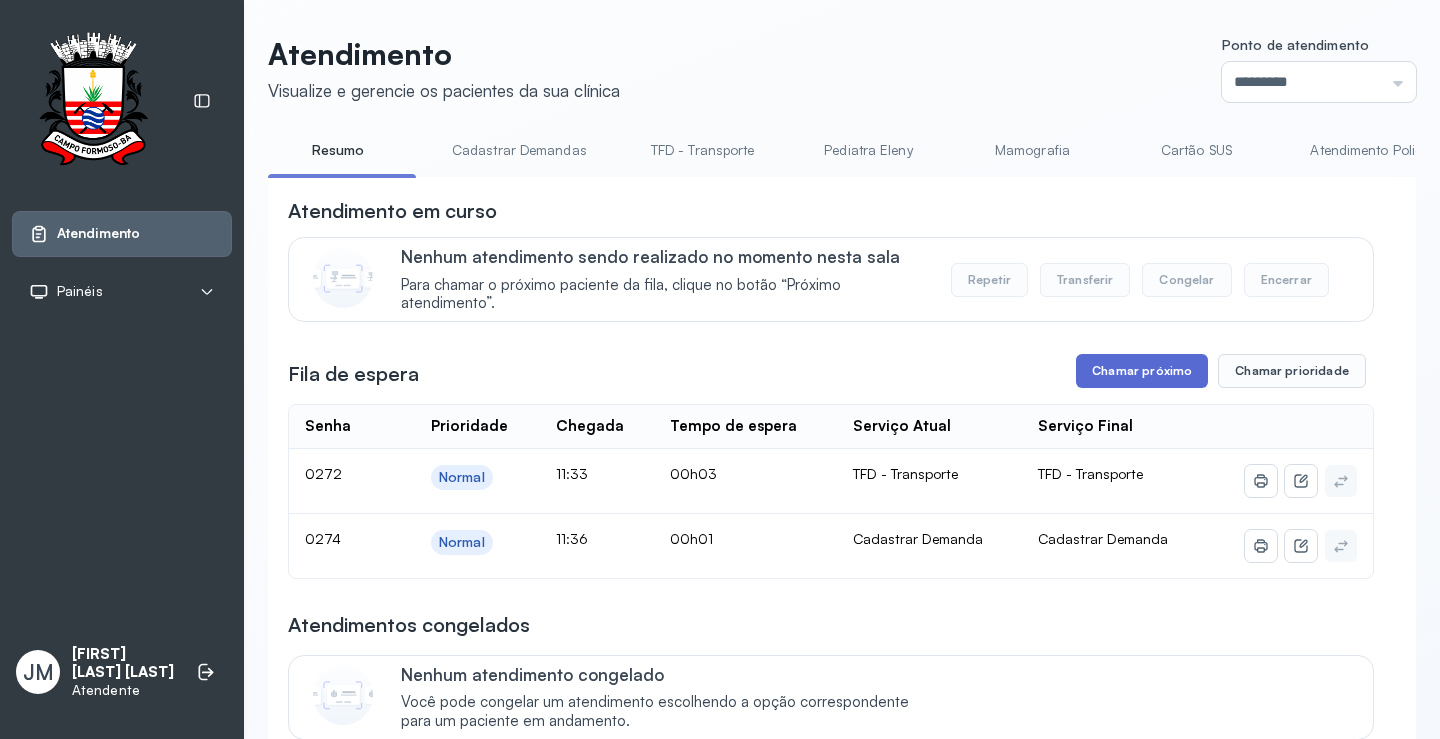 click on "Chamar próximo" at bounding box center (1142, 371) 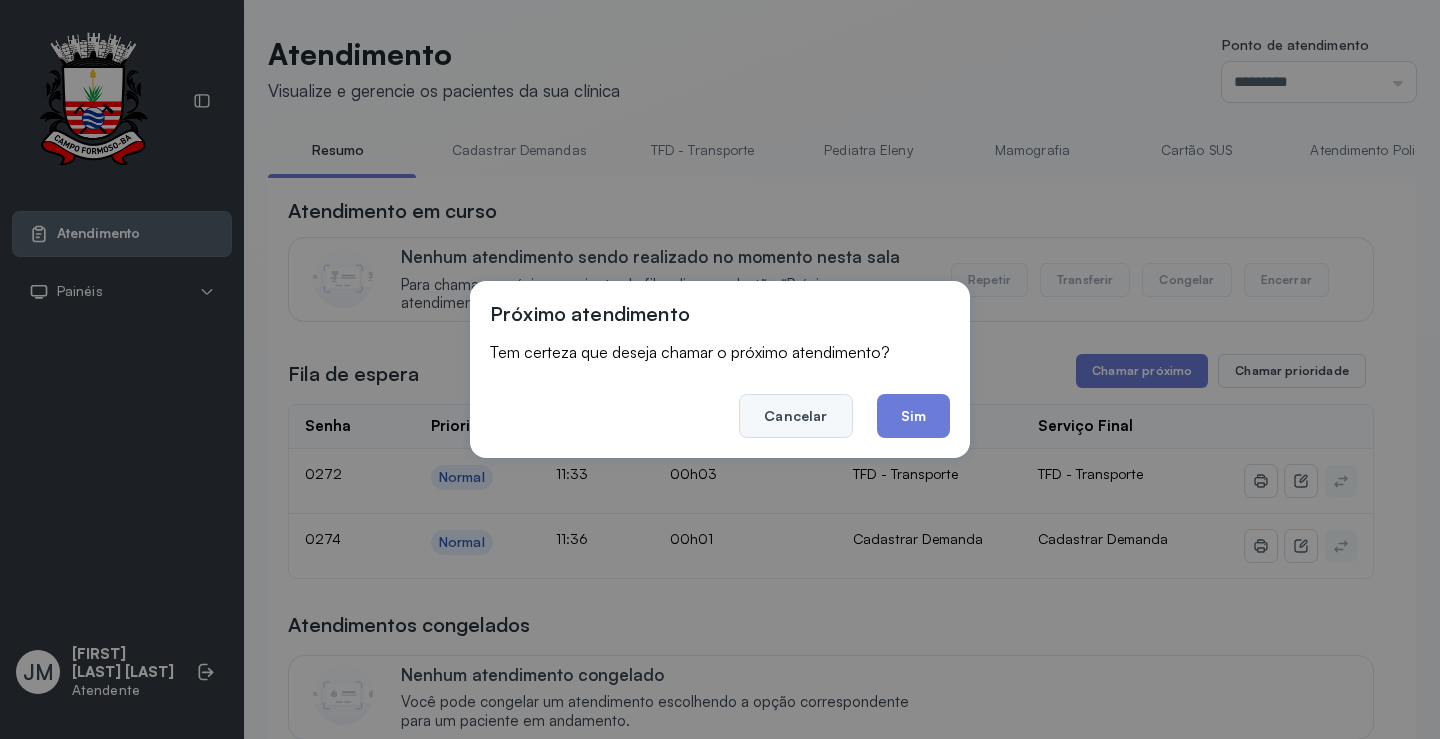 click on "Cancelar" 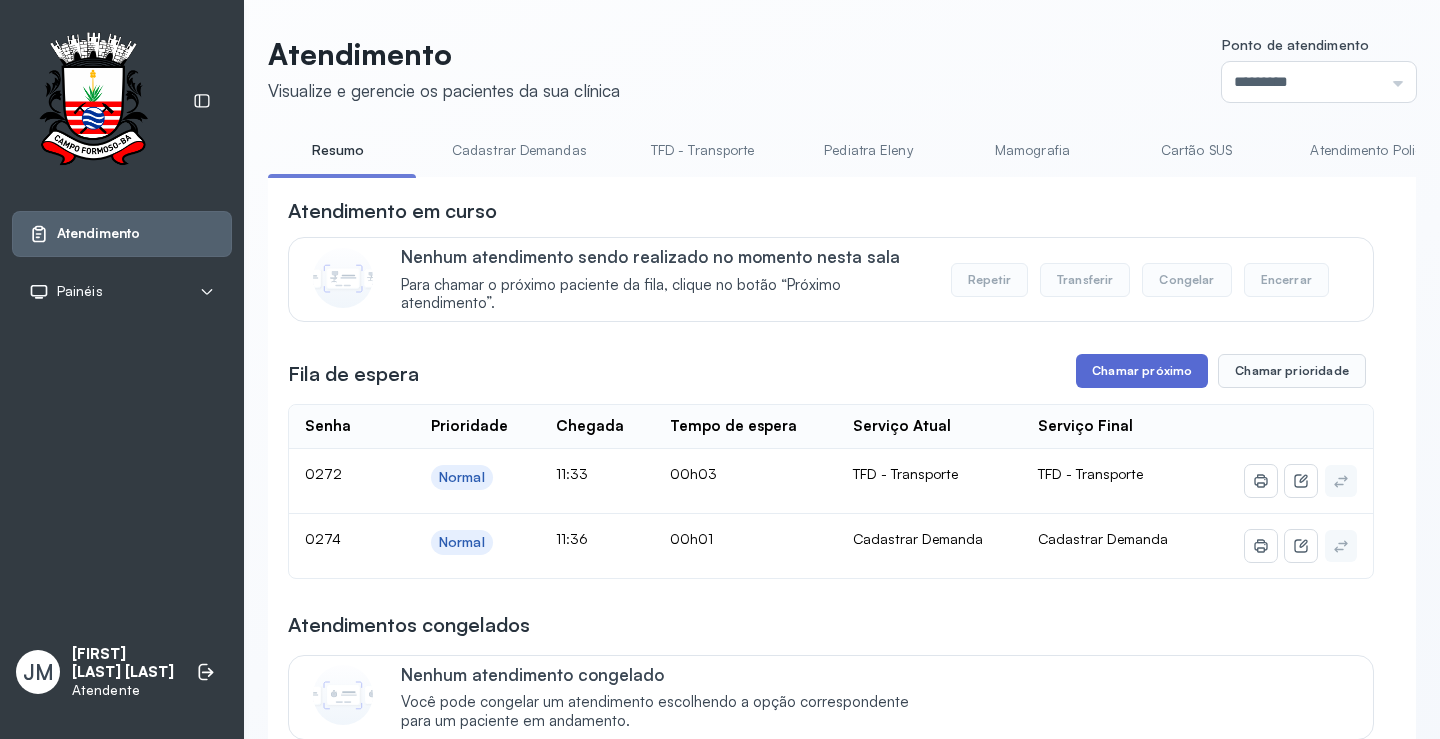 click on "Chamar próximo" at bounding box center [1142, 371] 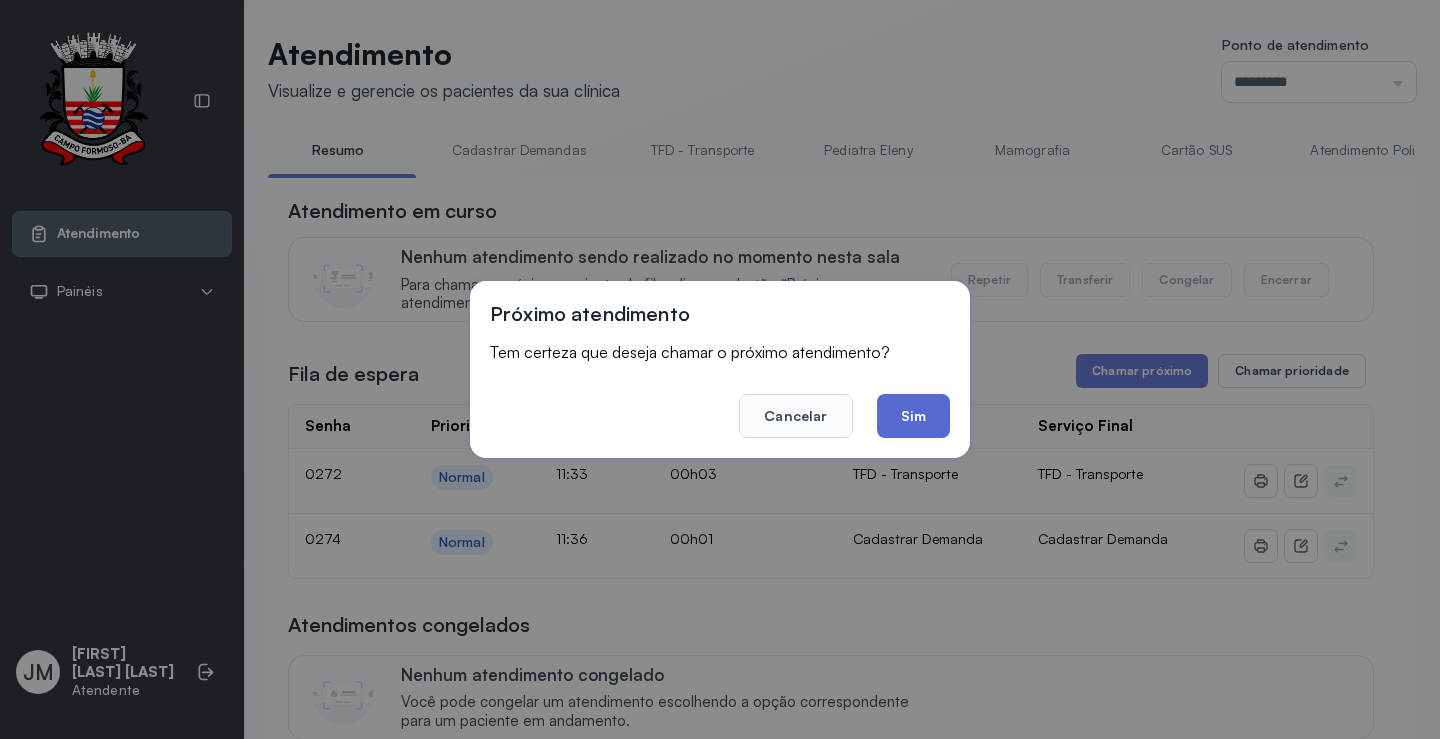 click on "Sim" 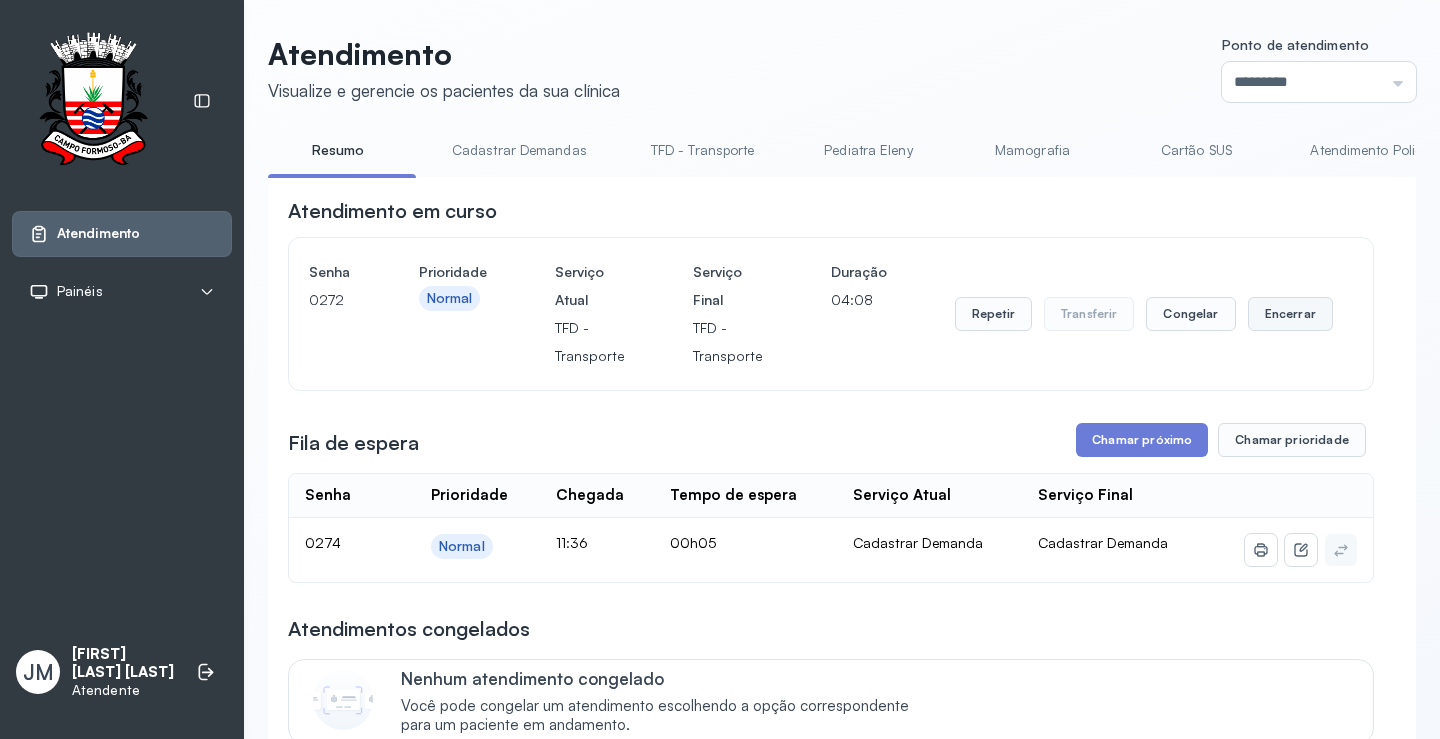 click on "Encerrar" at bounding box center [1290, 314] 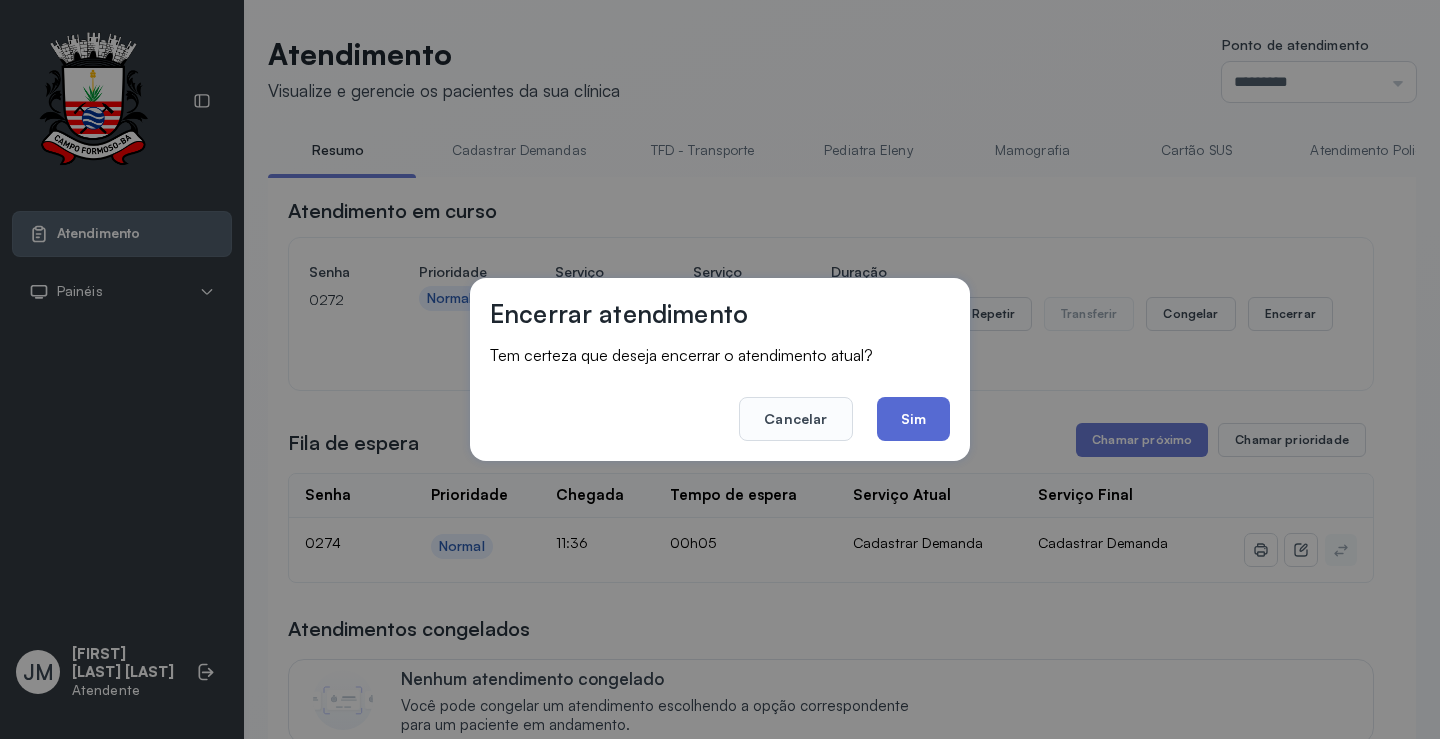 click on "Sim" 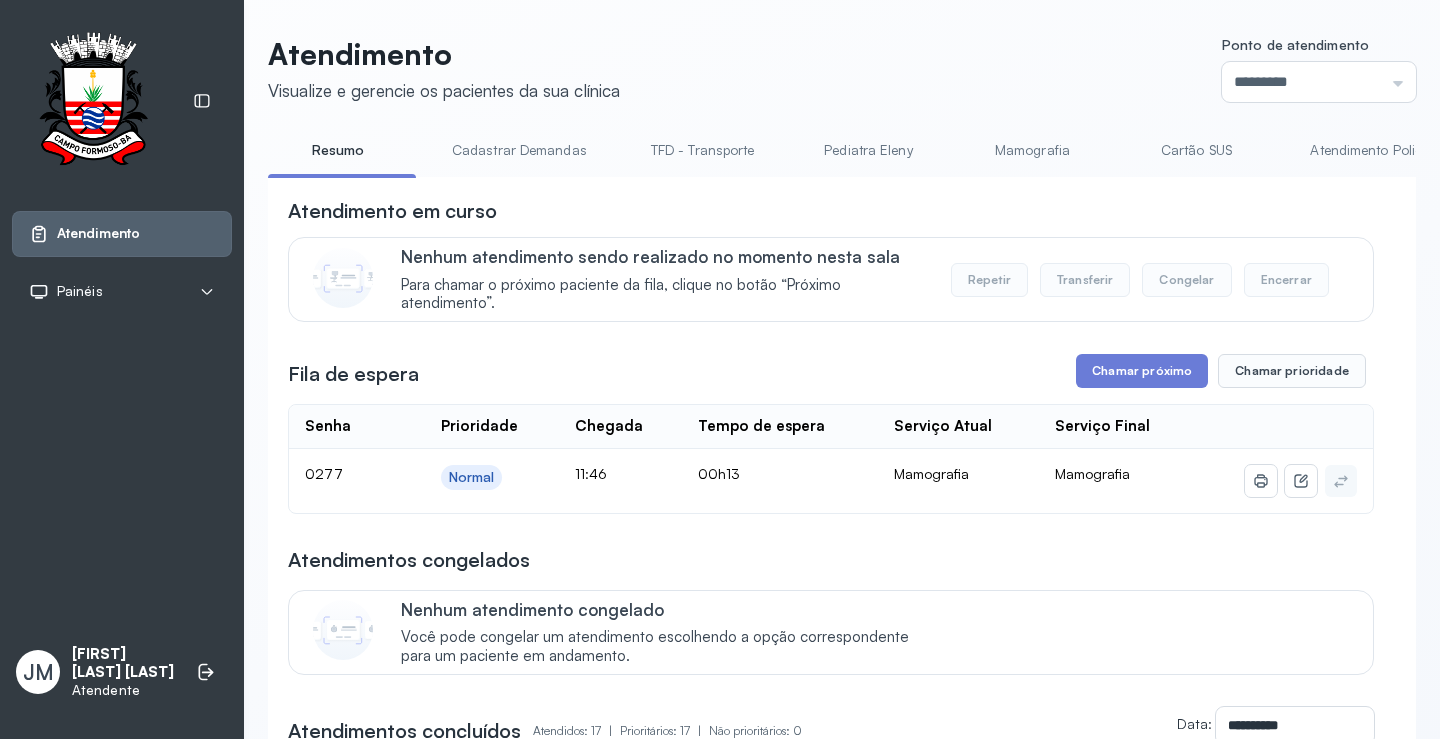 click on "TFD - Transporte" at bounding box center [703, 150] 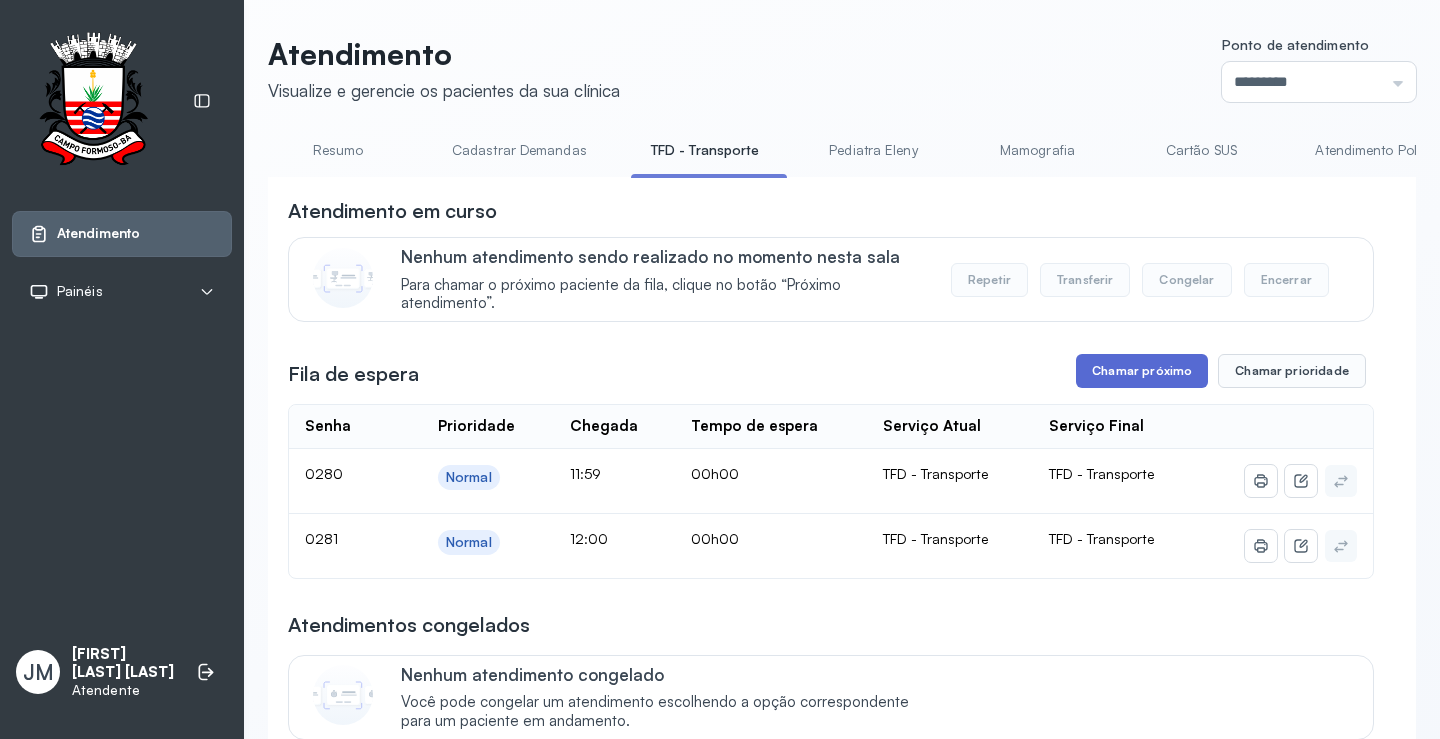 click on "Chamar próximo" at bounding box center [1142, 371] 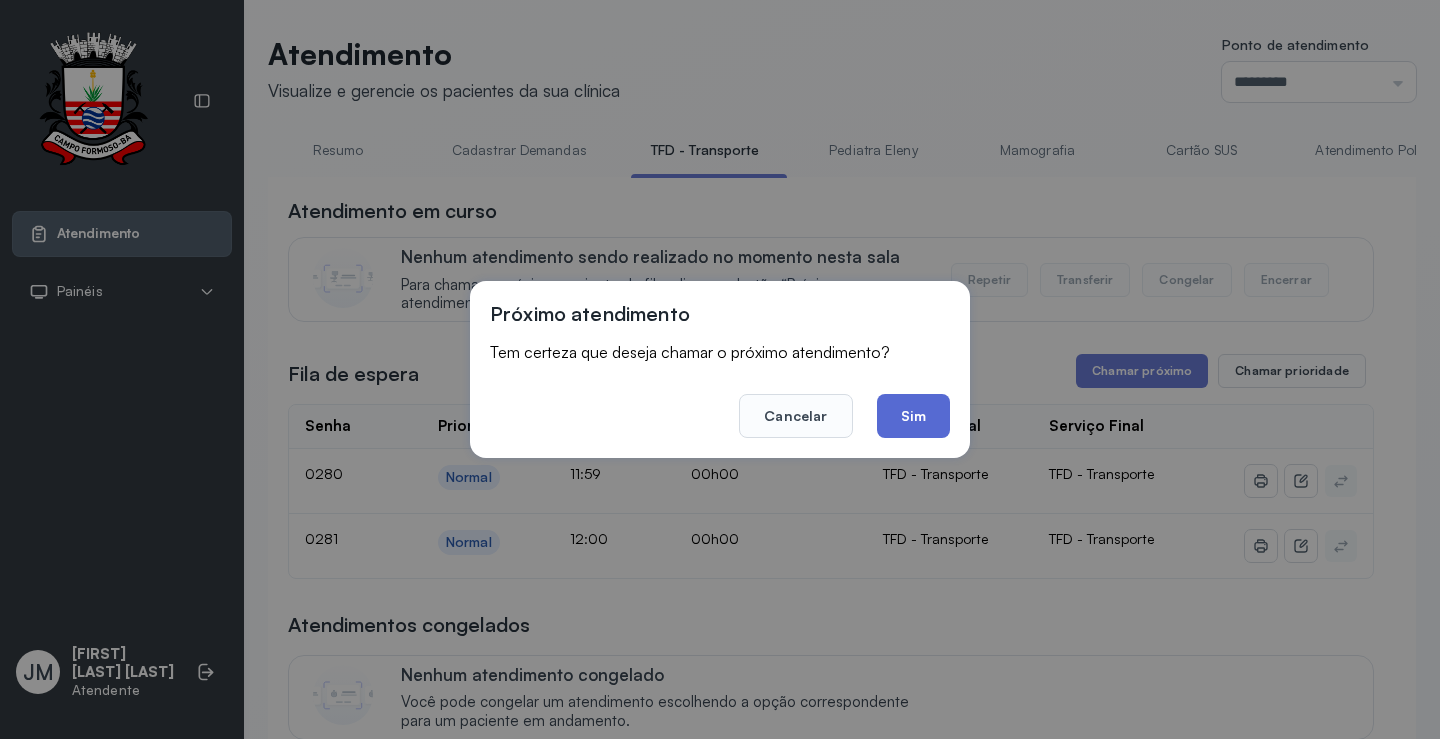 click on "Sim" 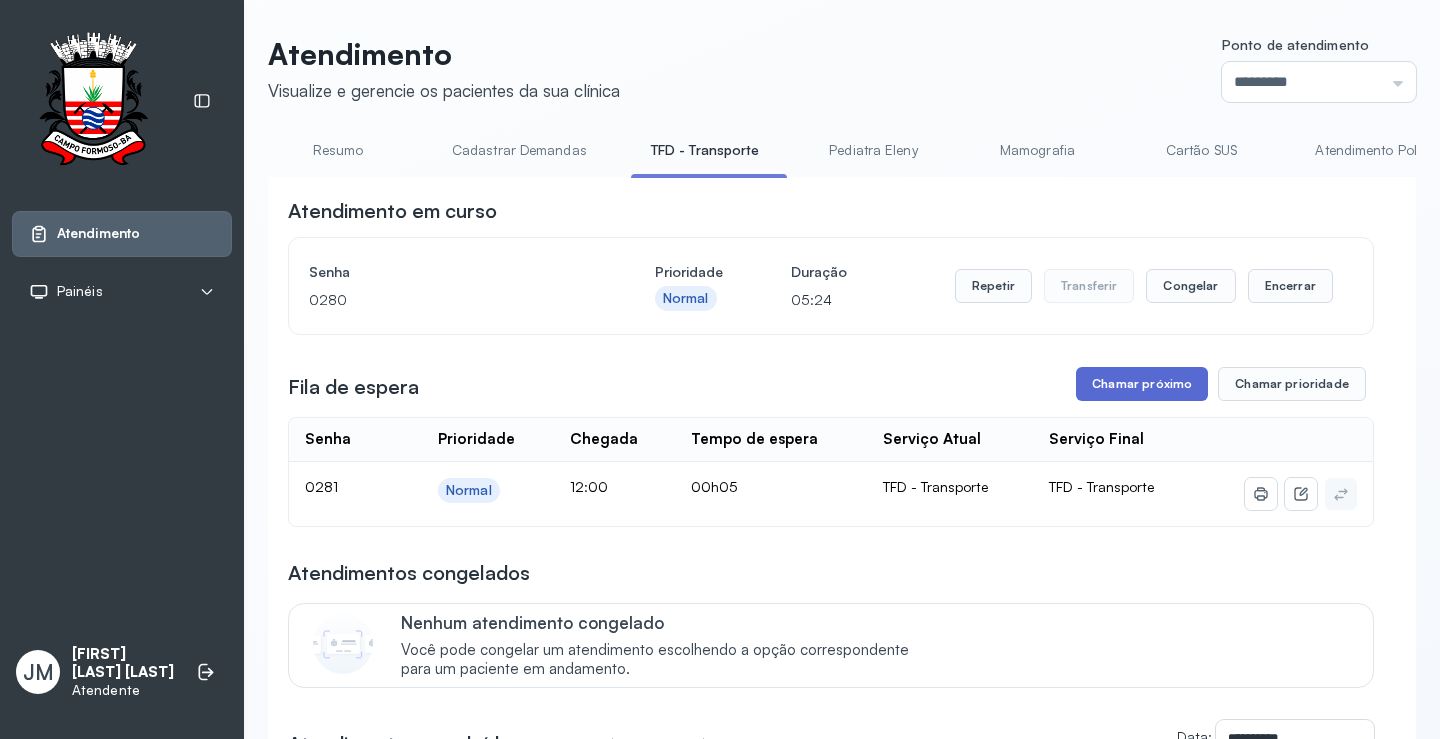 click on "Chamar próximo" at bounding box center (1142, 384) 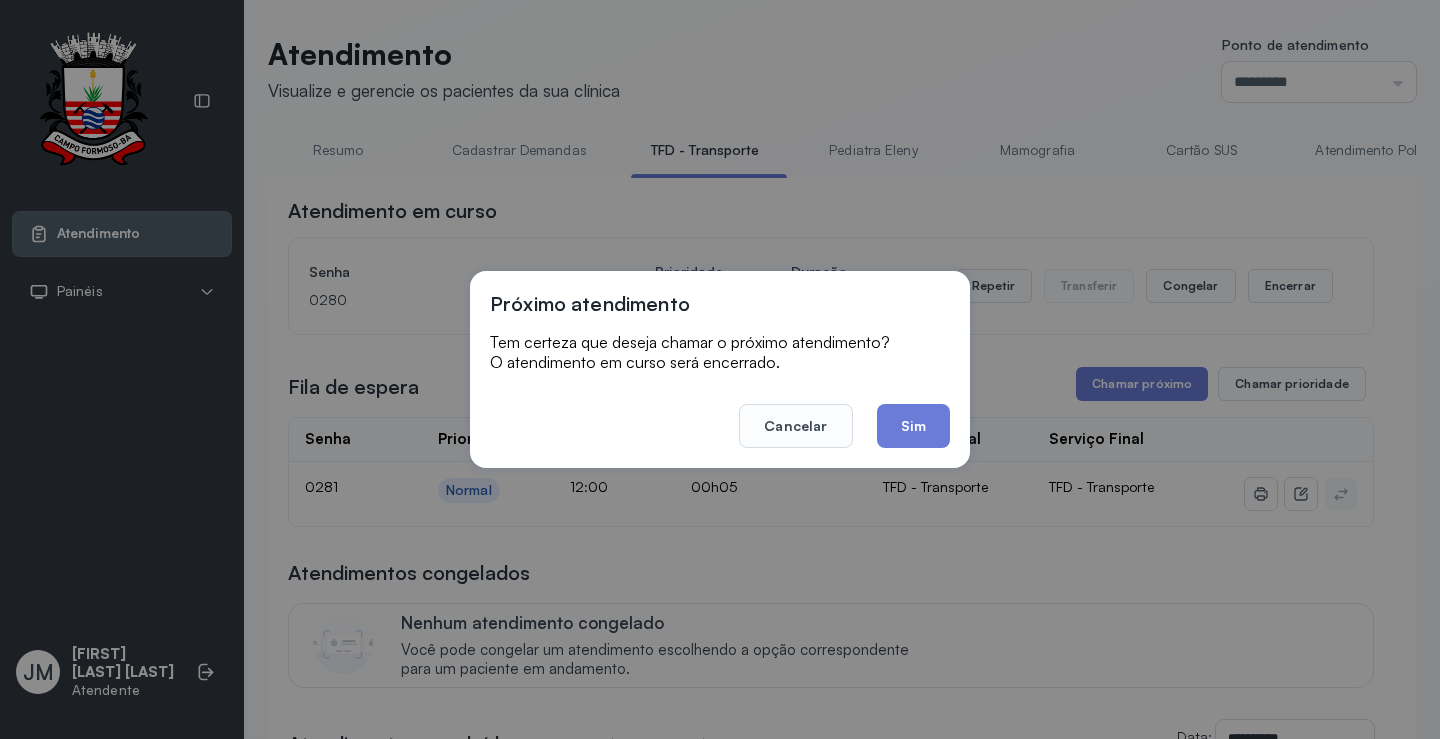 drag, startPoint x: 903, startPoint y: 435, endPoint x: 887, endPoint y: 409, distance: 30.528675 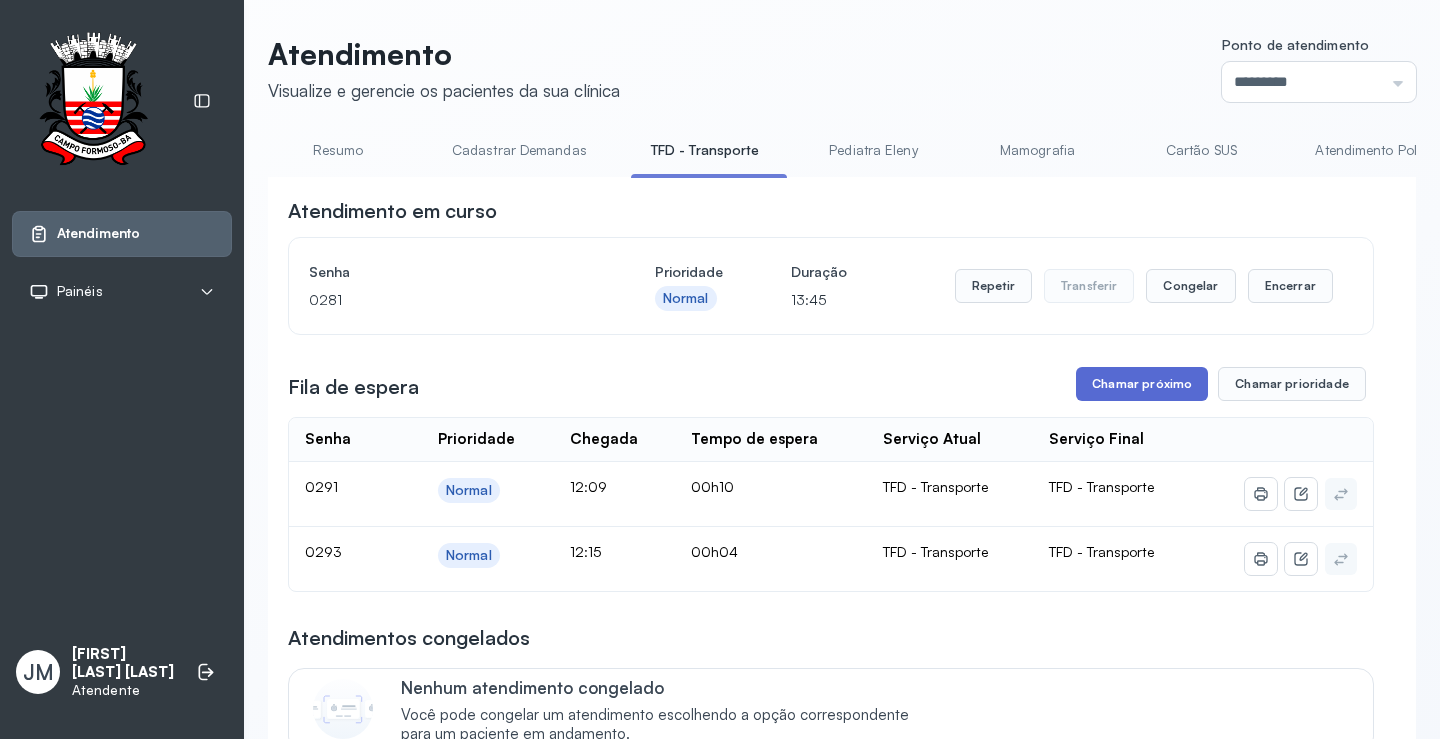 click on "Chamar próximo" at bounding box center [1142, 384] 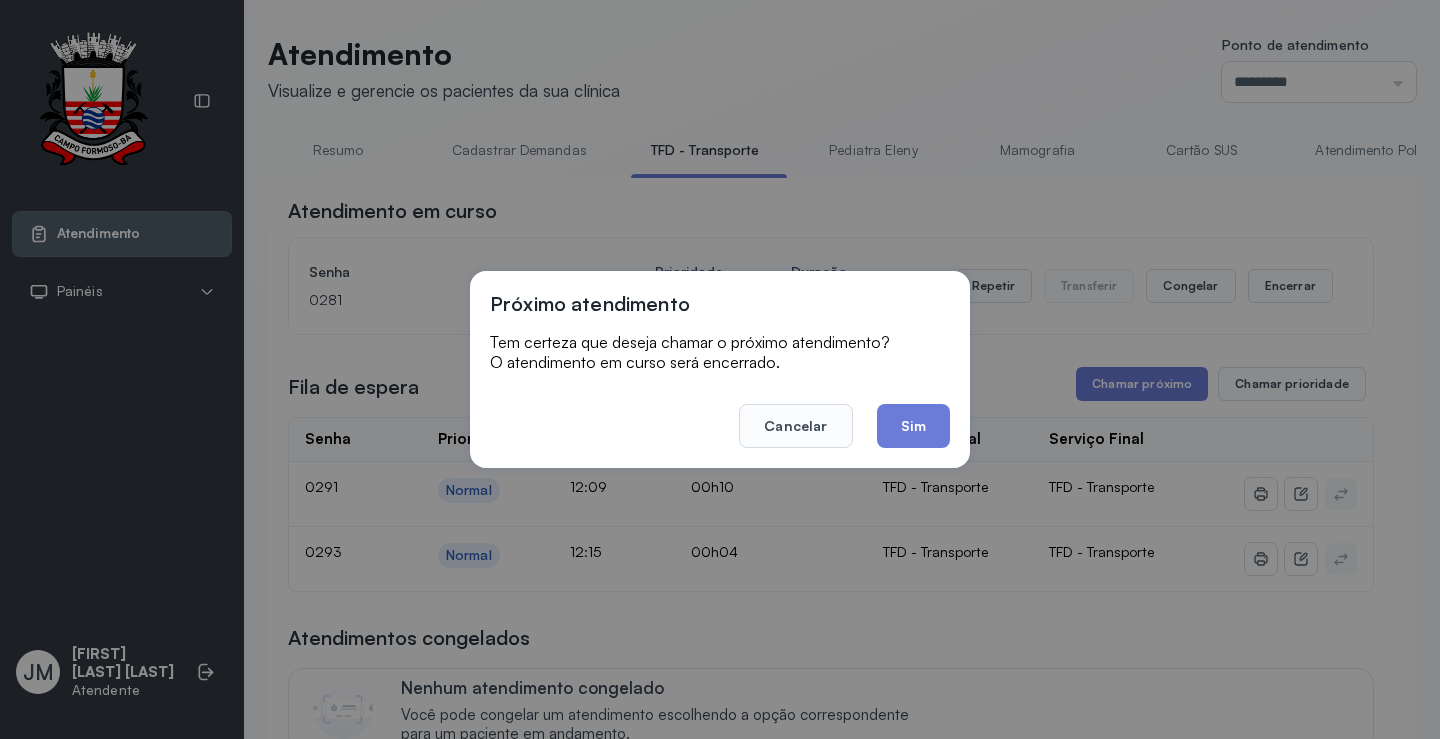 click on "Sim" 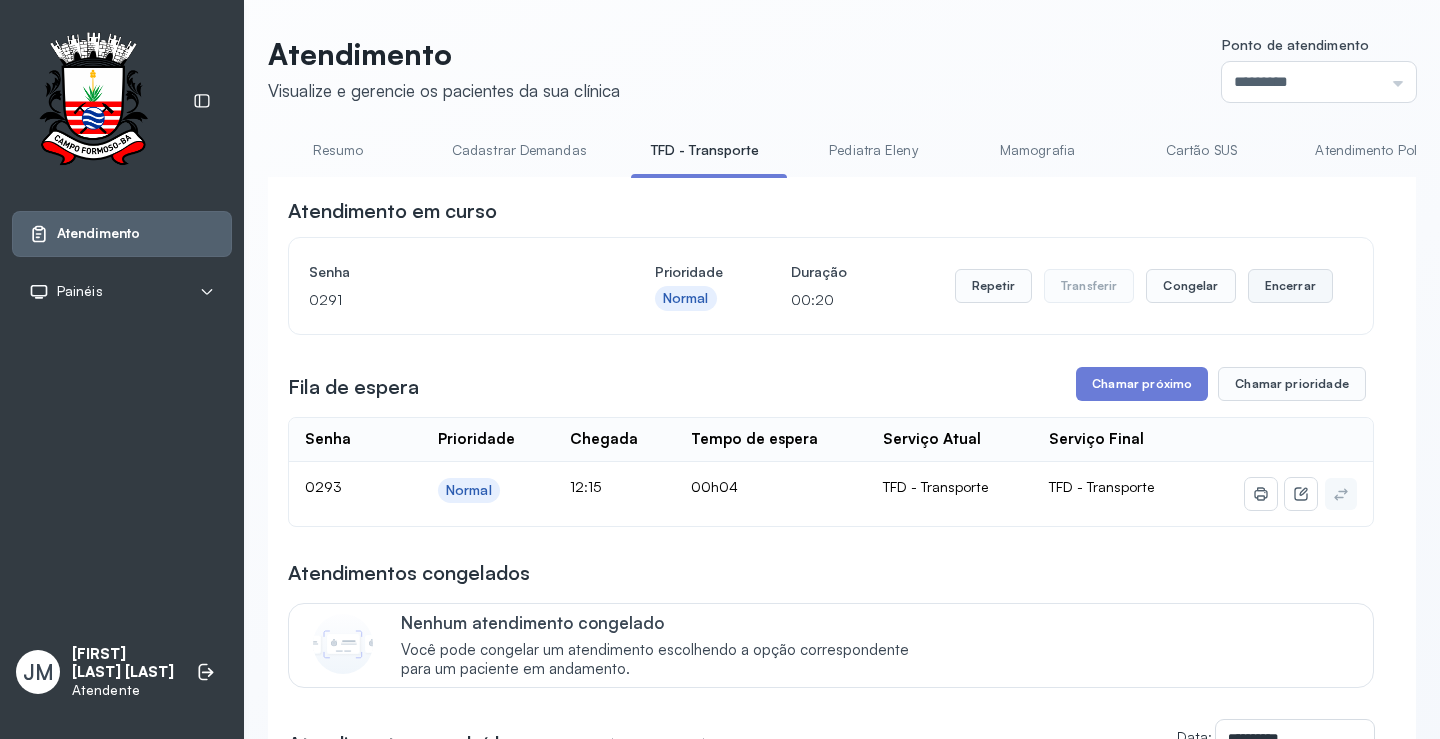 click on "Encerrar" at bounding box center (1290, 286) 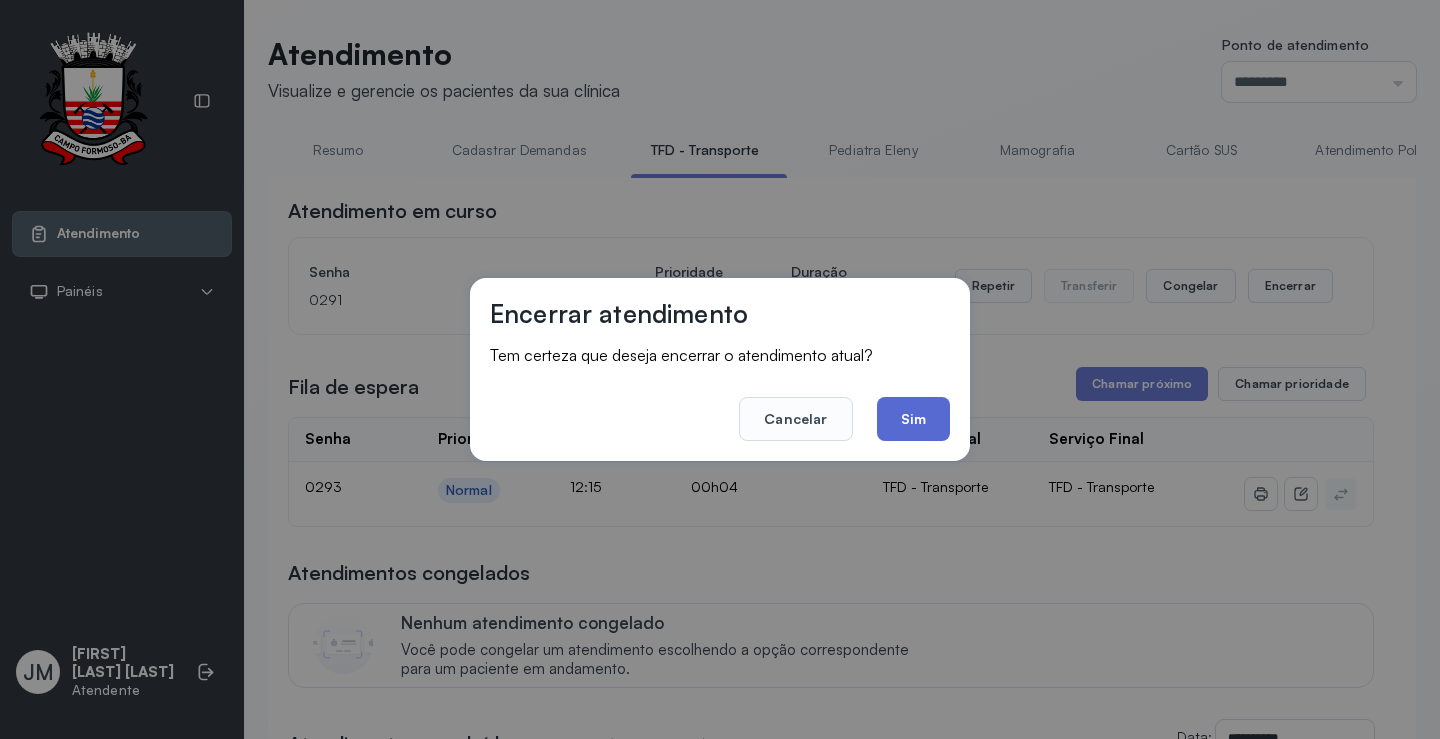 click on "Sim" 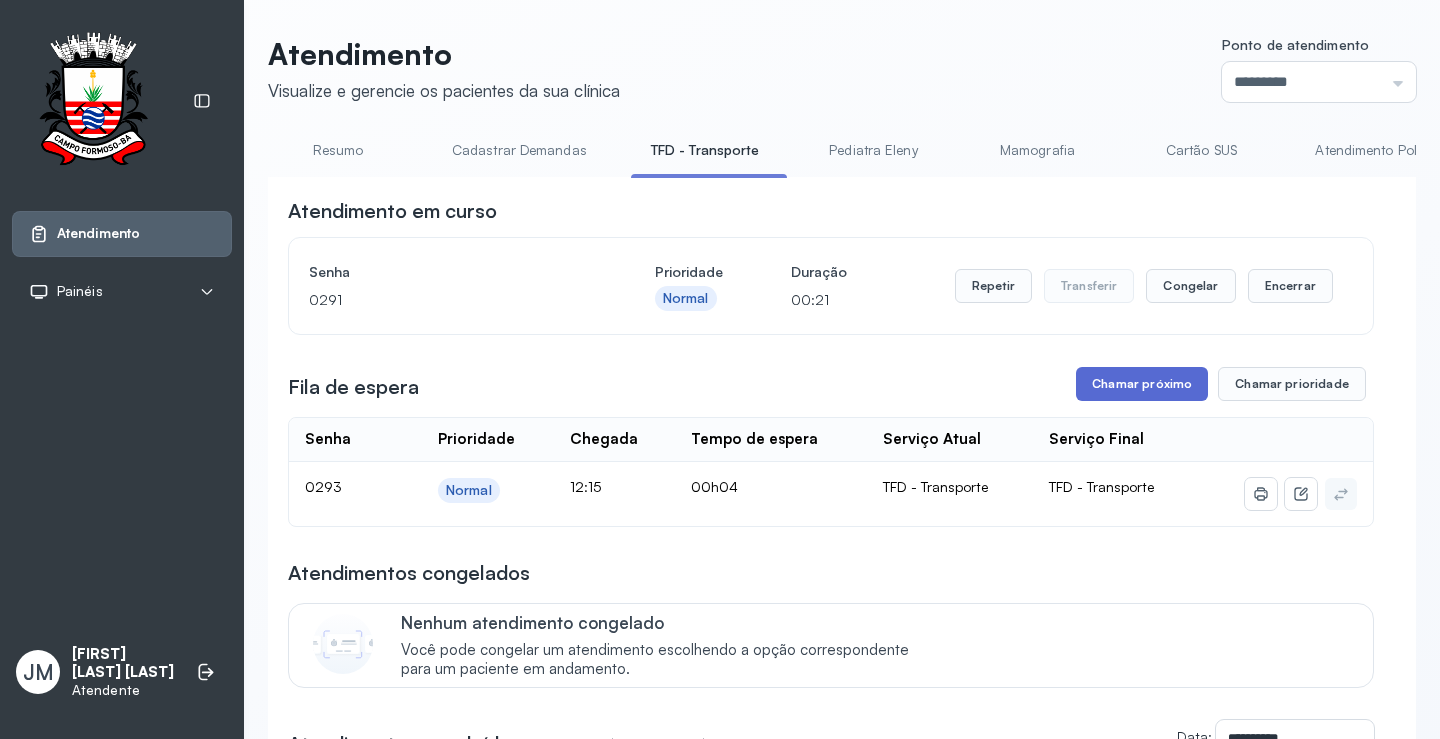 click on "Chamar próximo" at bounding box center [1142, 384] 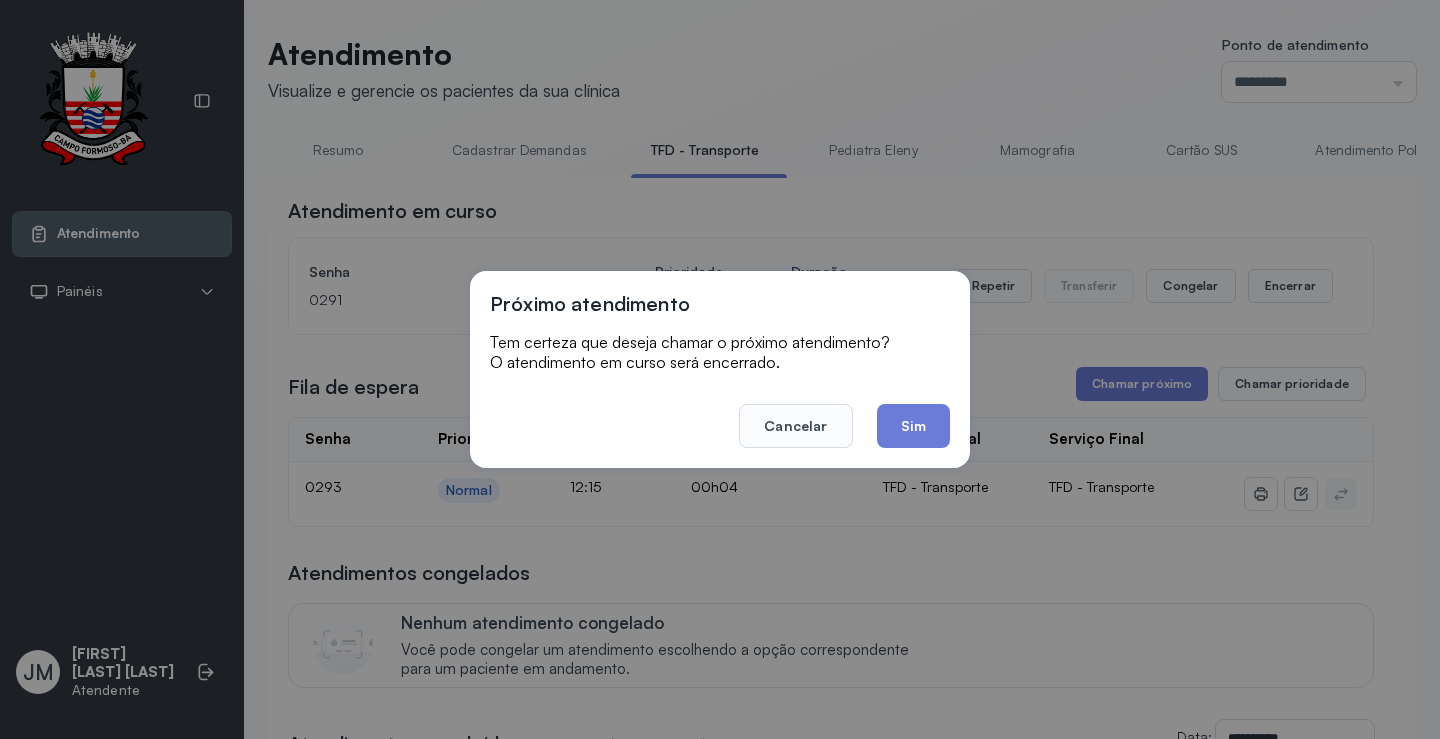 drag, startPoint x: 903, startPoint y: 421, endPoint x: 873, endPoint y: 359, distance: 68.8767 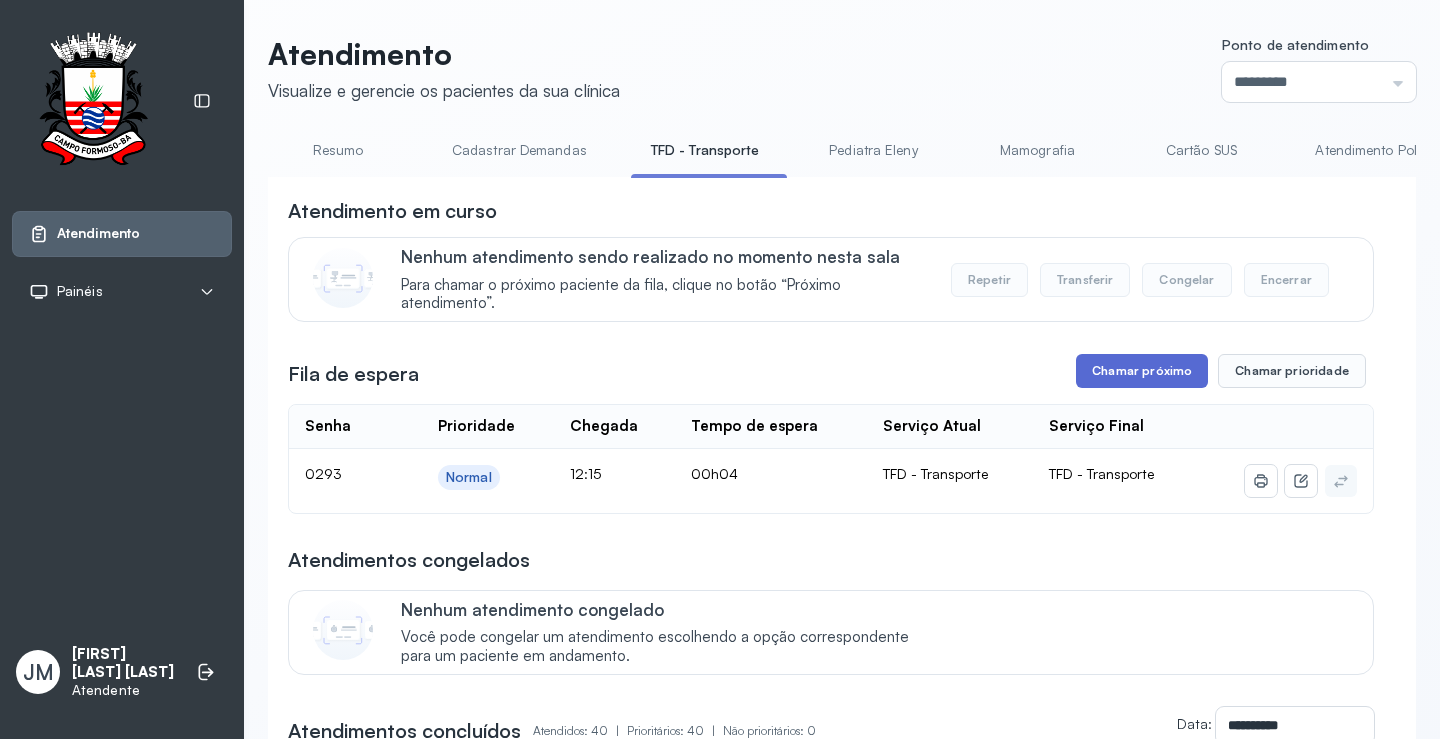 click on "Chamar próximo" at bounding box center [1142, 371] 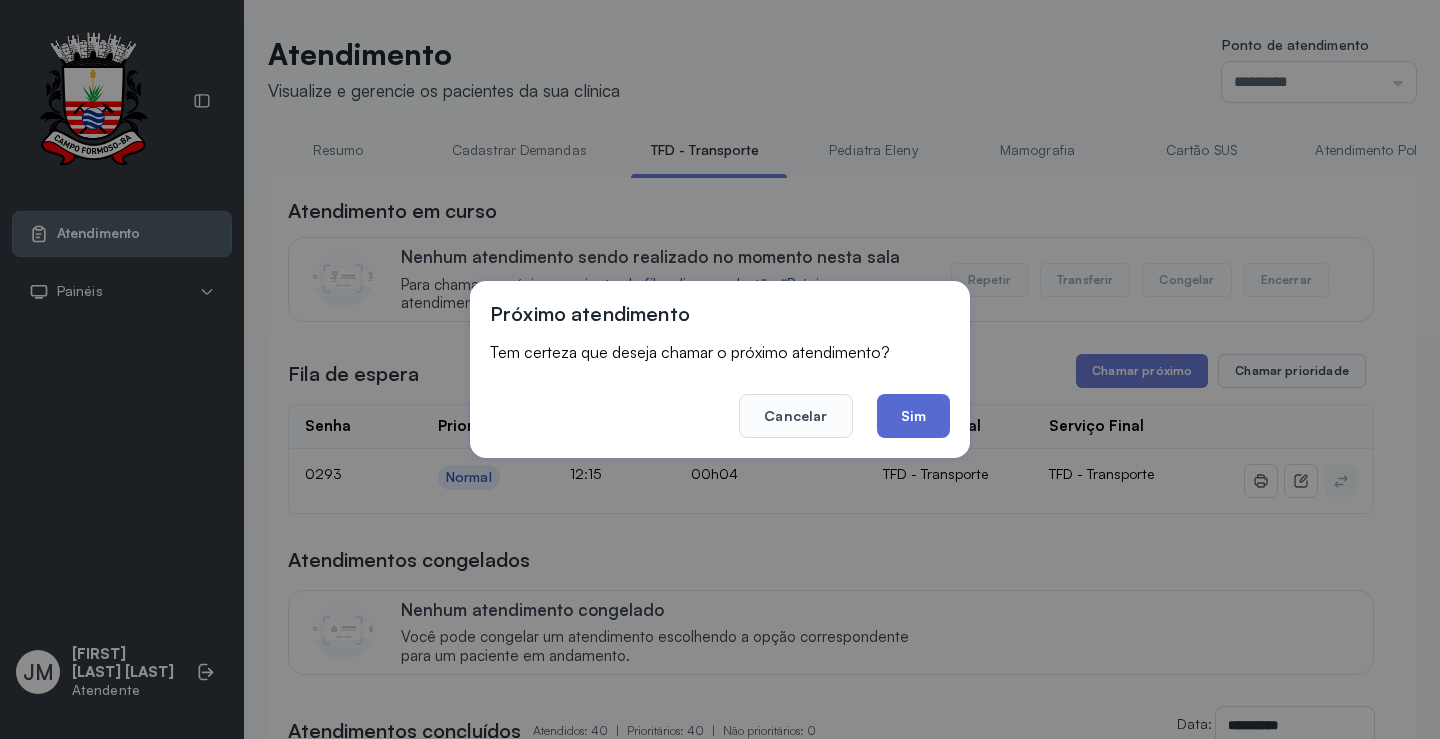 click on "Sim" 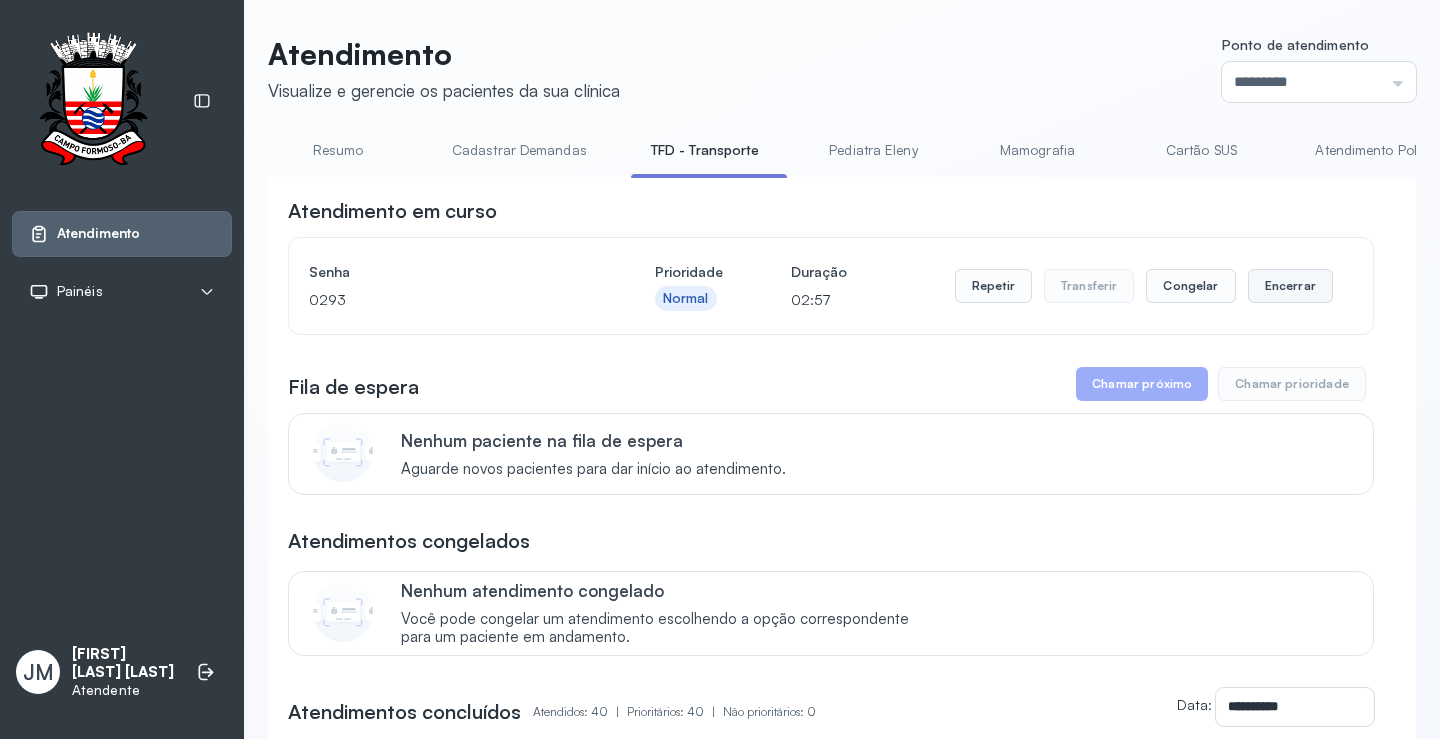 click on "Encerrar" at bounding box center [1290, 286] 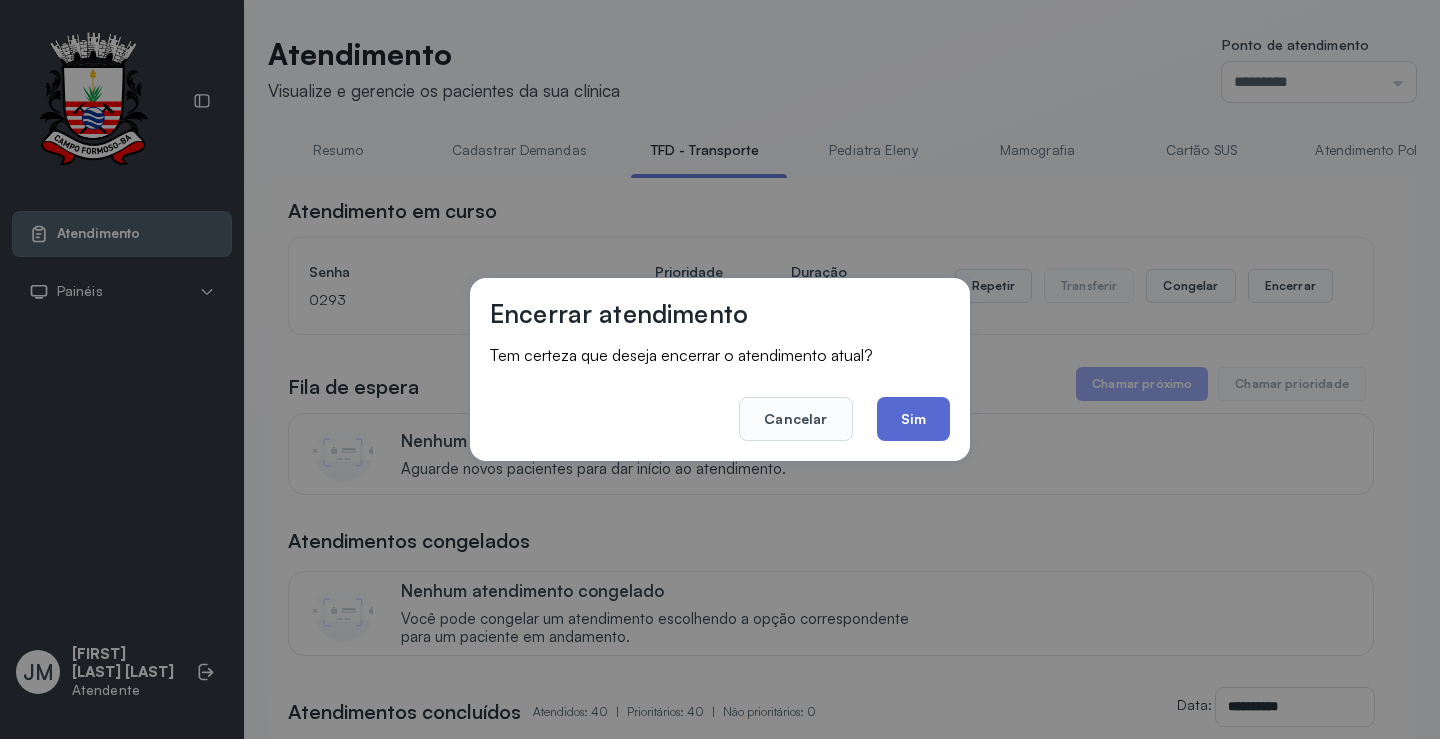 click on "Sim" 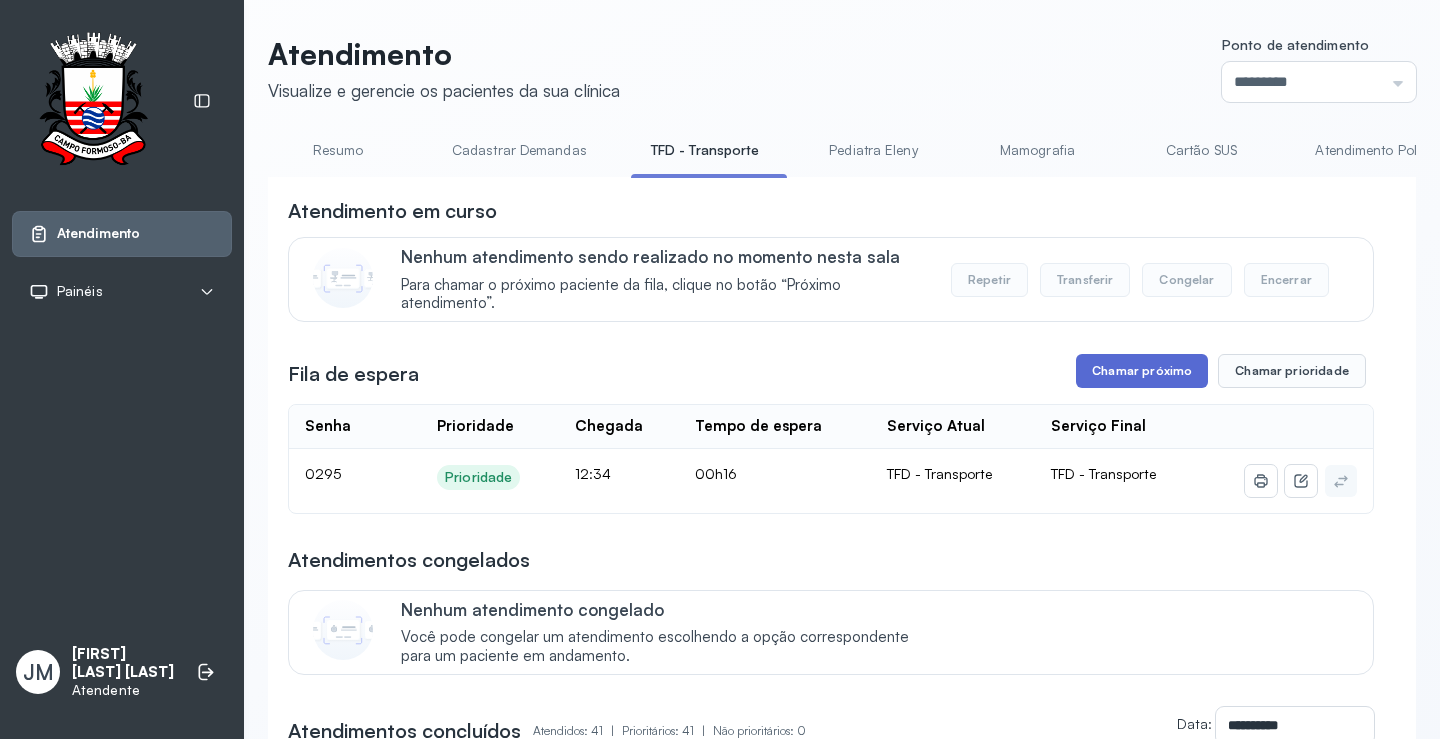 click on "Chamar próximo" at bounding box center (1142, 371) 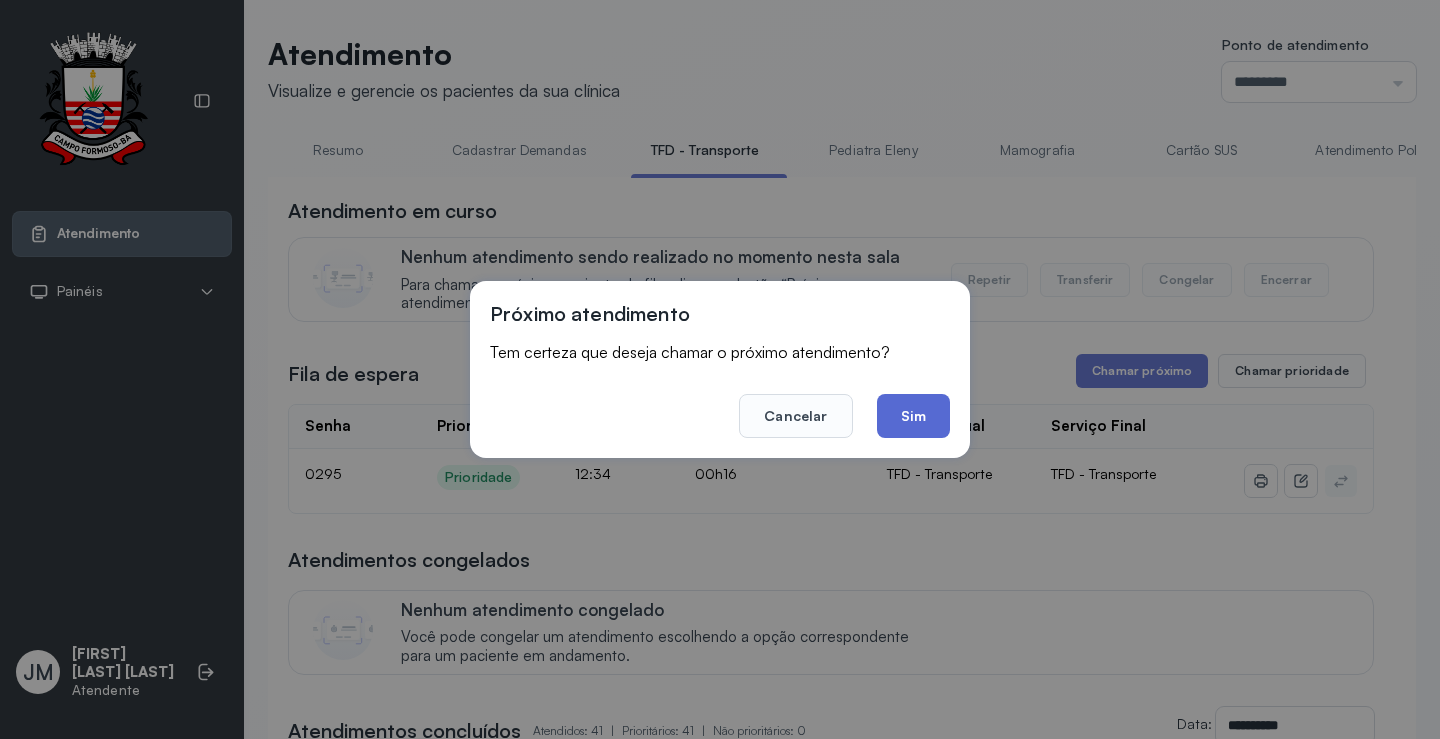 click on "Sim" 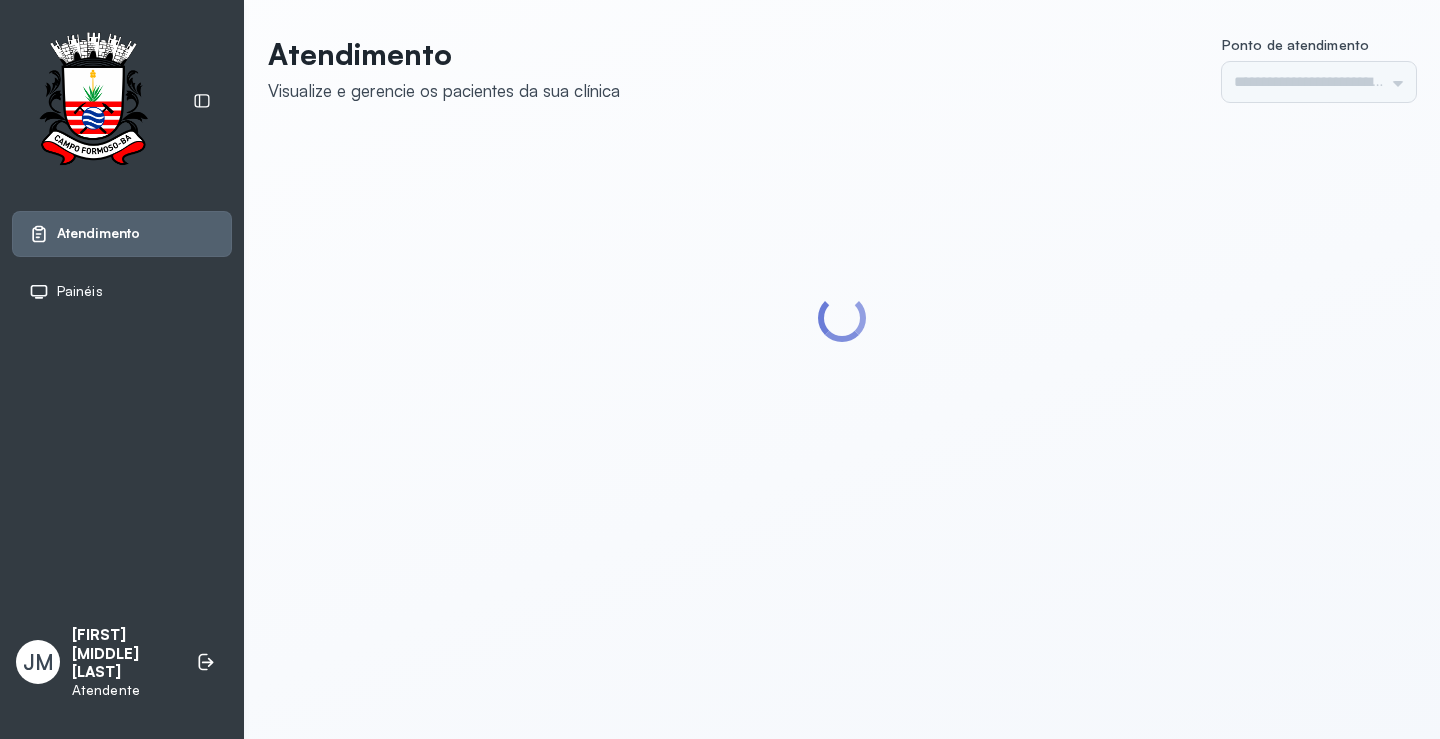 scroll, scrollTop: 0, scrollLeft: 0, axis: both 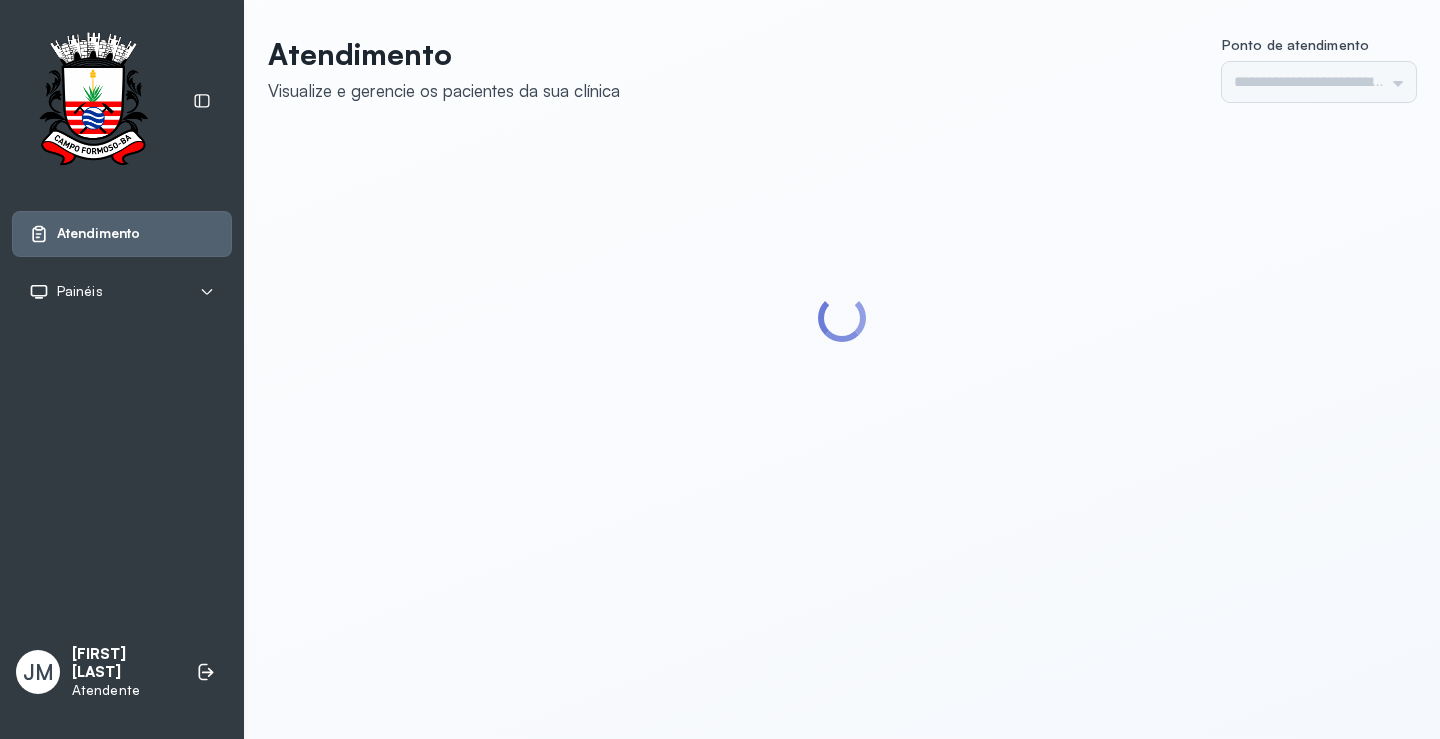 type on "*********" 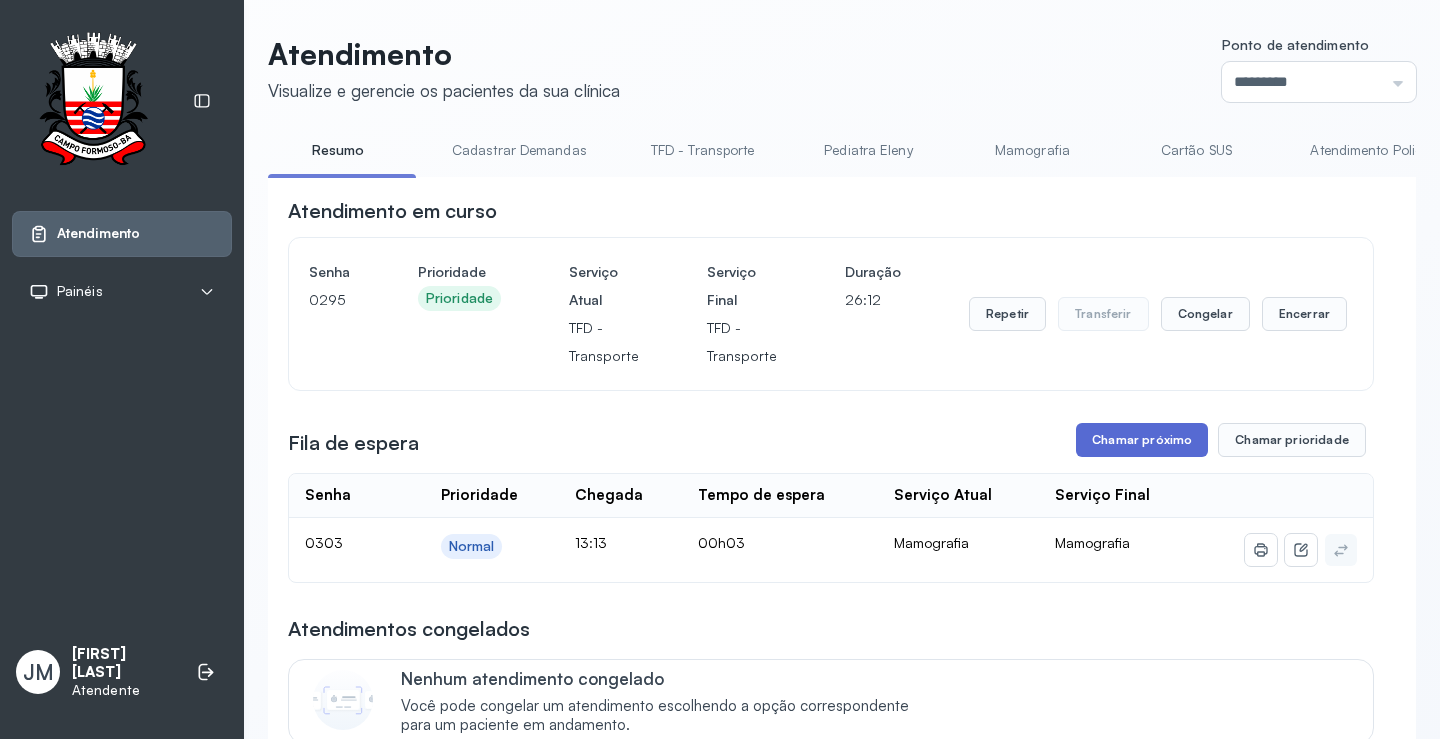 click on "Chamar próximo" at bounding box center (1142, 440) 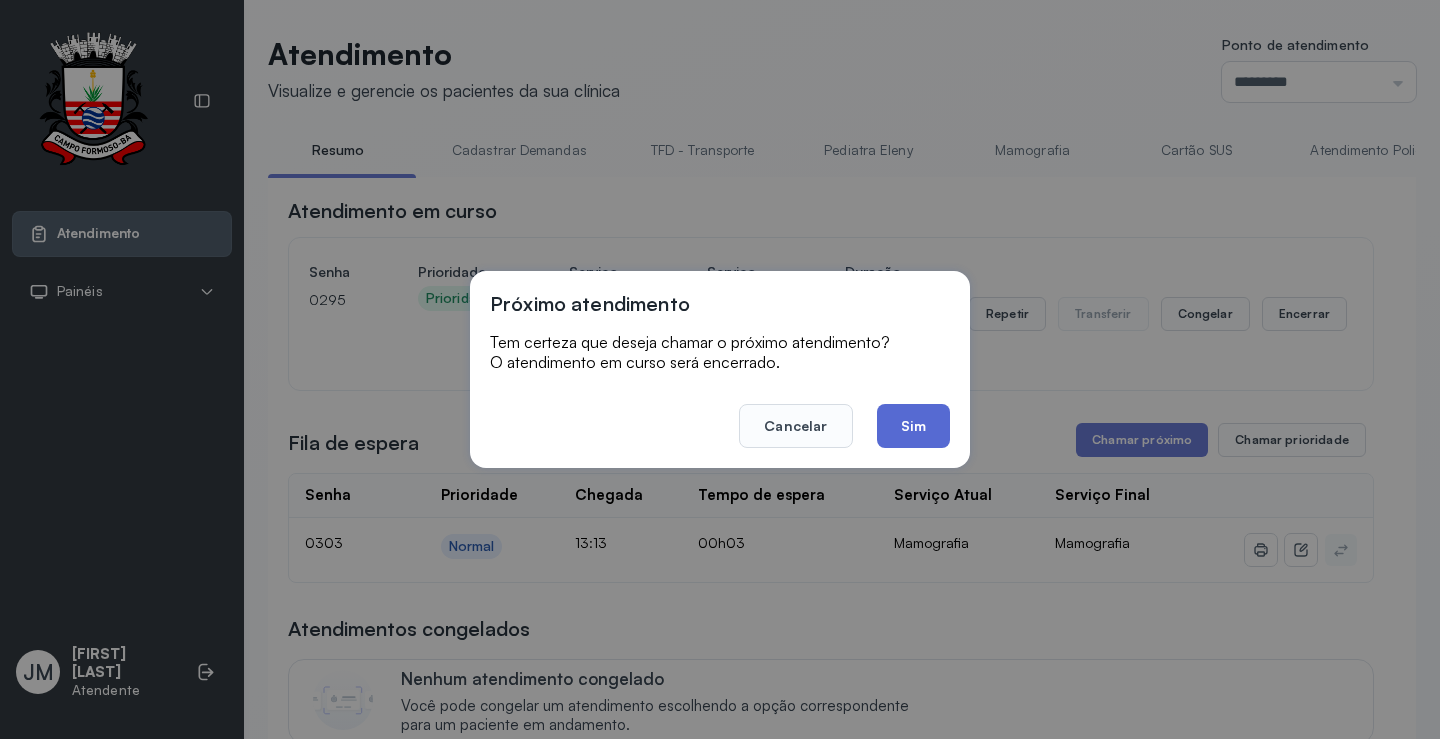 click on "Sim" 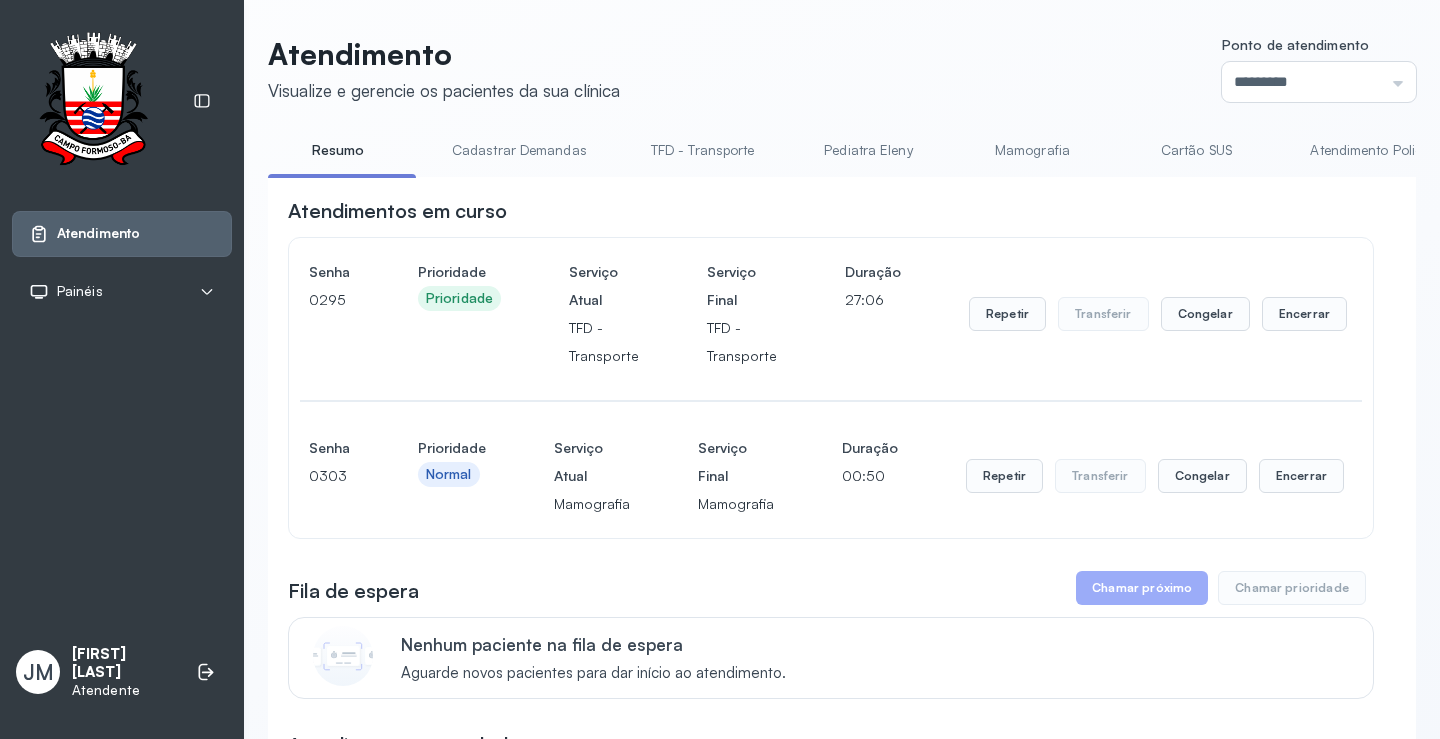 click on "TFD - Transporte" at bounding box center (703, 150) 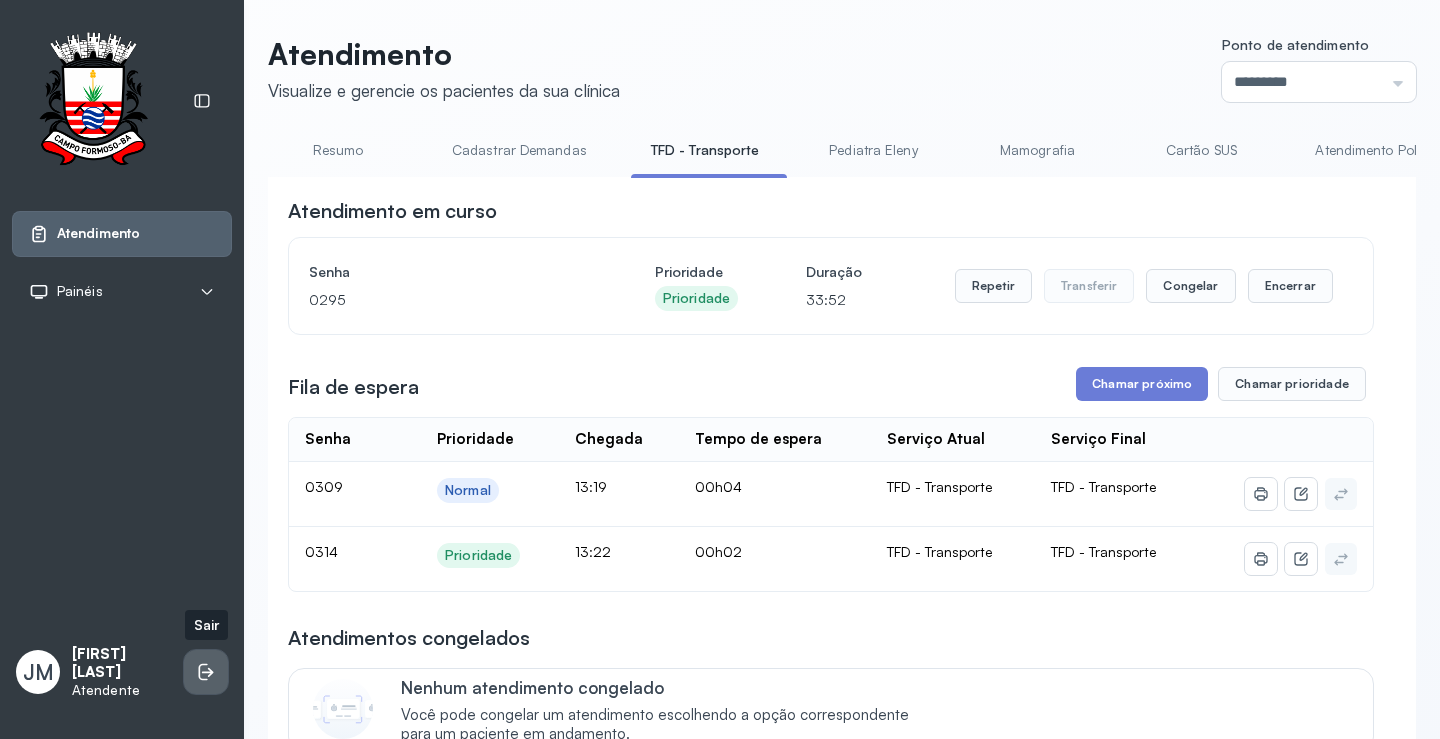 click 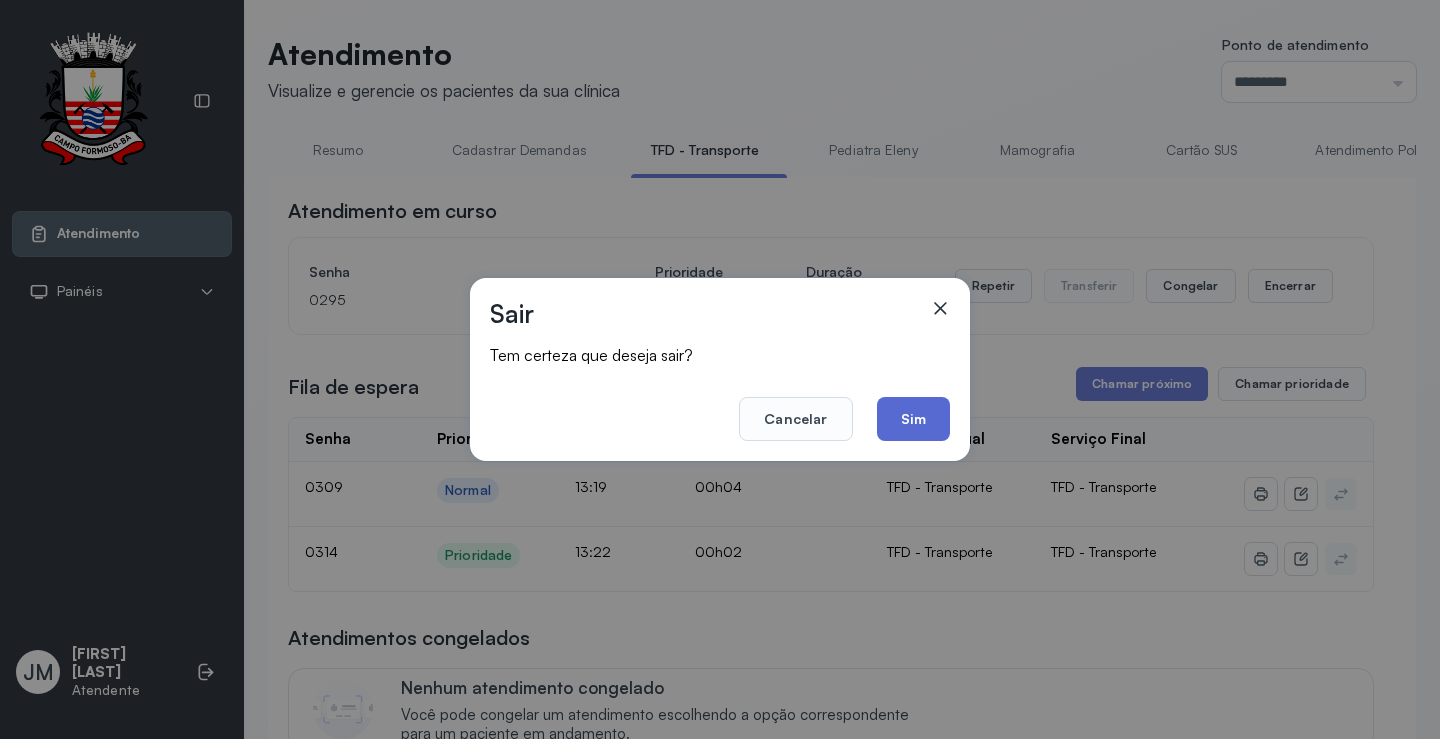 click on "Sim" 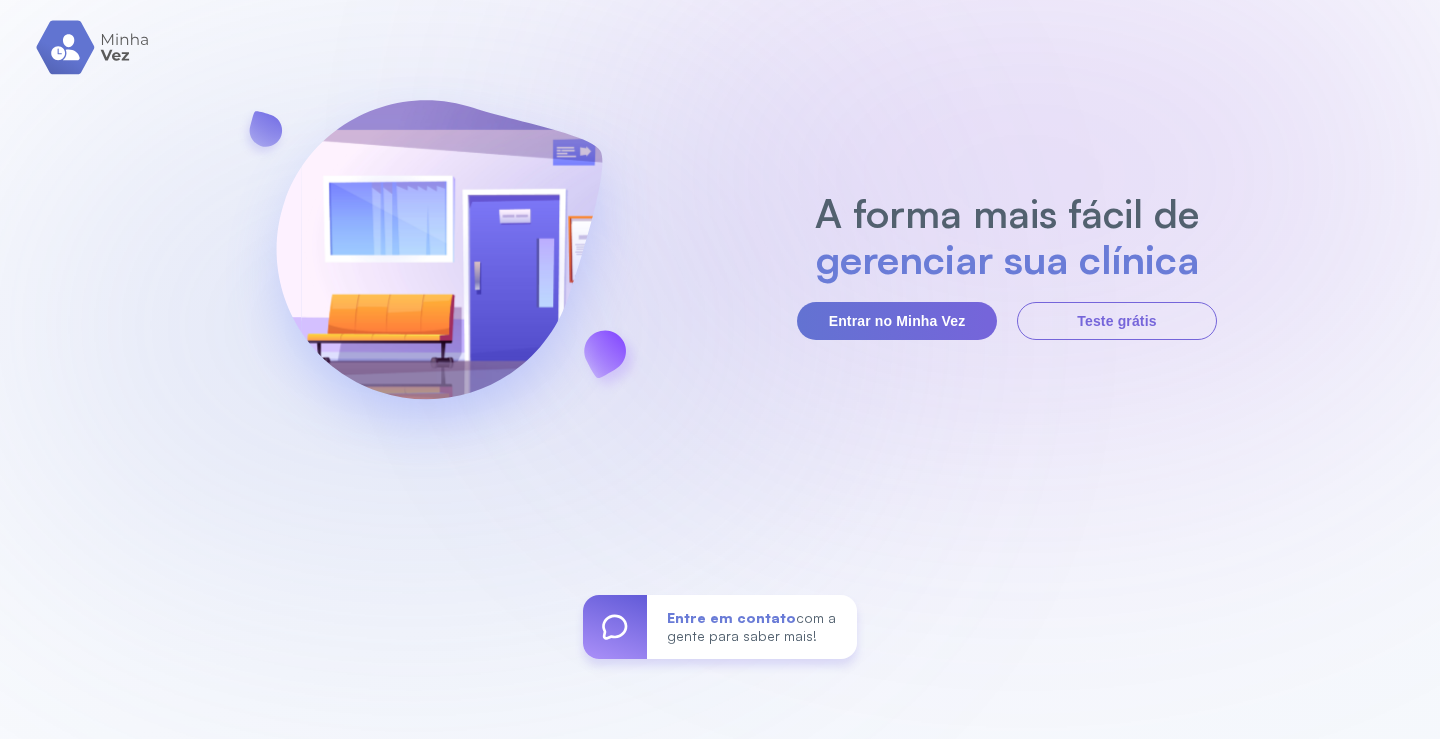scroll, scrollTop: 0, scrollLeft: 0, axis: both 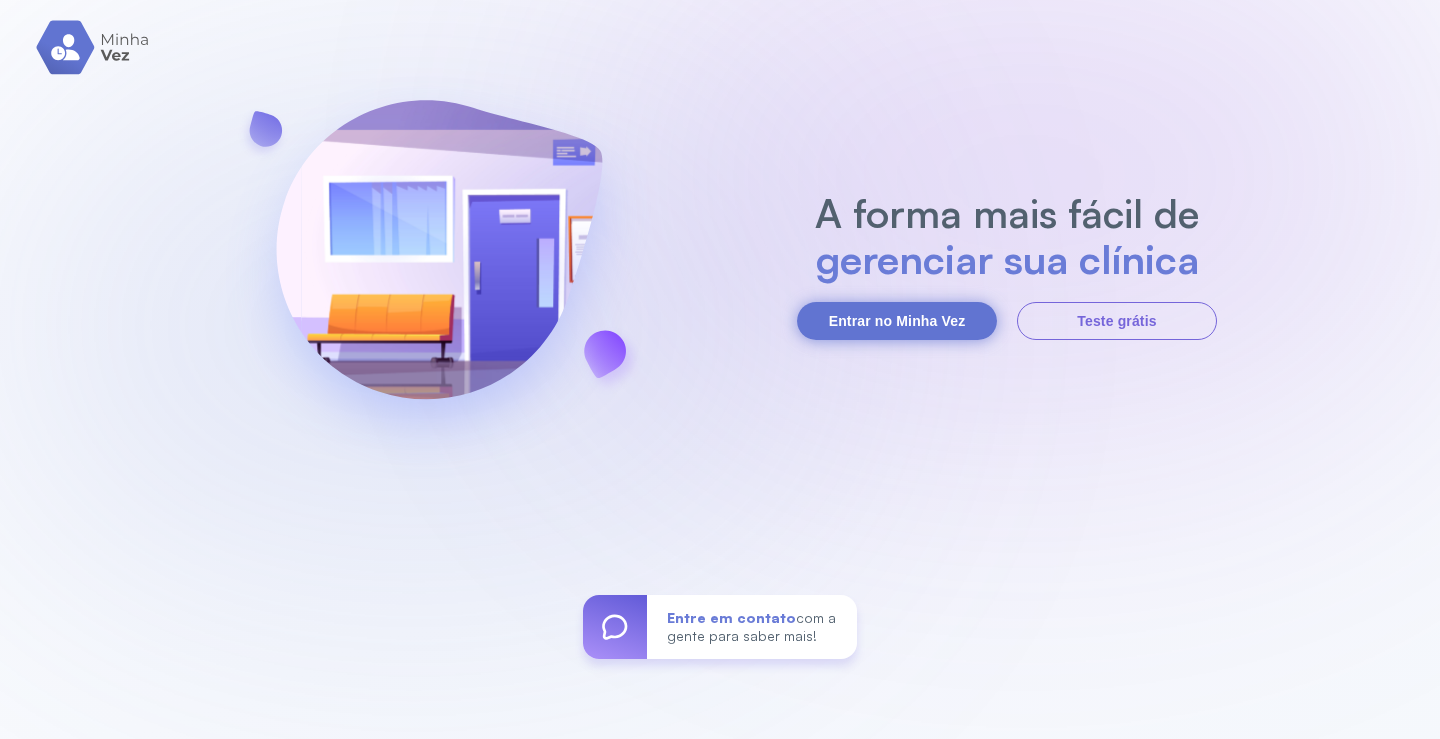 click on "Entrar no Minha Vez" at bounding box center [897, 321] 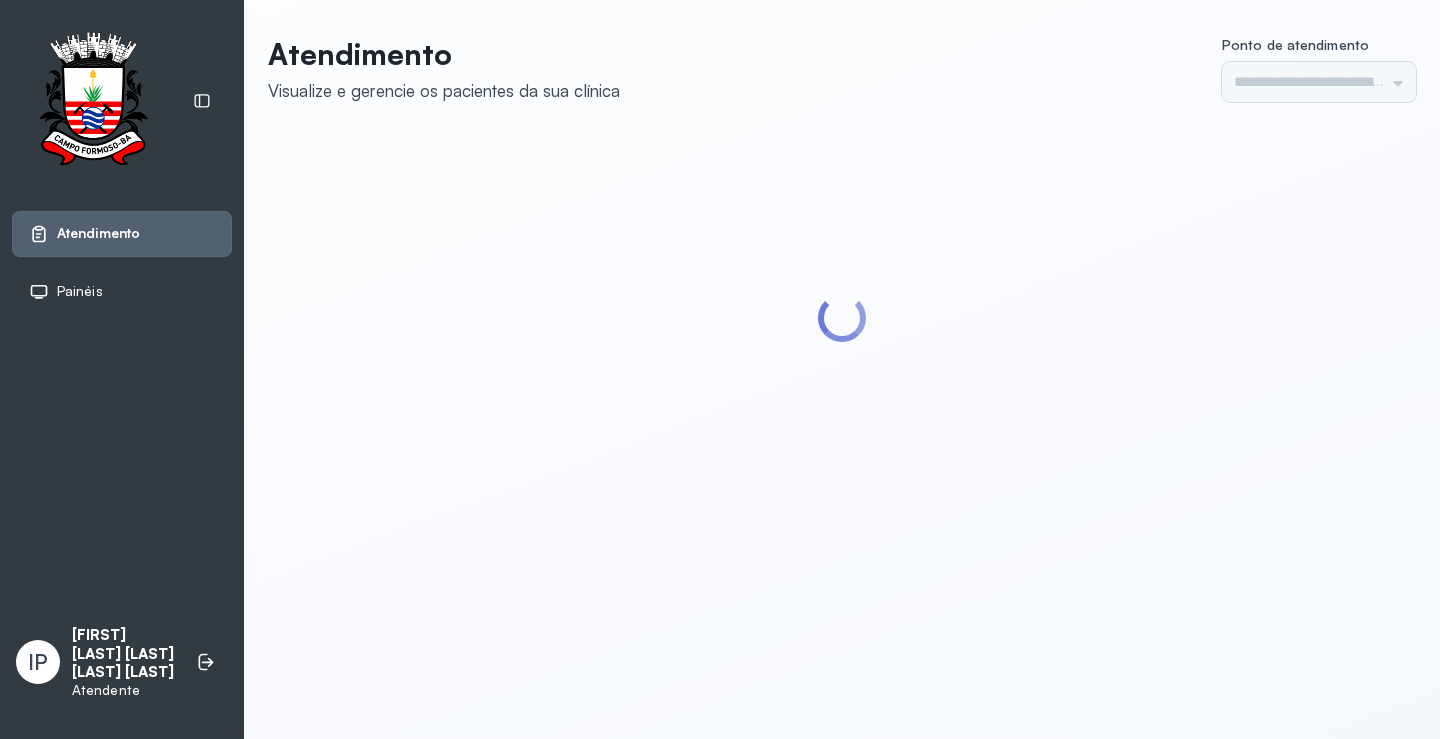 scroll, scrollTop: 0, scrollLeft: 0, axis: both 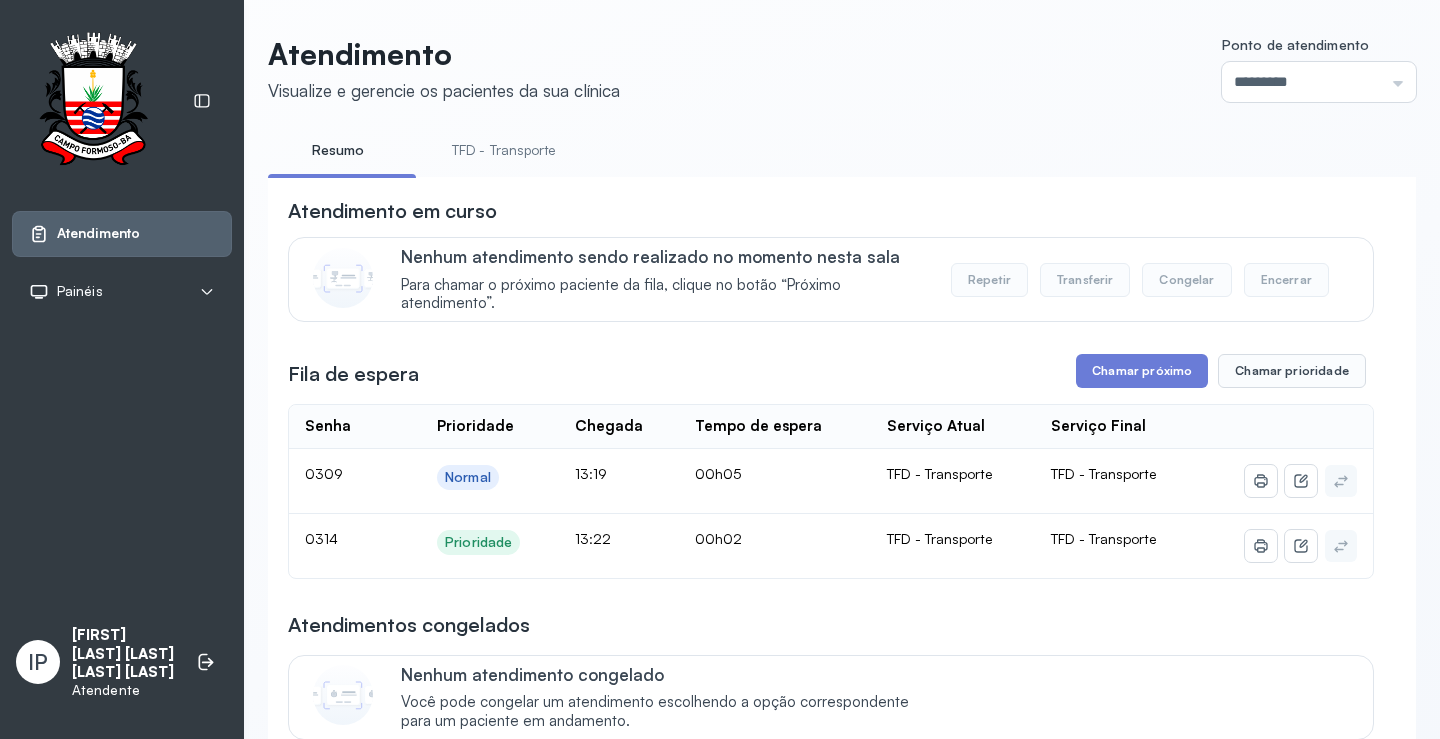 click on "TFD - Transporte" at bounding box center (504, 150) 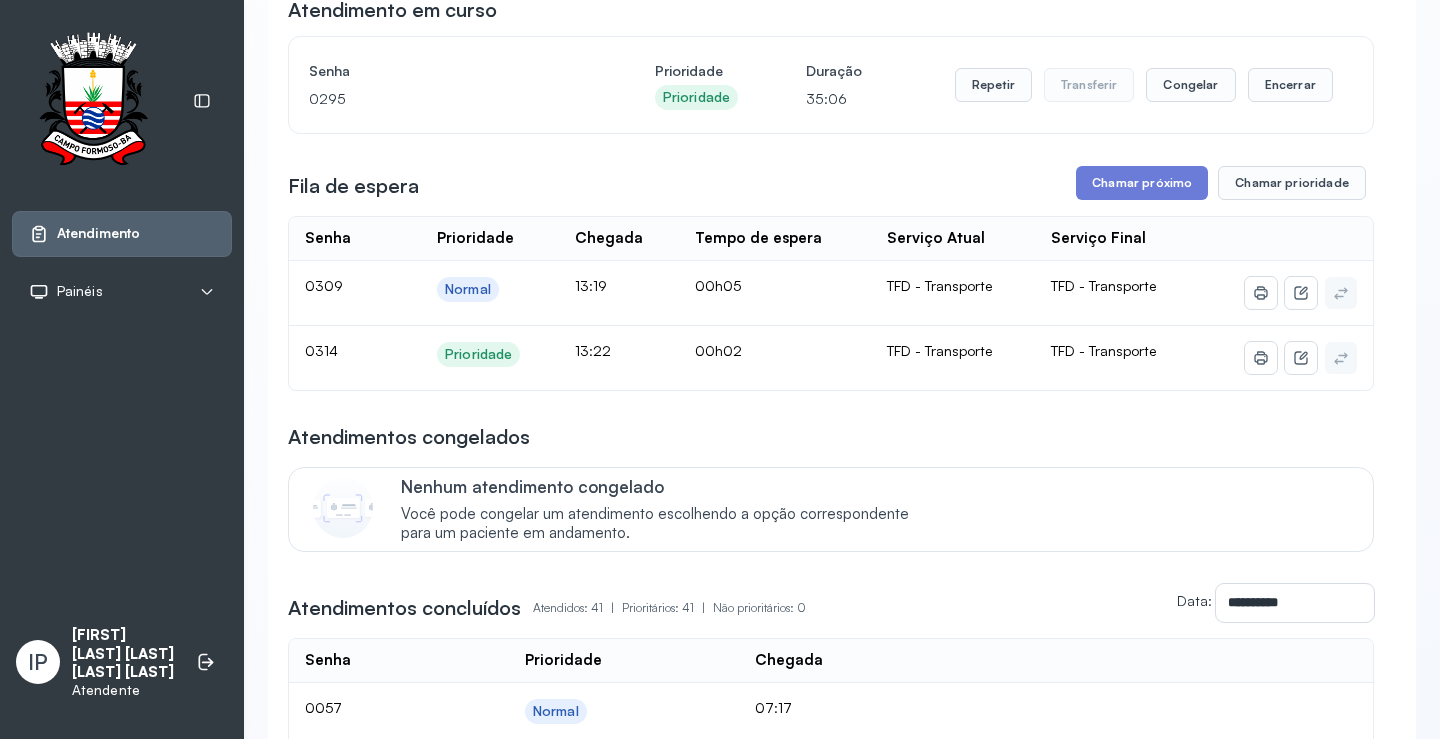 scroll, scrollTop: 0, scrollLeft: 0, axis: both 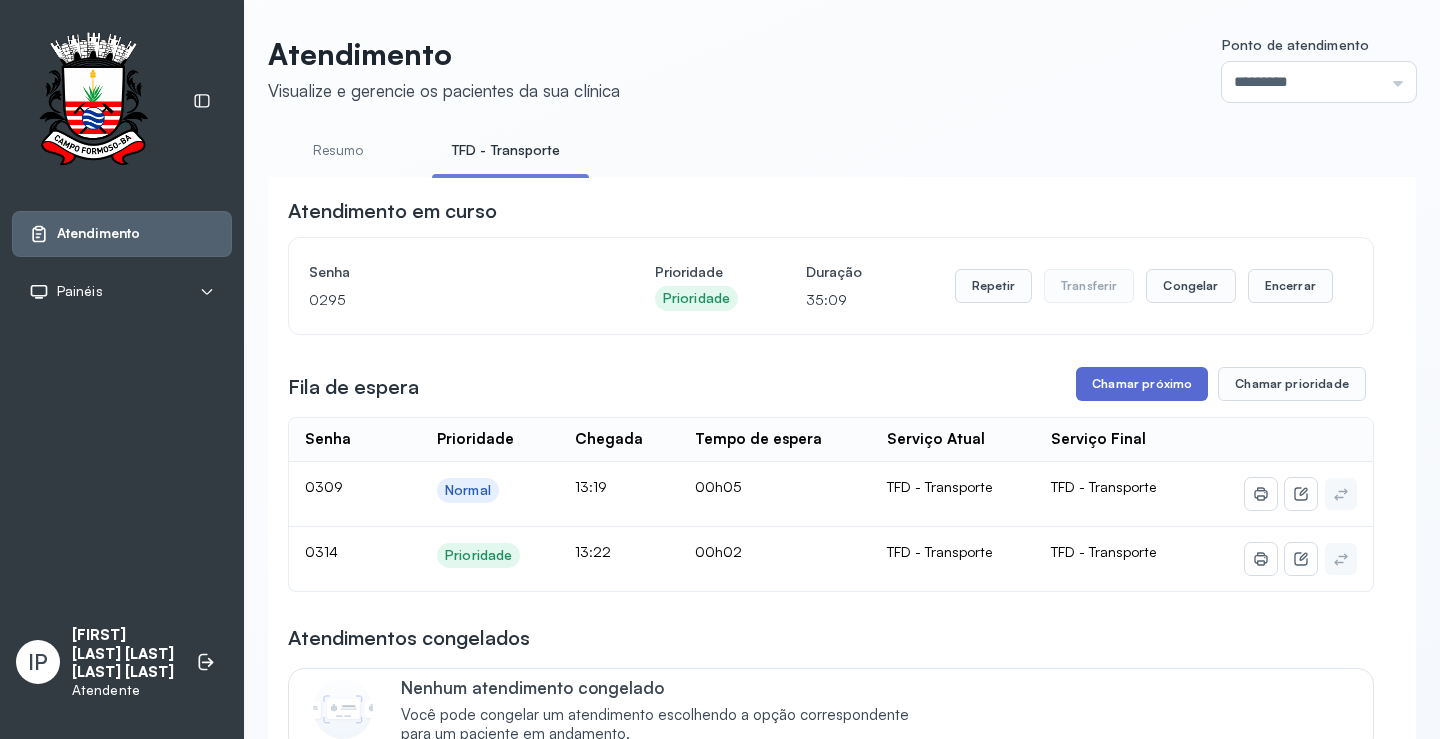 click on "Chamar próximo" at bounding box center (1142, 384) 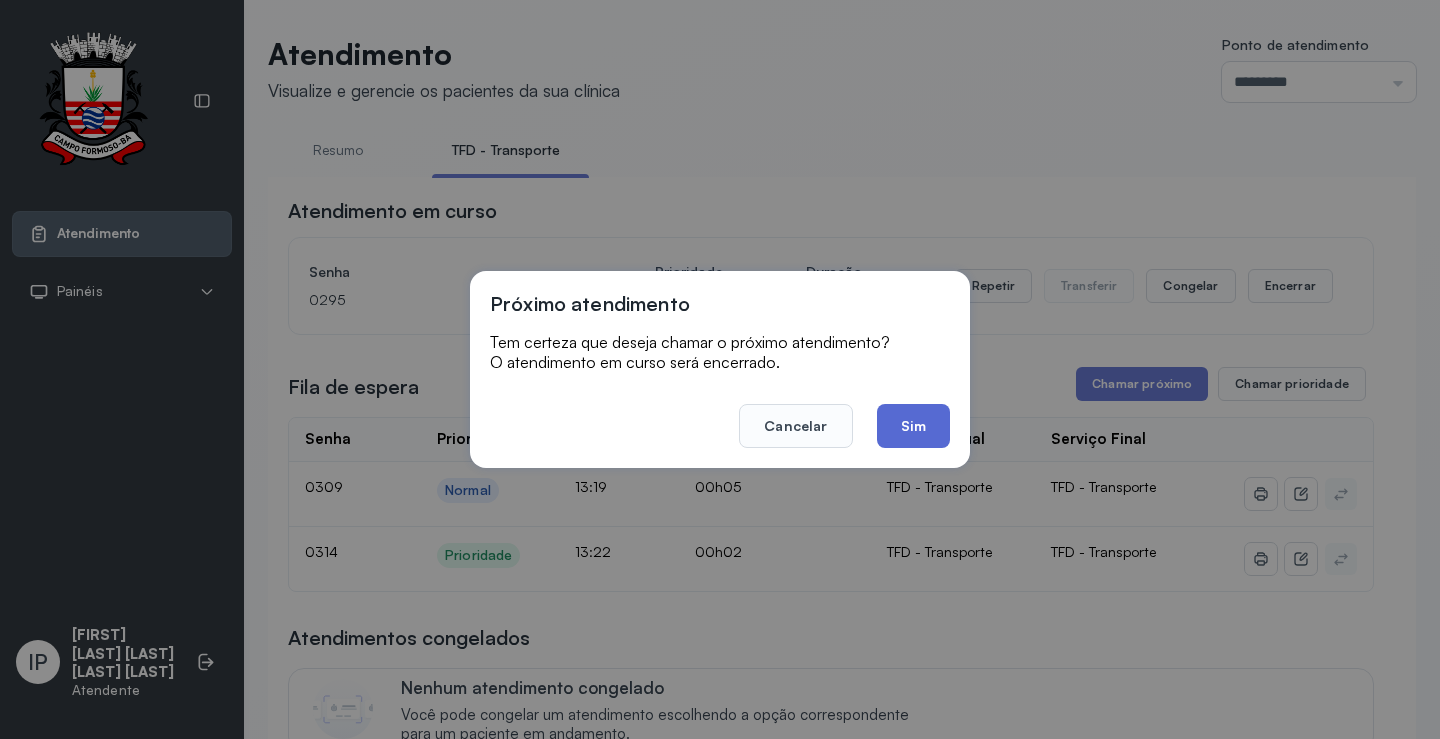 click on "Sim" 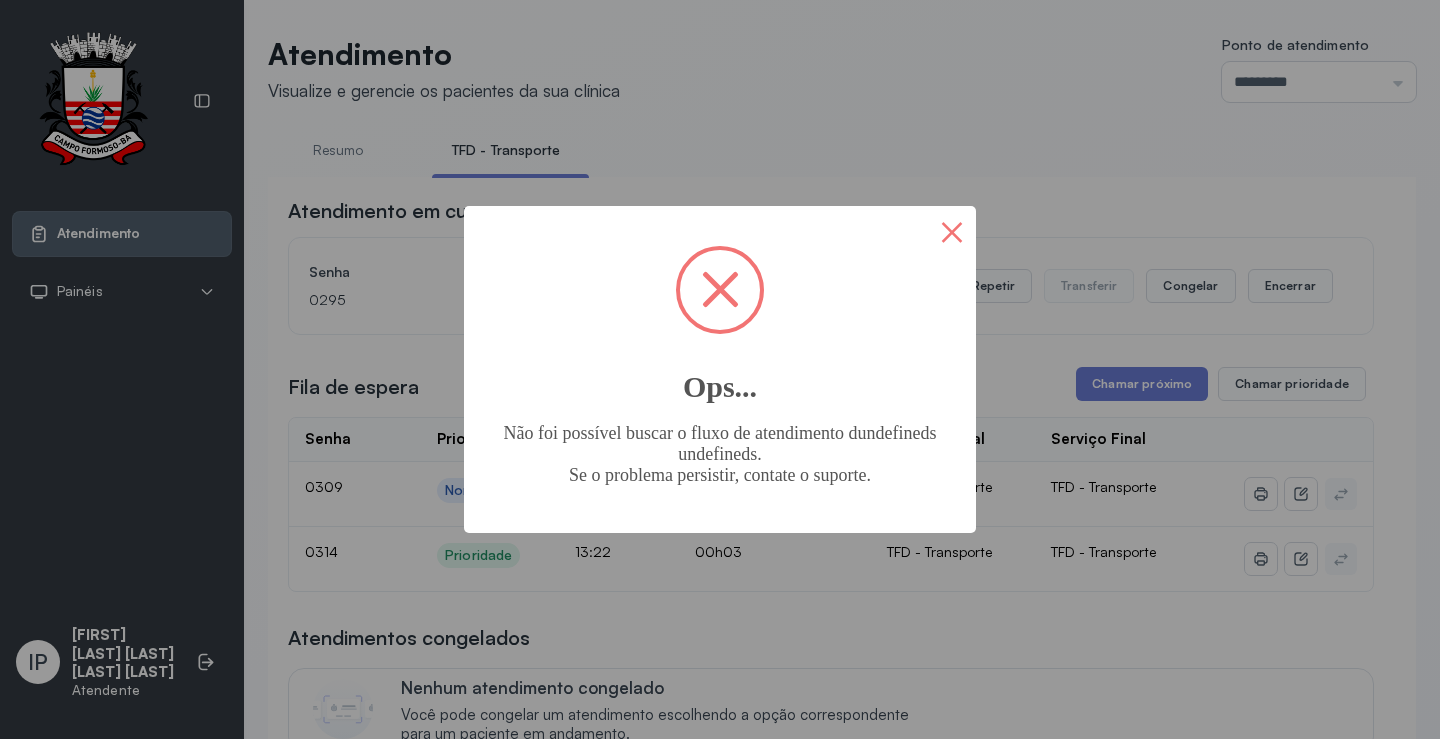 click on "×" at bounding box center [952, 230] 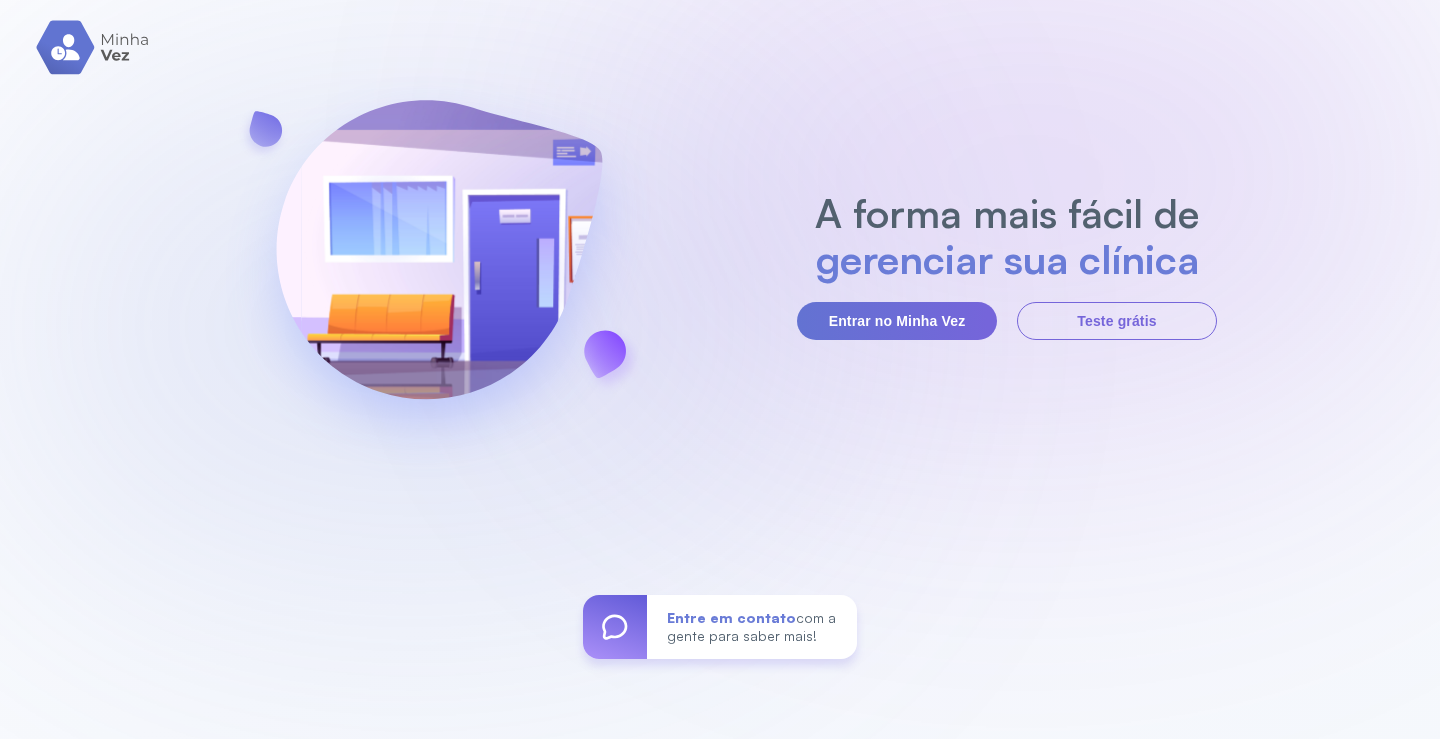 scroll, scrollTop: 0, scrollLeft: 0, axis: both 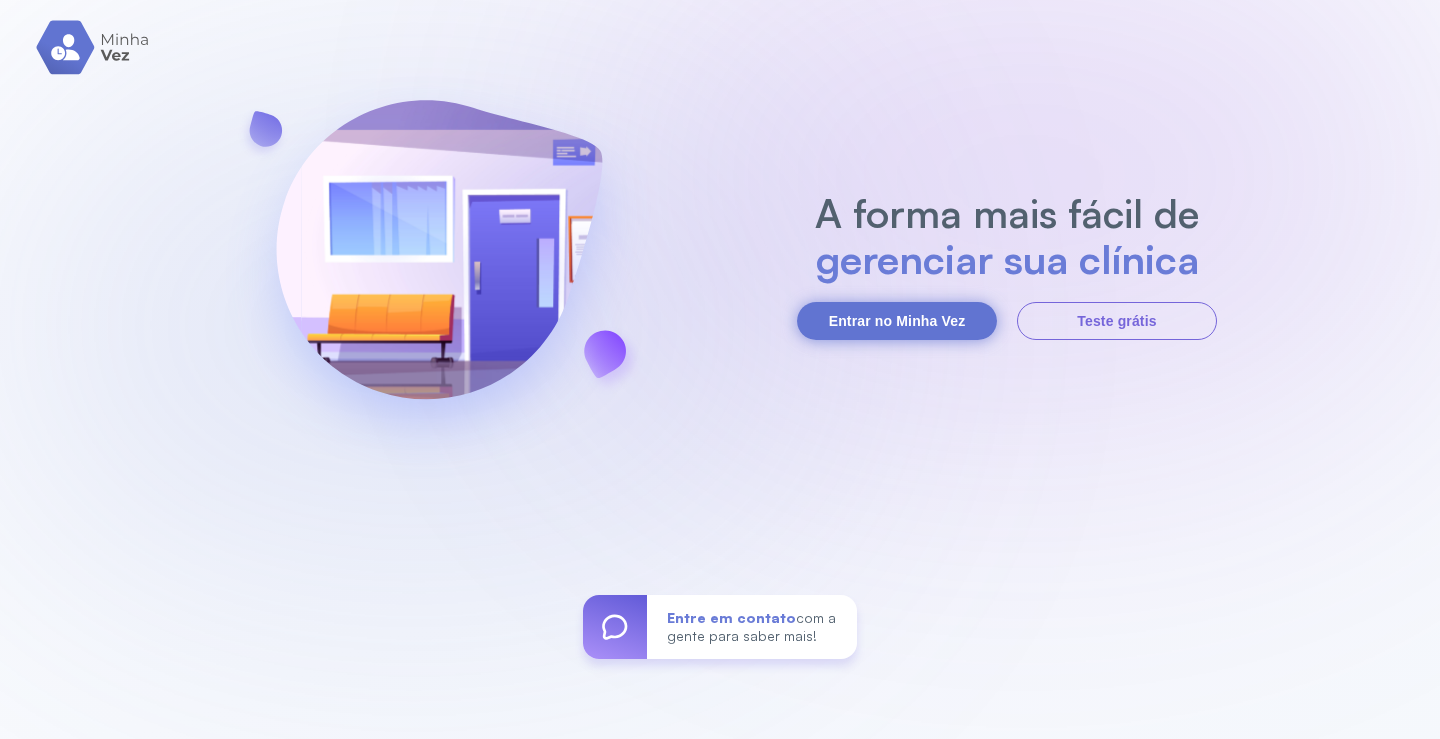 click on "Entrar no Minha Vez" at bounding box center (897, 321) 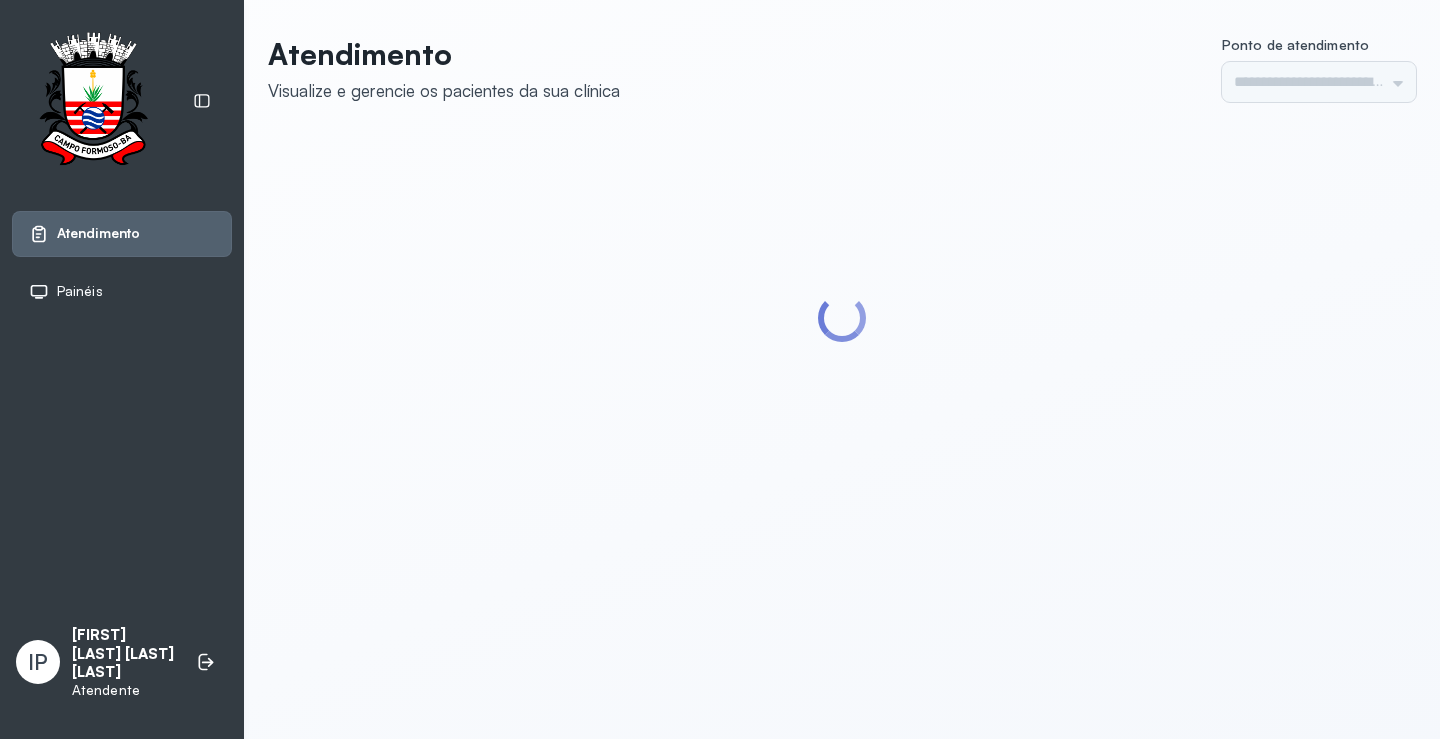 scroll, scrollTop: 0, scrollLeft: 0, axis: both 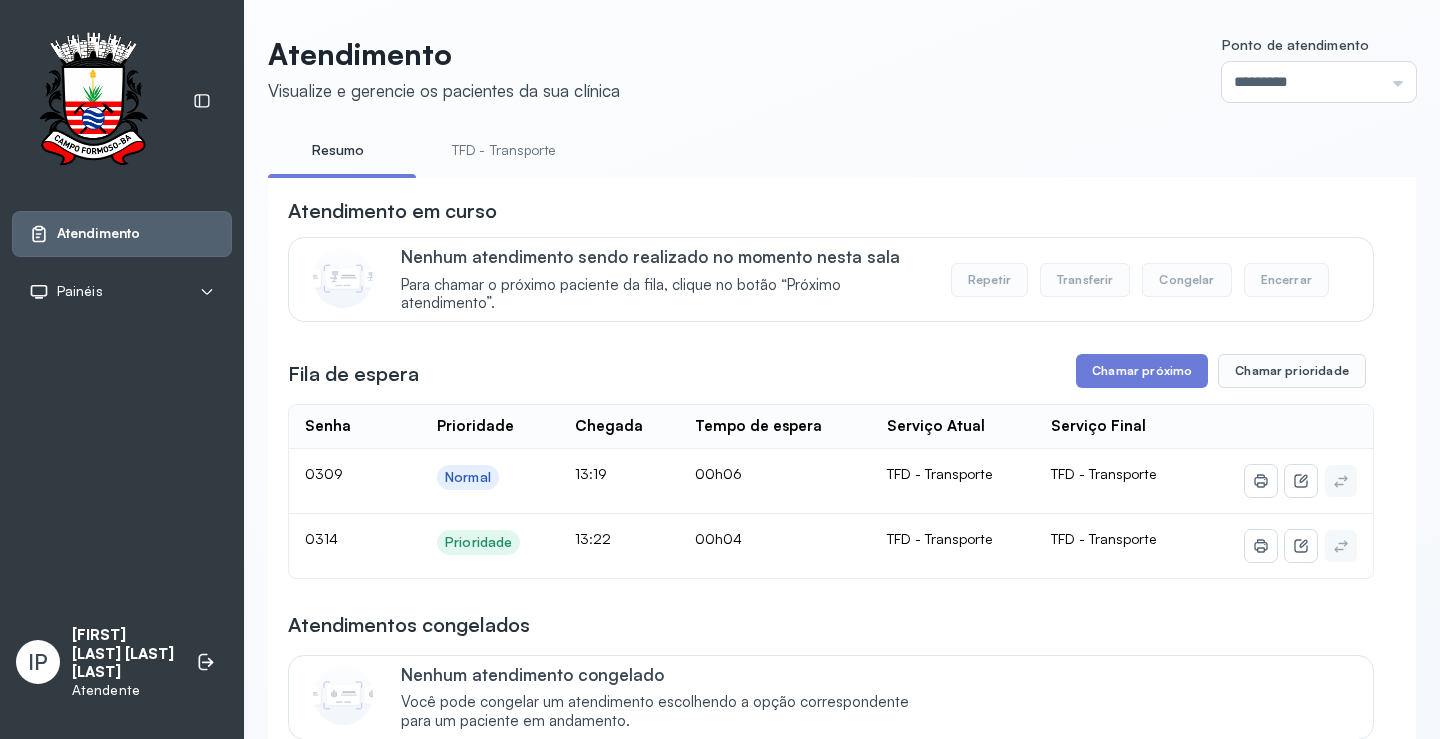 drag, startPoint x: 524, startPoint y: 164, endPoint x: 543, endPoint y: 163, distance: 19.026299 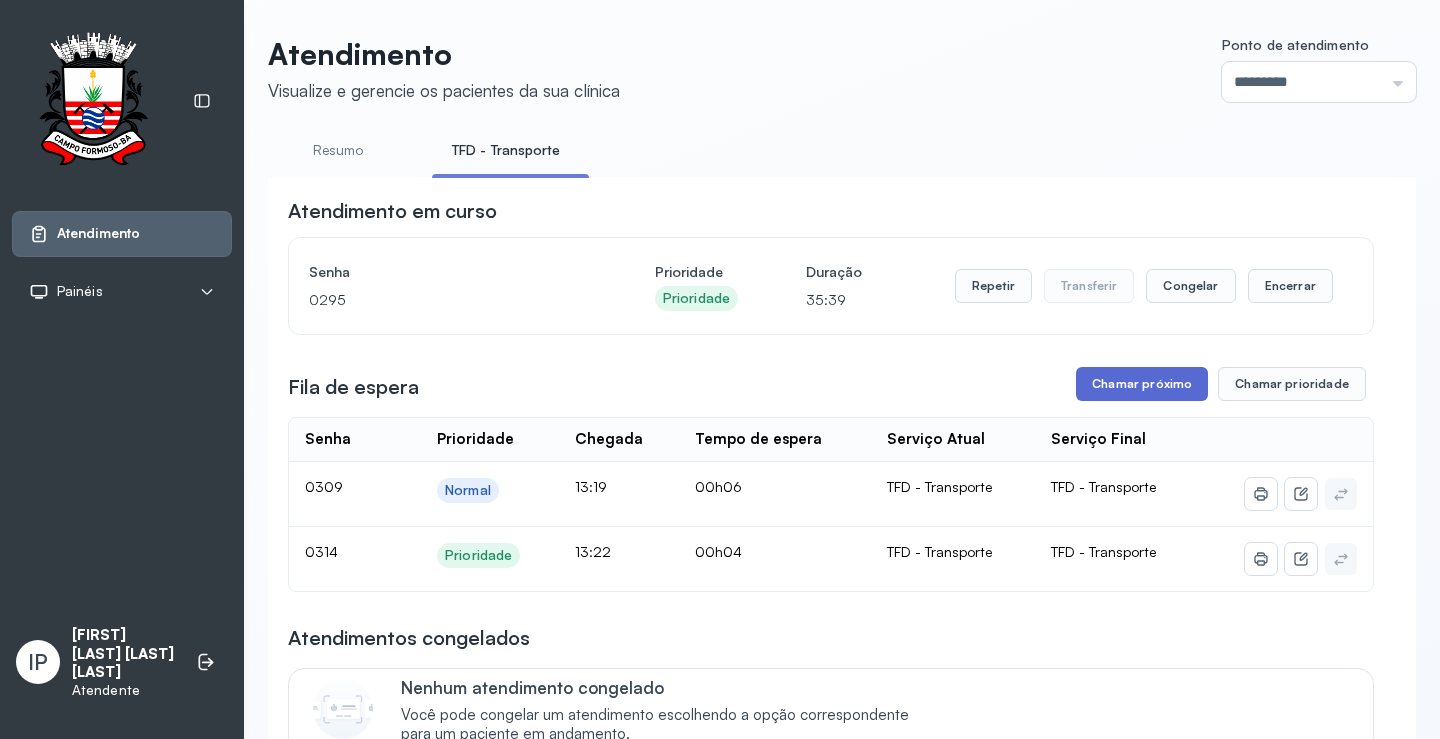 click on "Chamar próximo" at bounding box center [1142, 384] 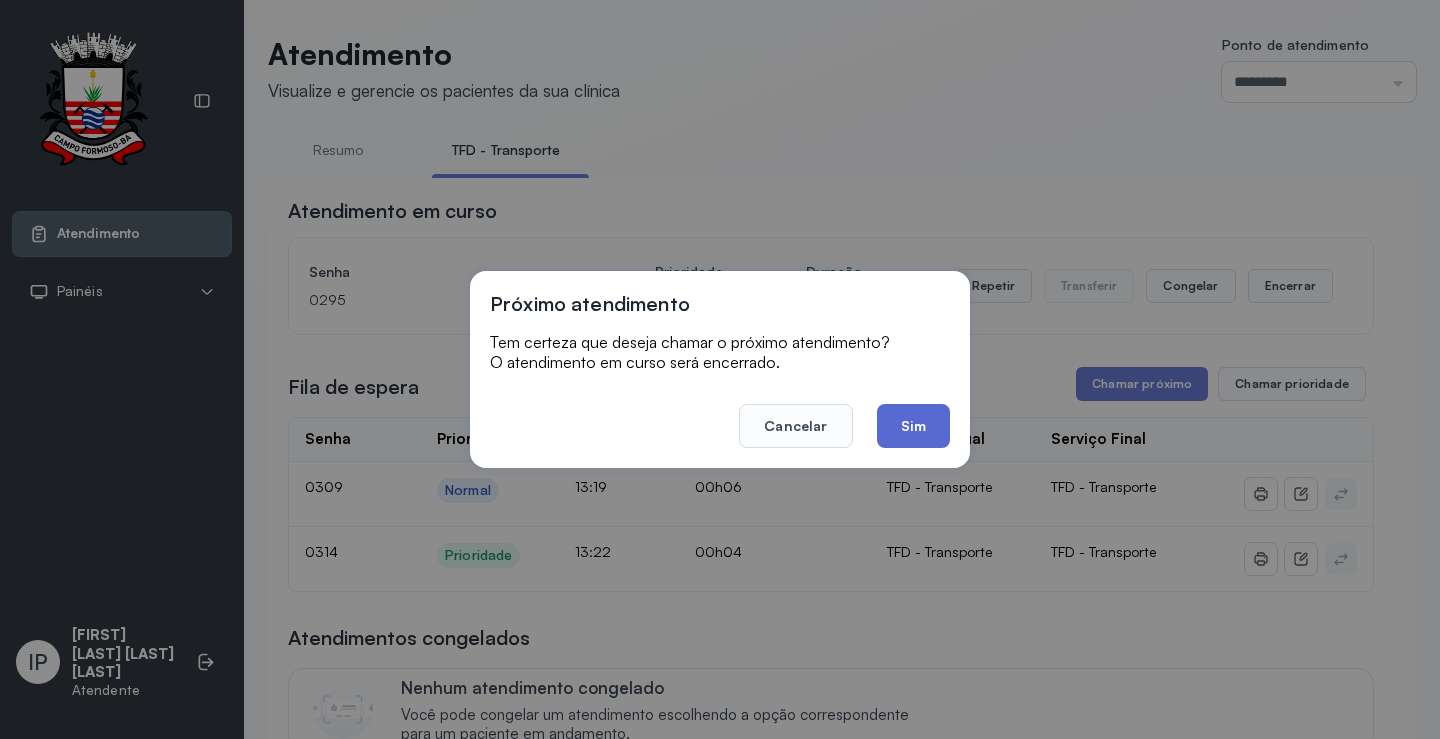click on "Sim" 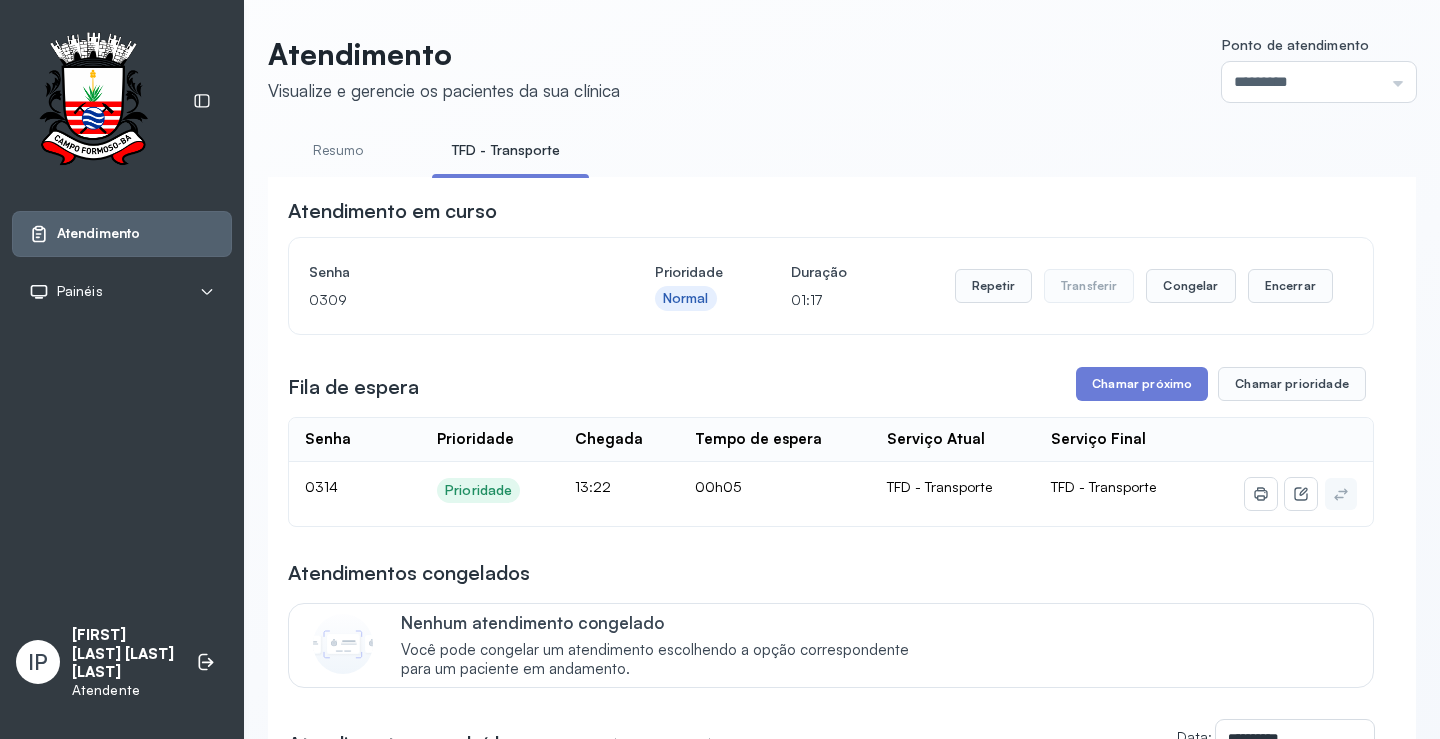 scroll, scrollTop: 200, scrollLeft: 0, axis: vertical 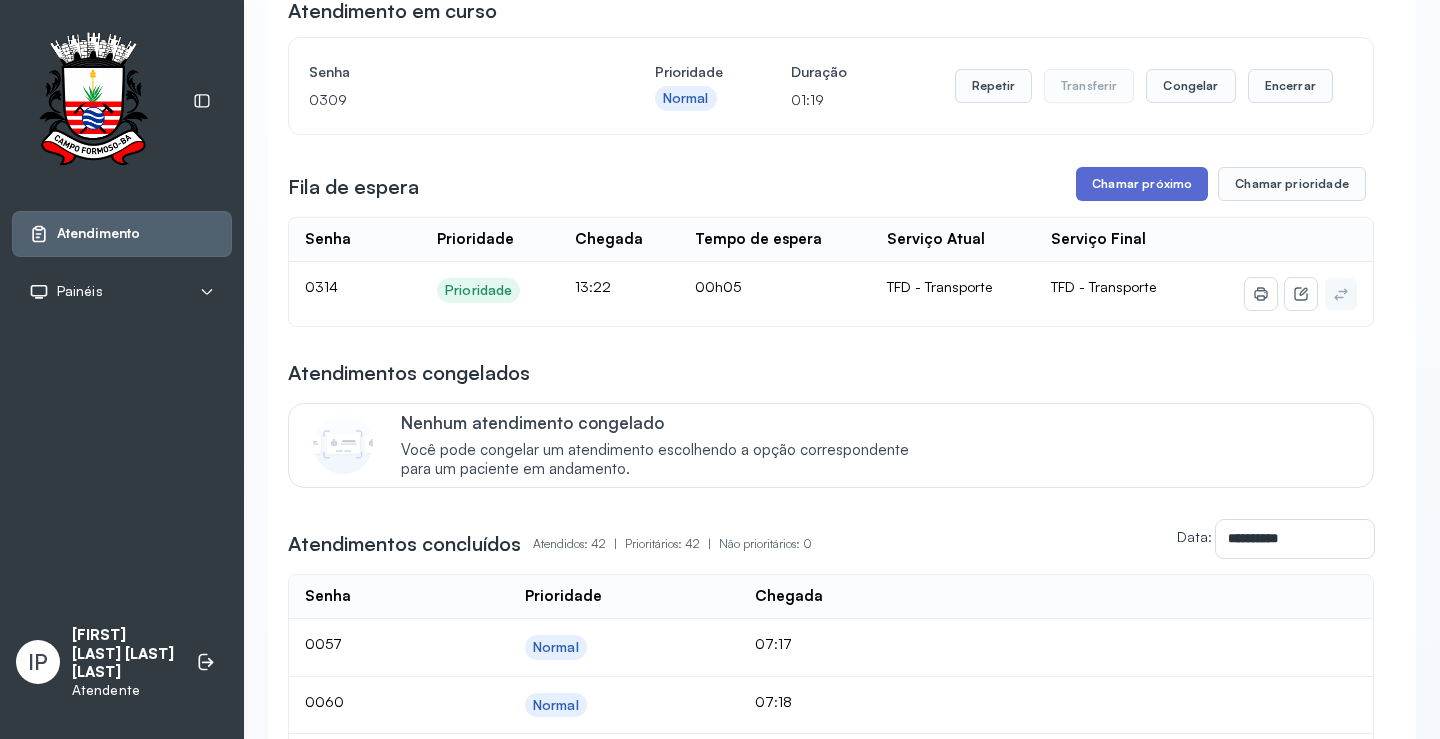 click on "Chamar próximo" at bounding box center (1142, 184) 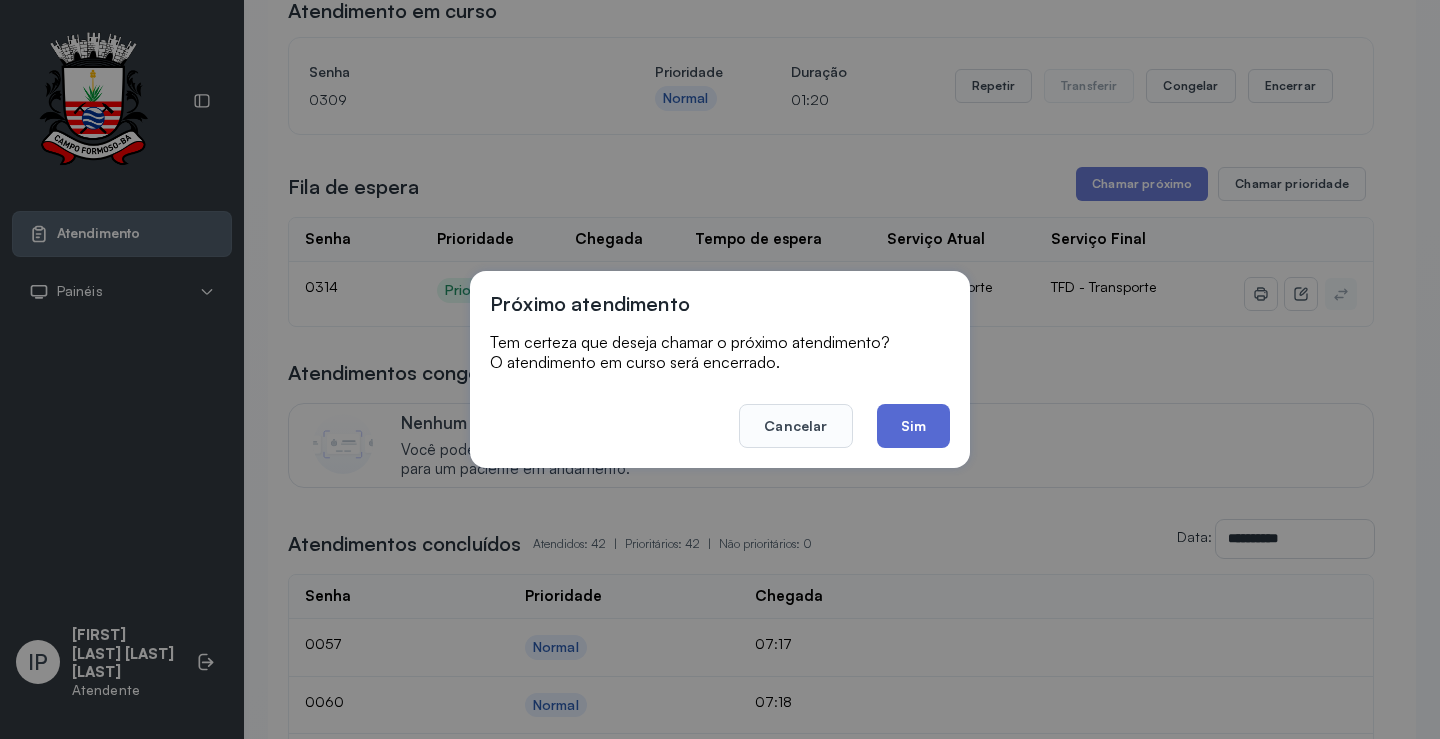 click on "Sim" 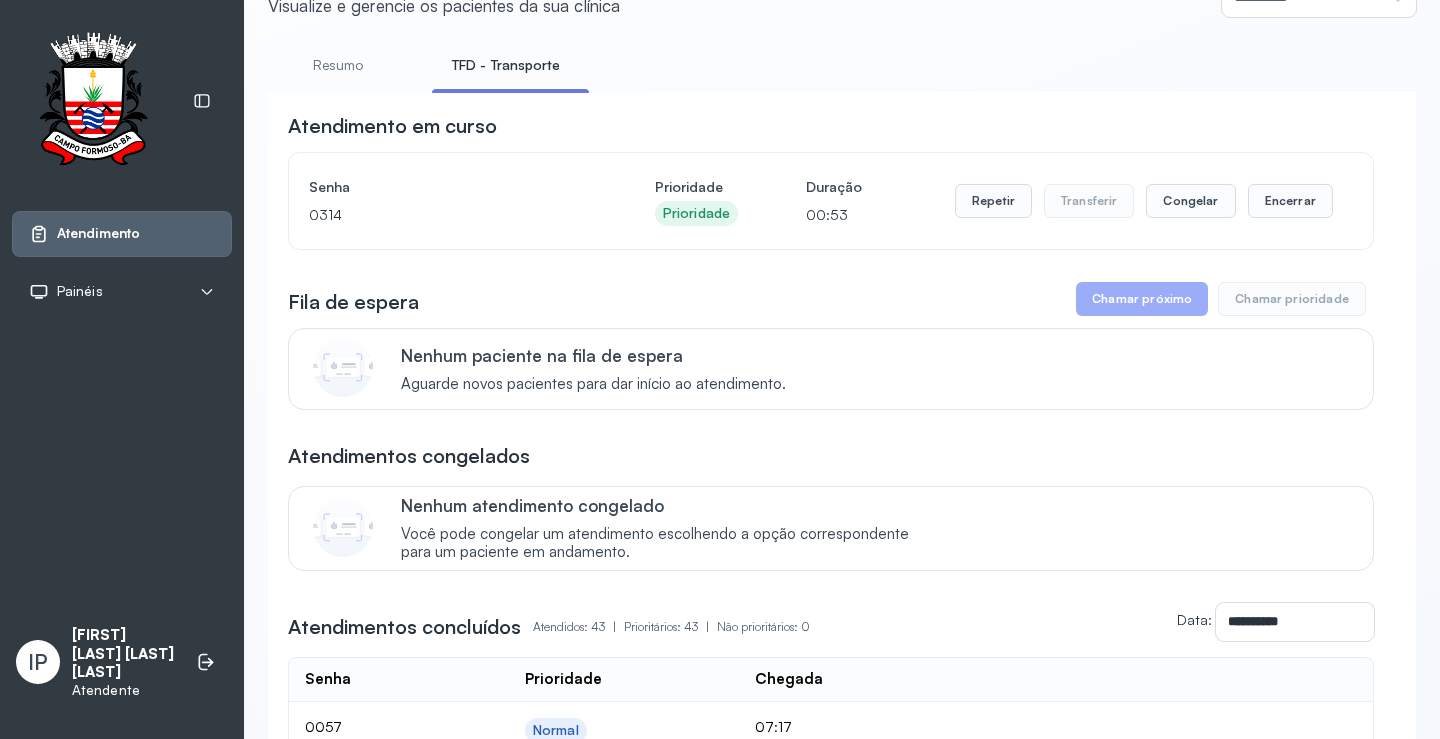 scroll, scrollTop: 0, scrollLeft: 0, axis: both 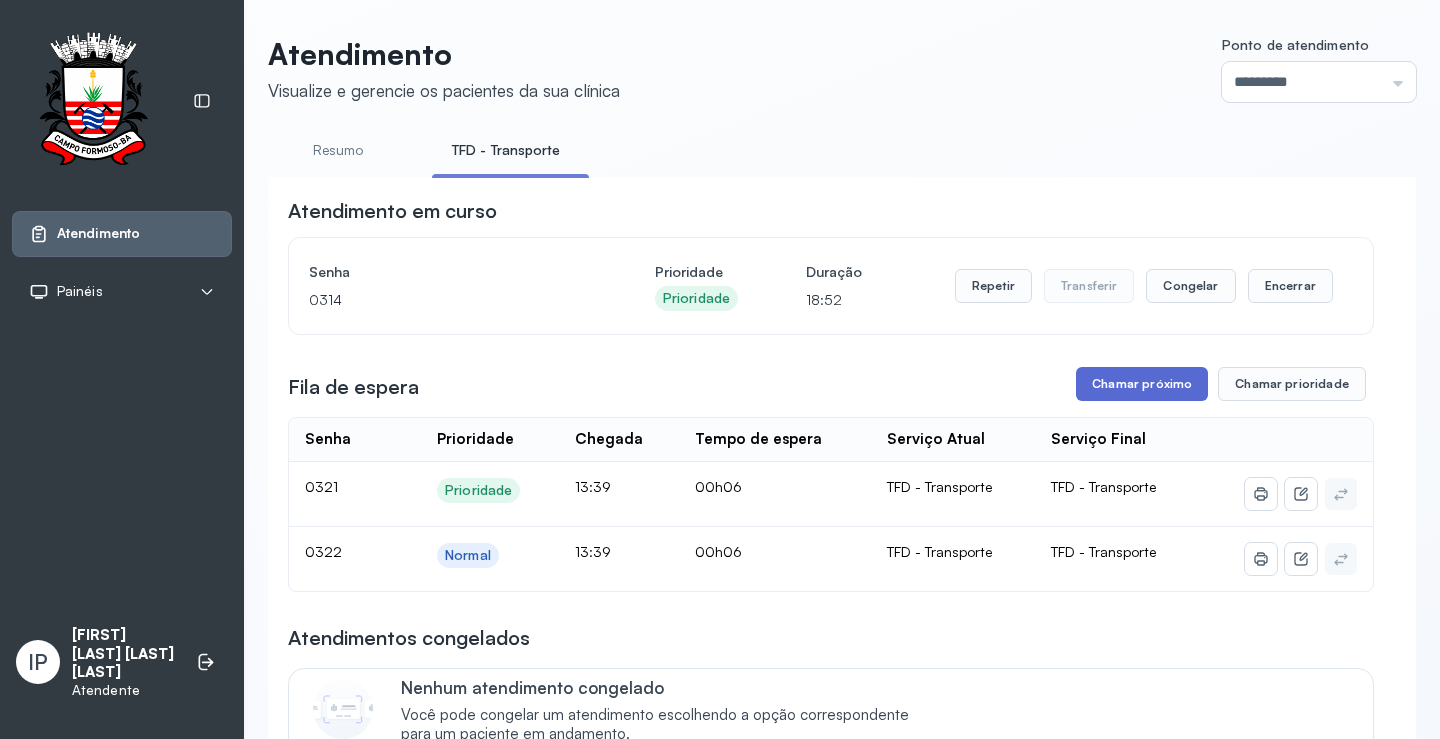 click on "Chamar próximo" at bounding box center (1142, 384) 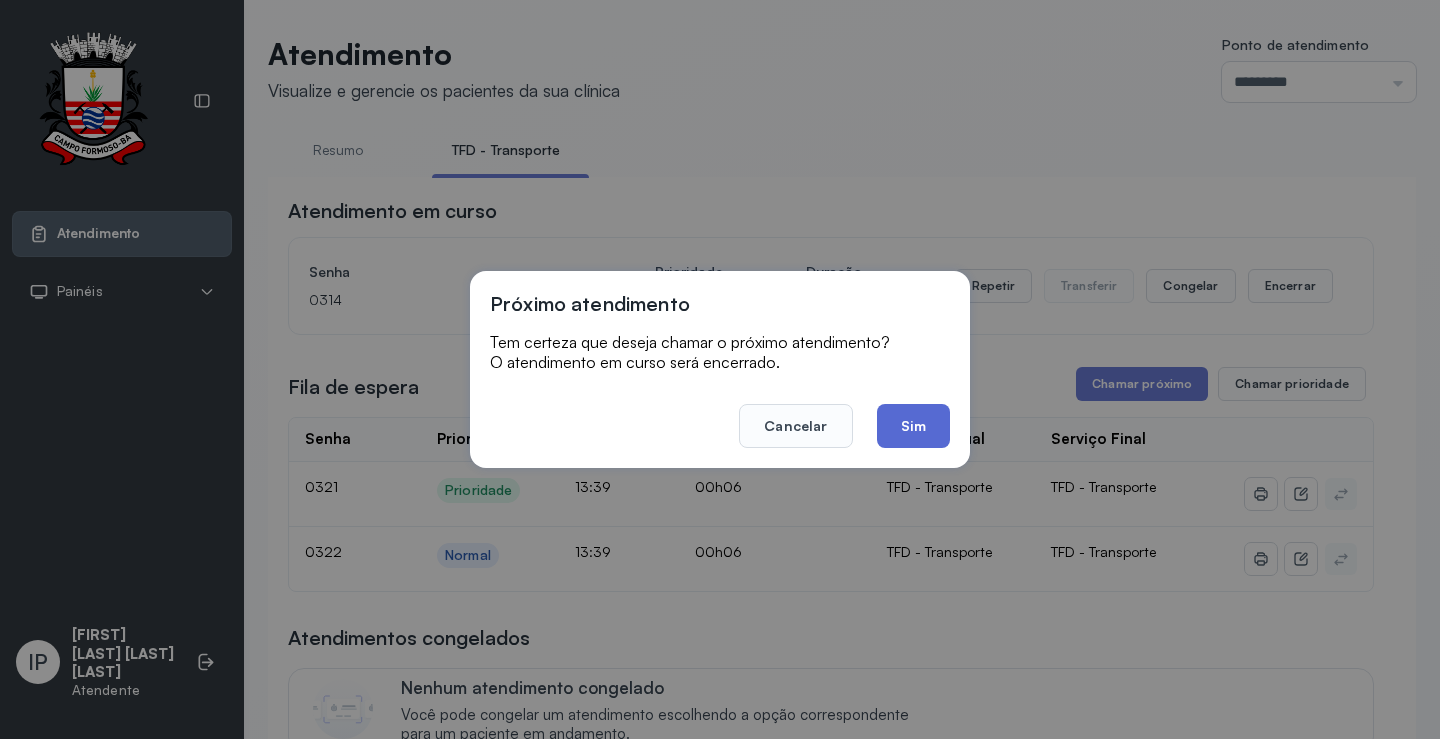 click on "Sim" 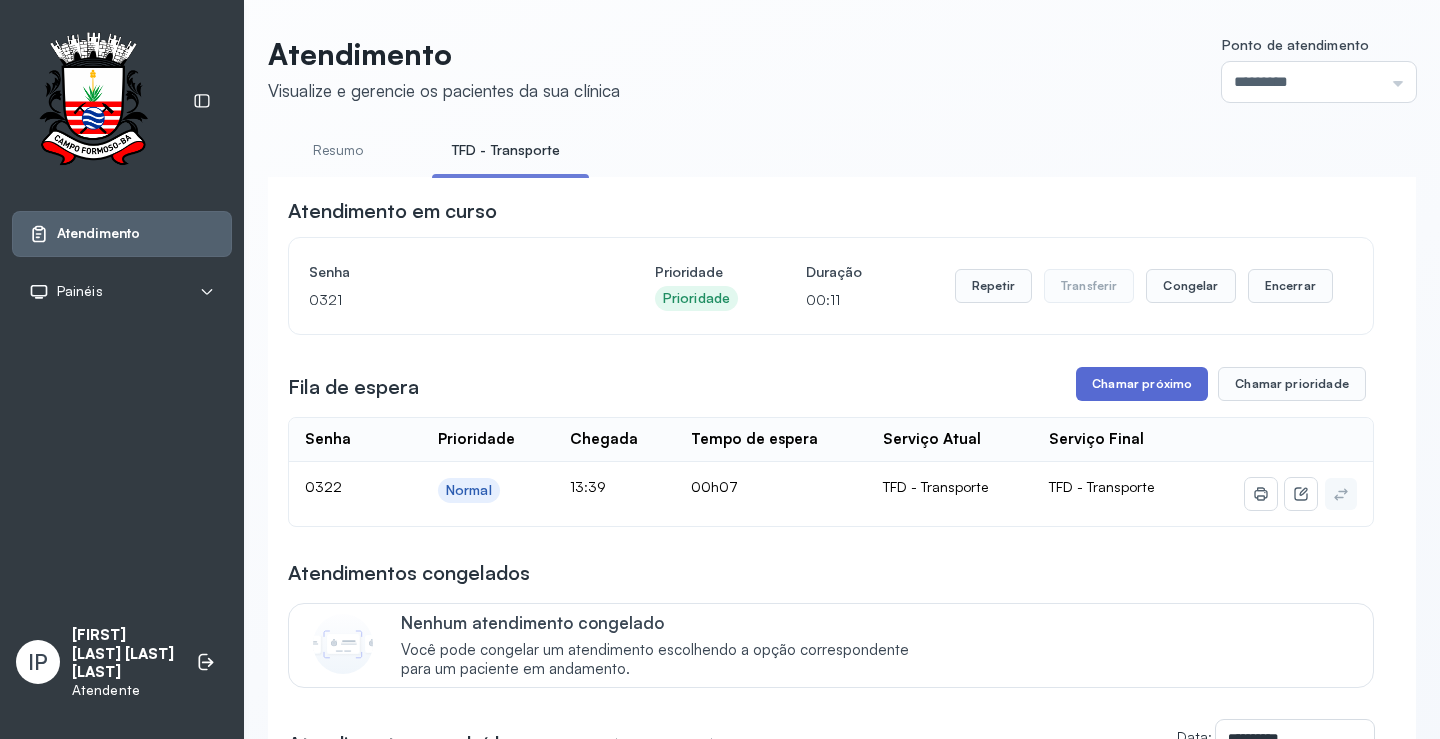 click on "Chamar próximo" at bounding box center [1142, 384] 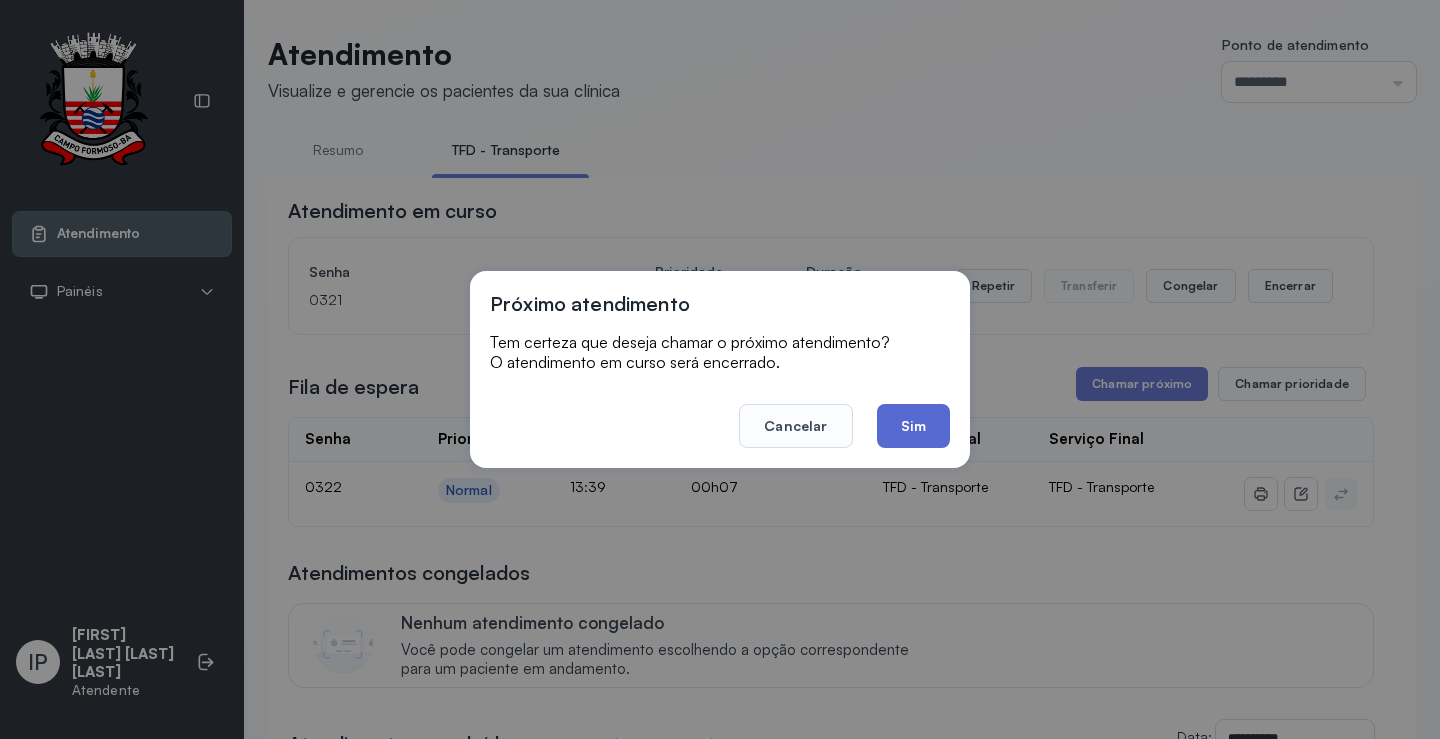 click on "Sim" 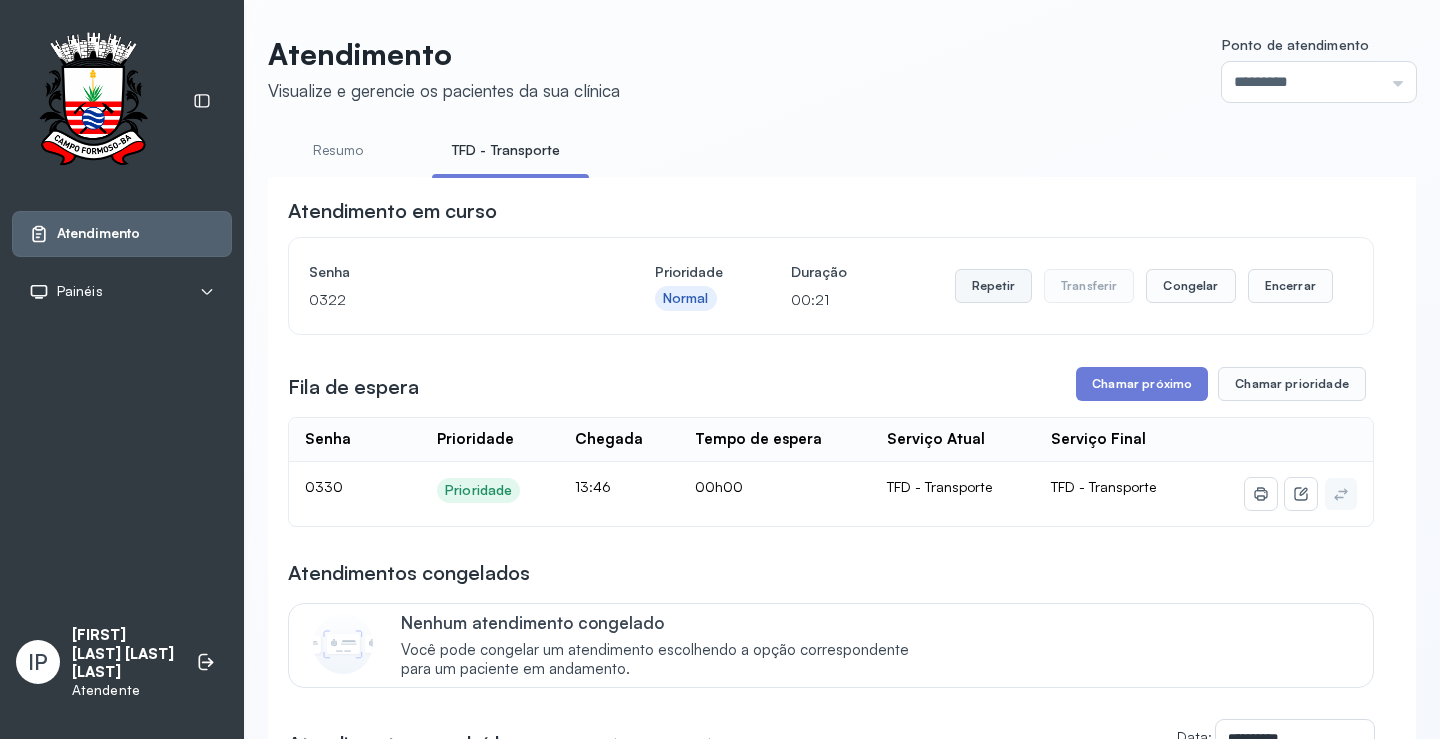 click on "Repetir" at bounding box center (993, 286) 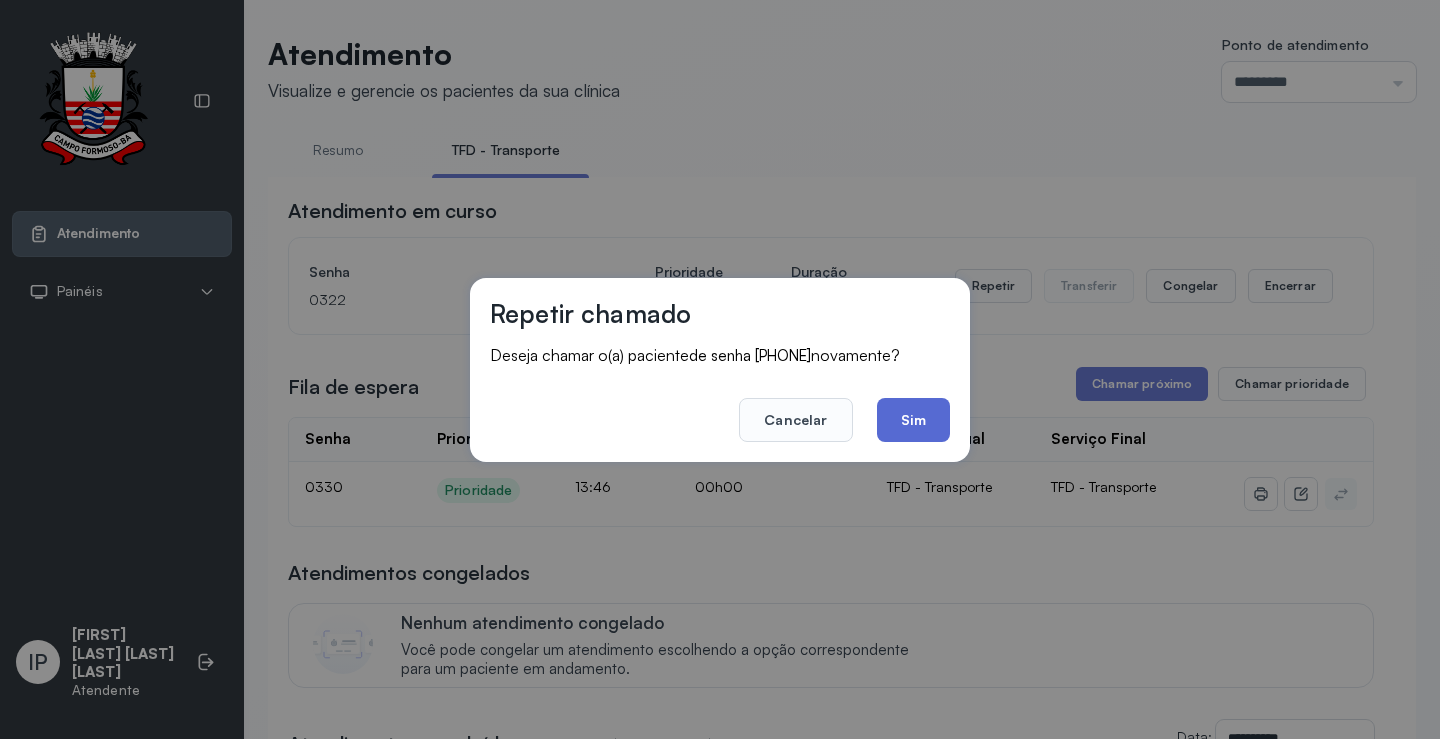 click on "Sim" 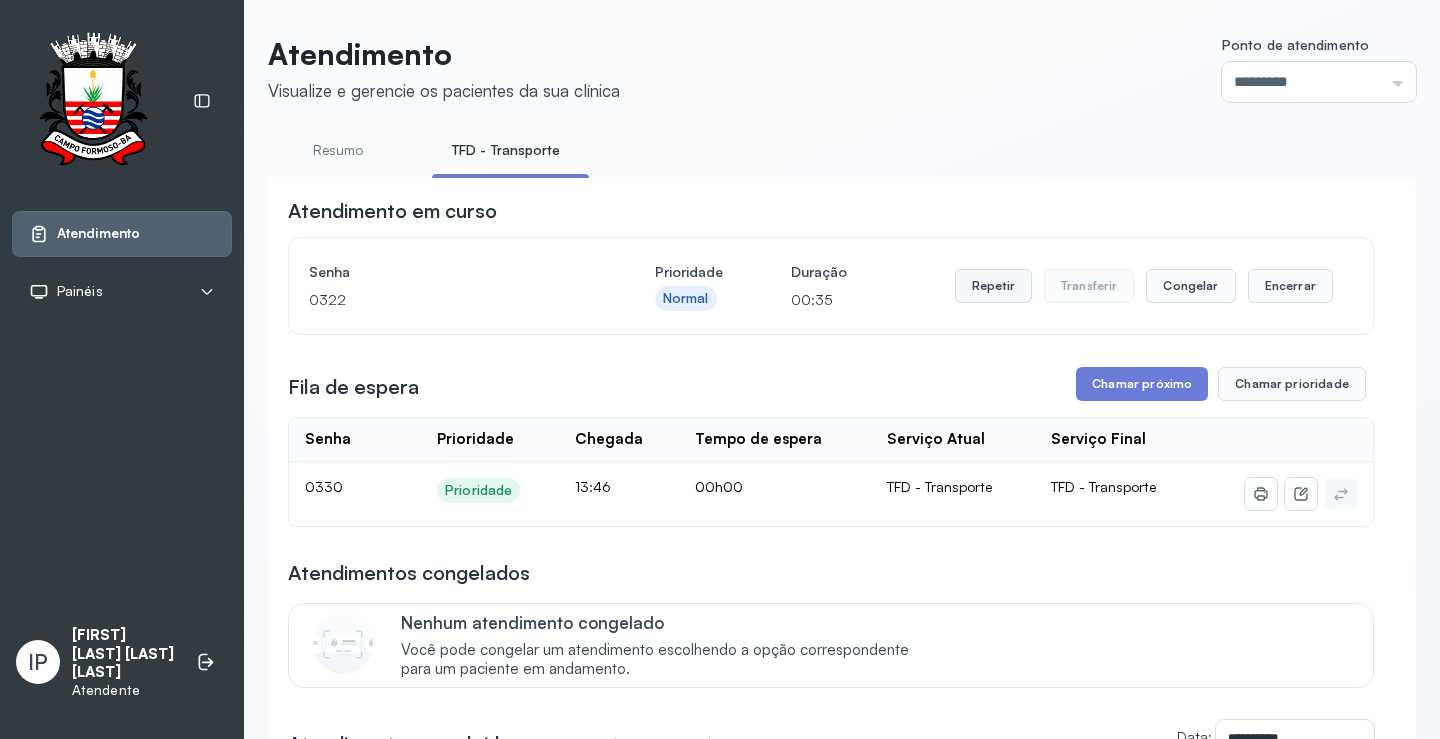 click on "Repetir" at bounding box center (993, 286) 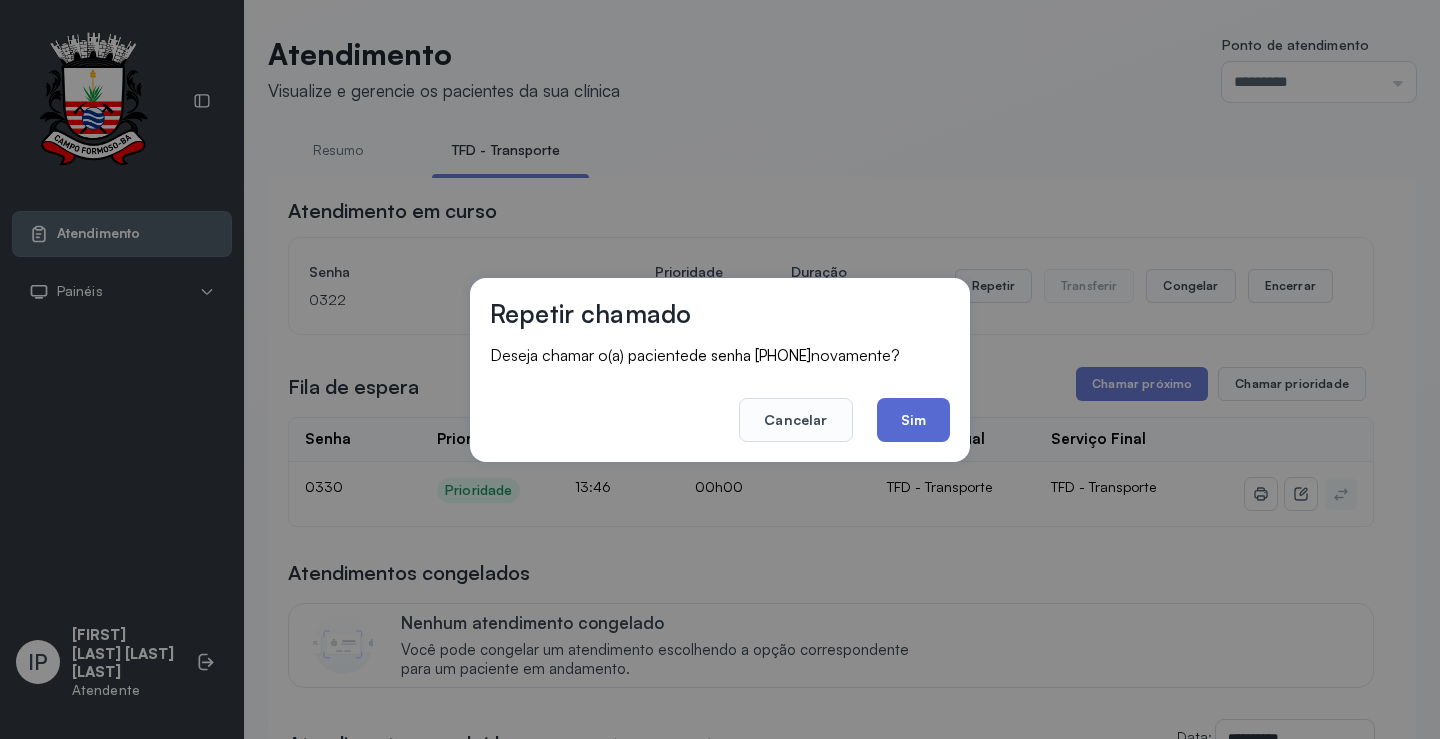 click on "Sim" 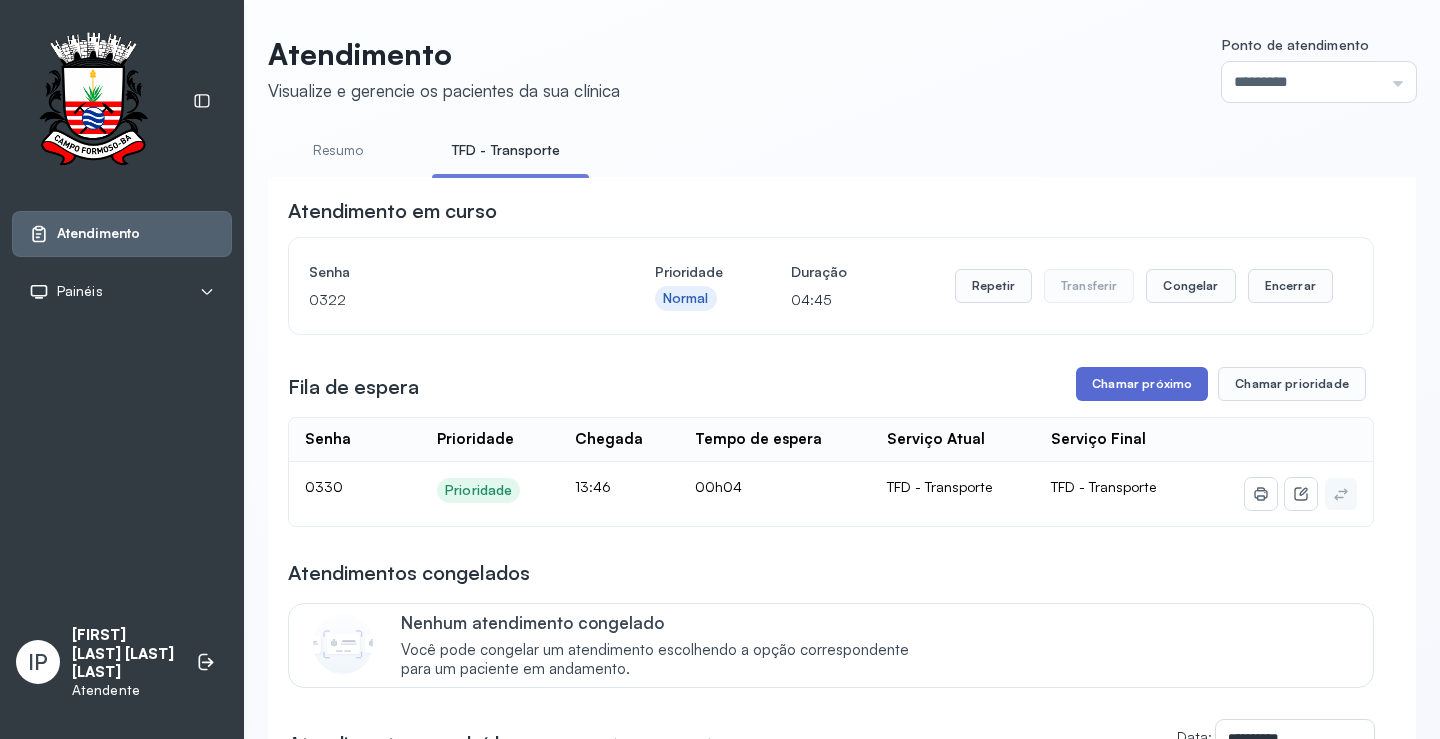 click on "Chamar próximo" at bounding box center (1142, 384) 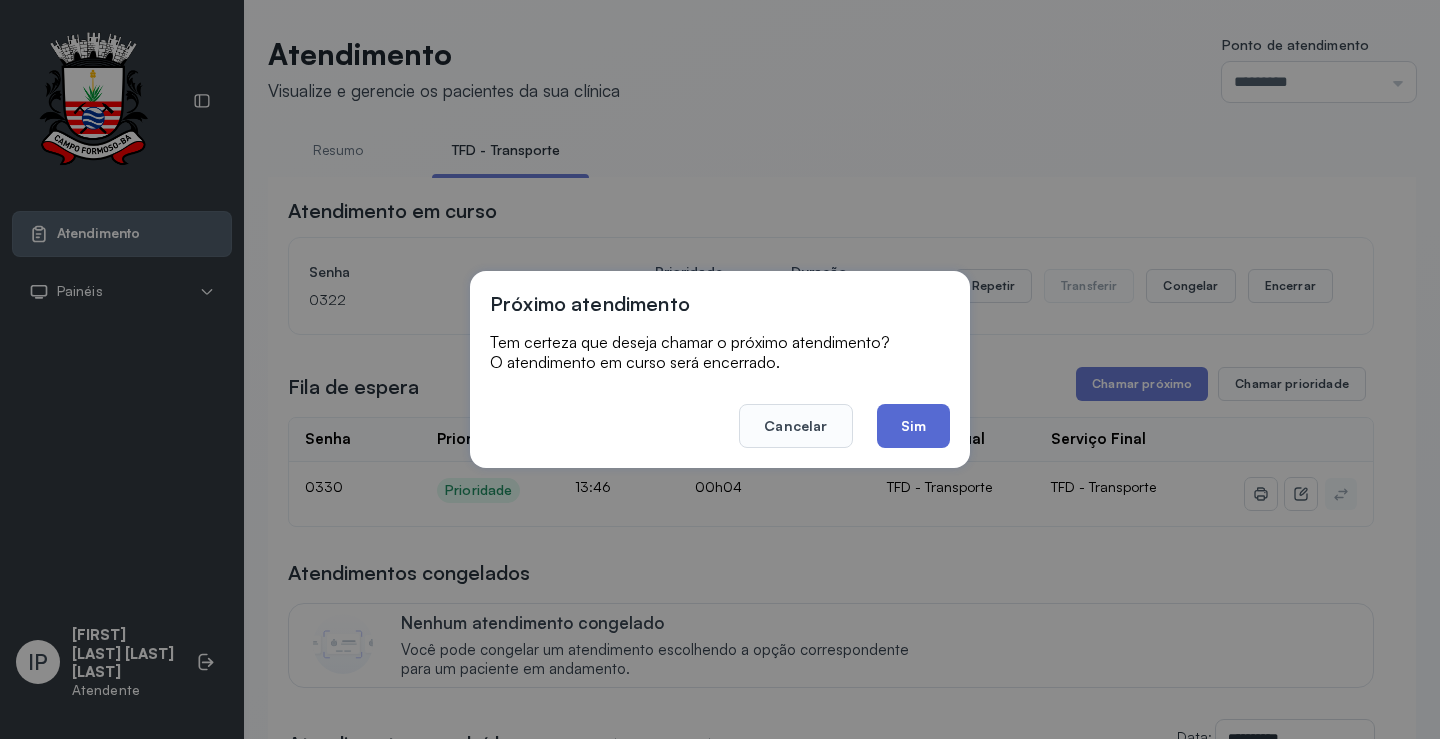 click on "Sim" 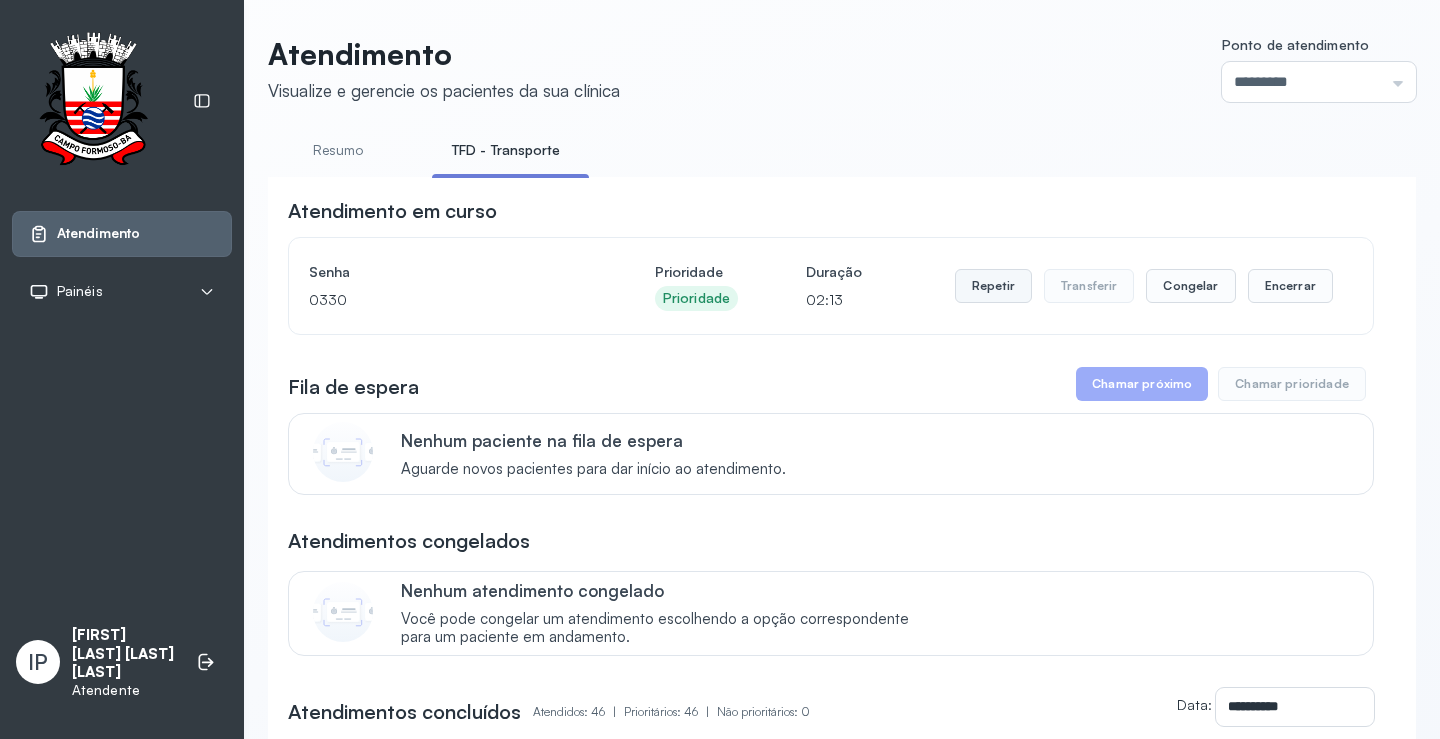click on "Repetir" at bounding box center (993, 286) 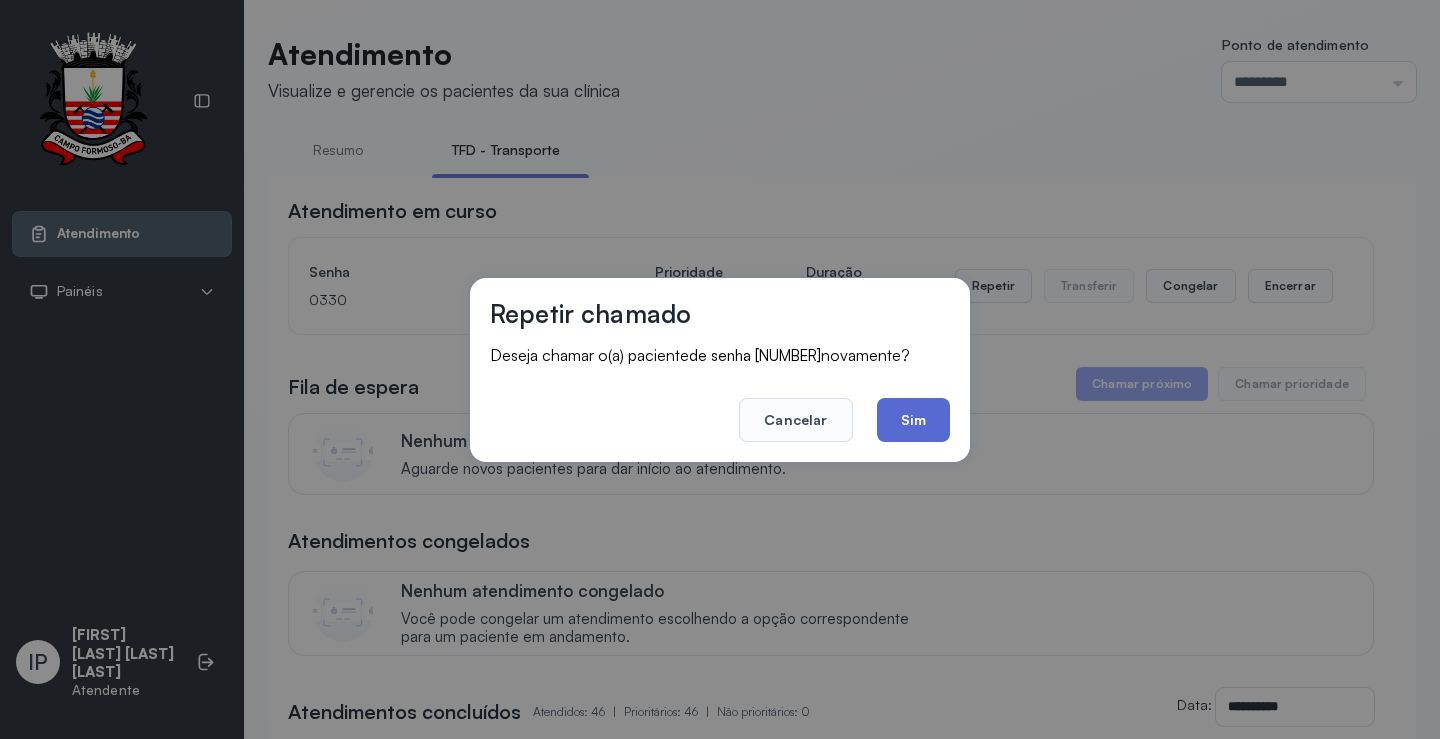 click on "Sim" 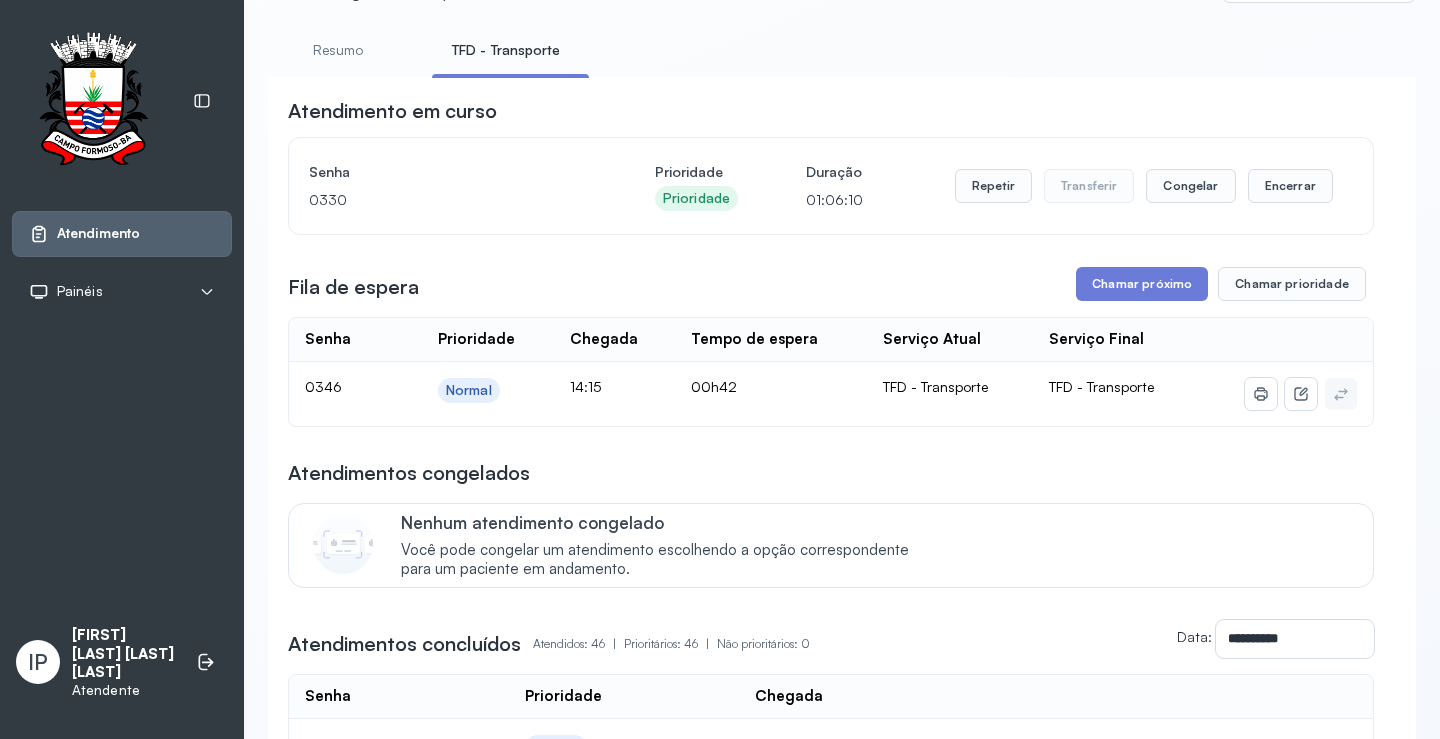scroll, scrollTop: 0, scrollLeft: 0, axis: both 